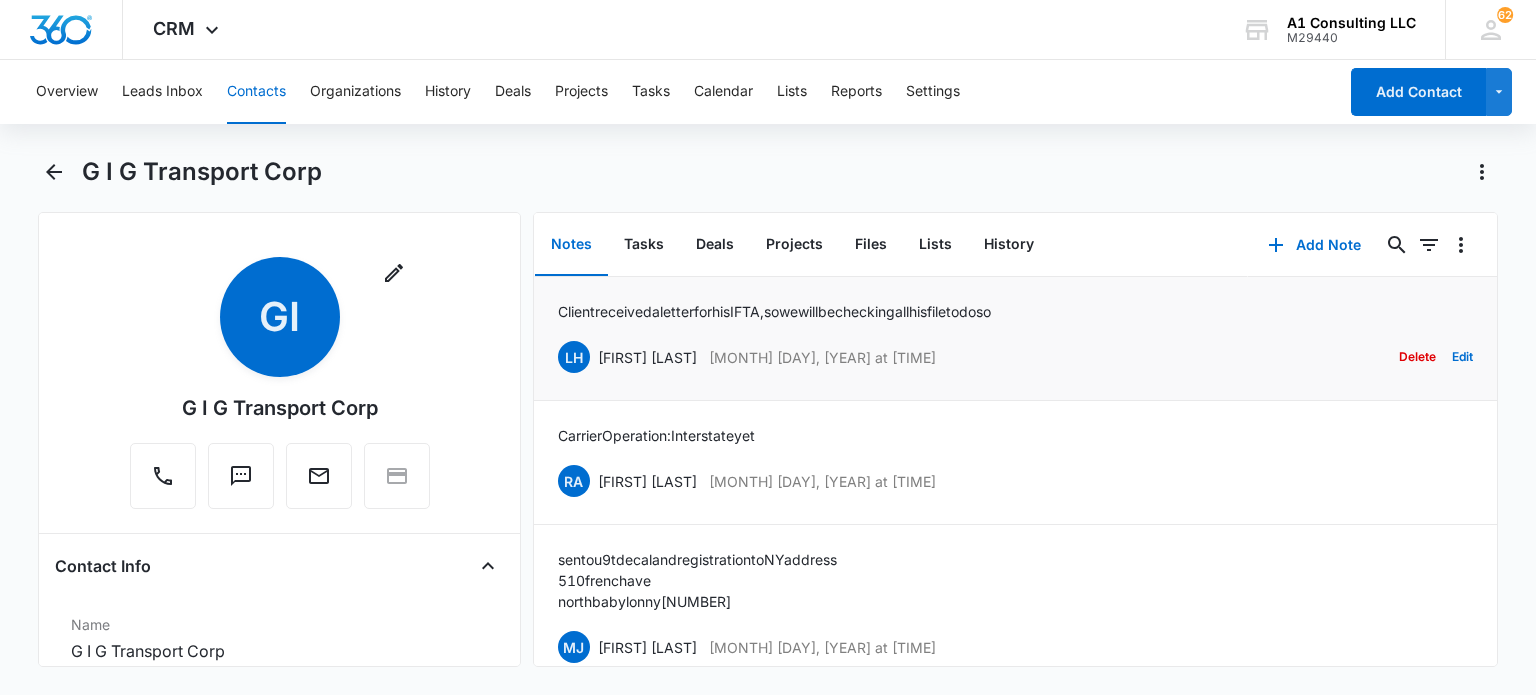 scroll, scrollTop: 0, scrollLeft: 0, axis: both 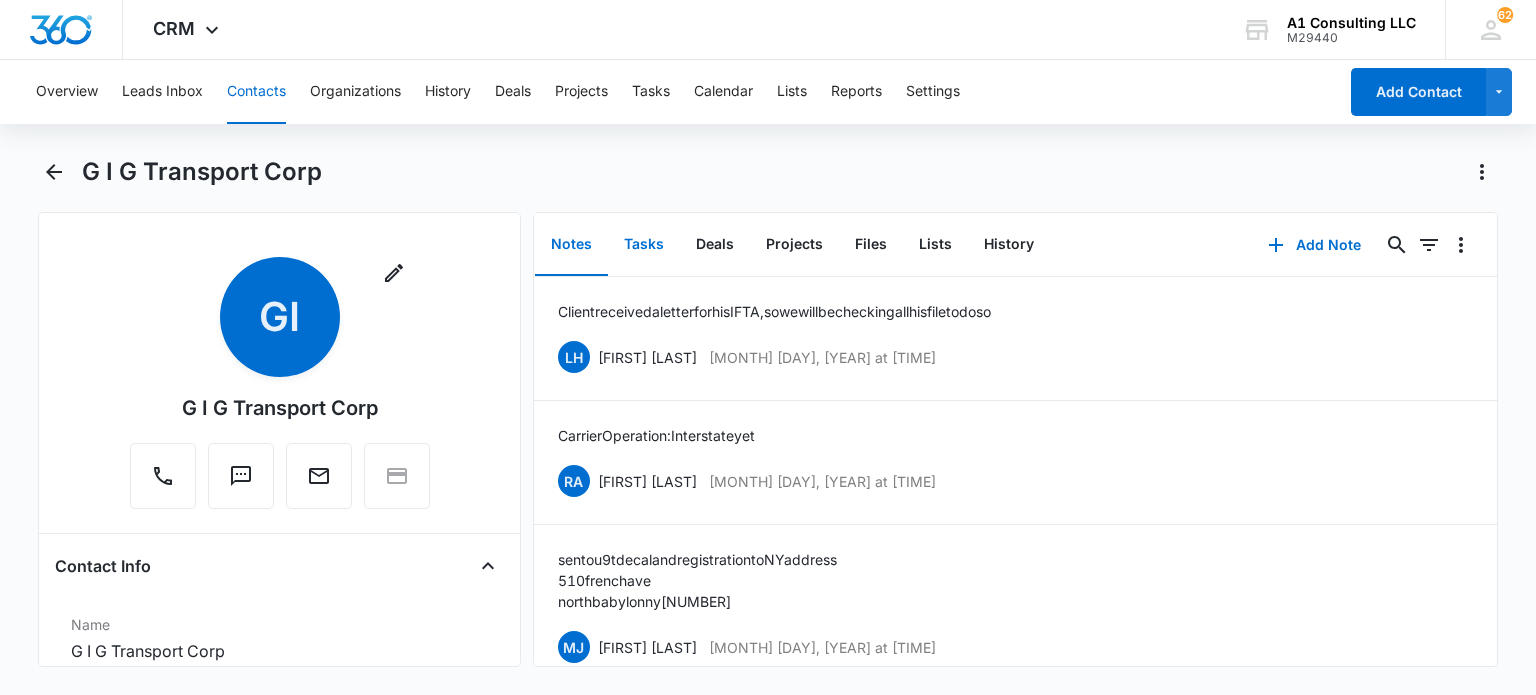click on "Tasks" at bounding box center (644, 245) 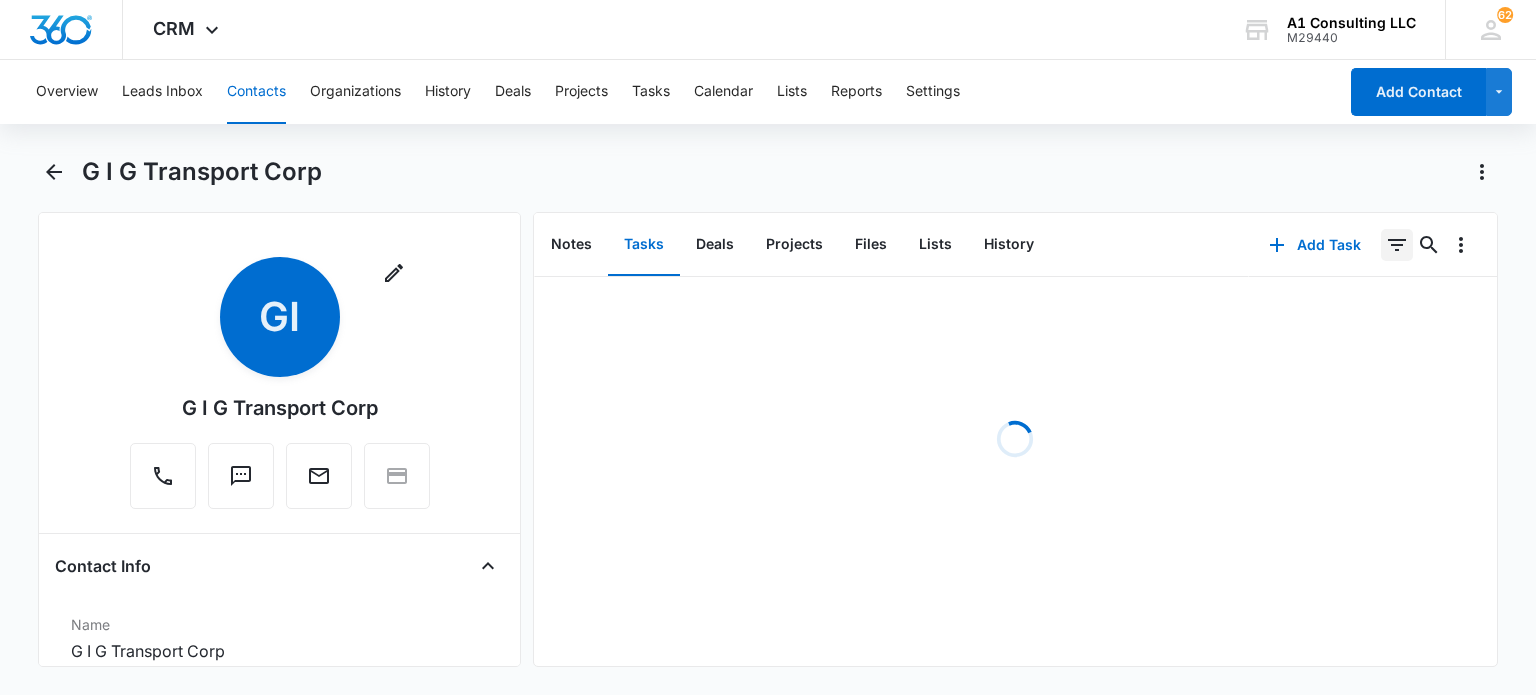 click 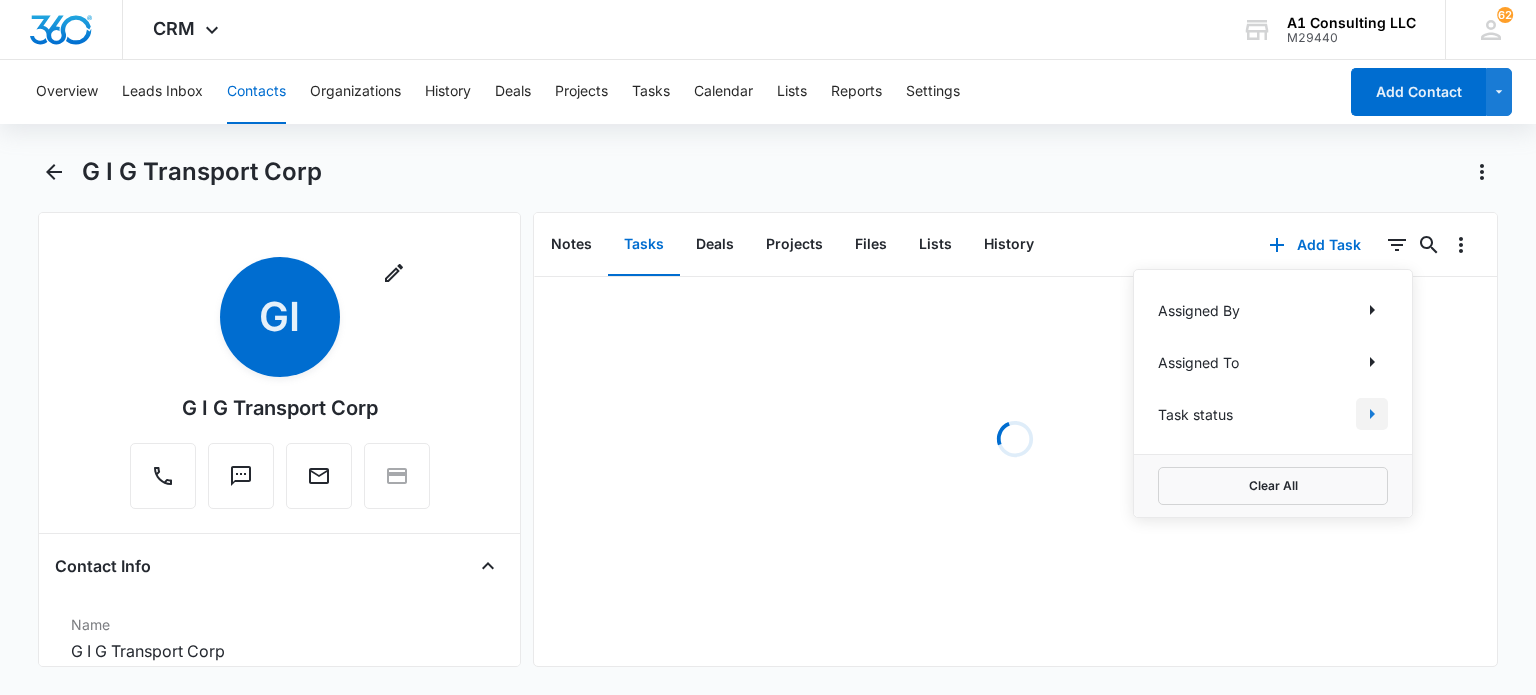 click 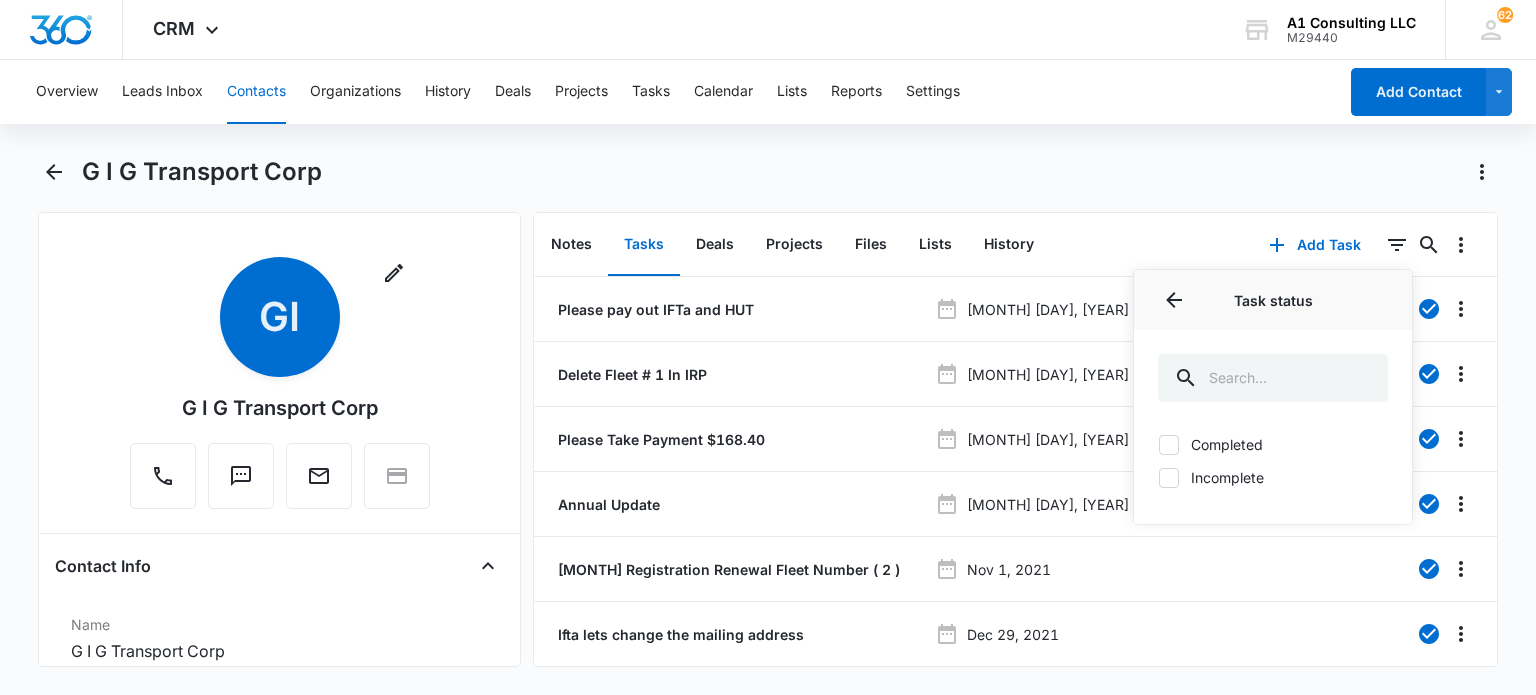 drag, startPoint x: 1212, startPoint y: 478, endPoint x: 1211, endPoint y: 35, distance: 443.00113 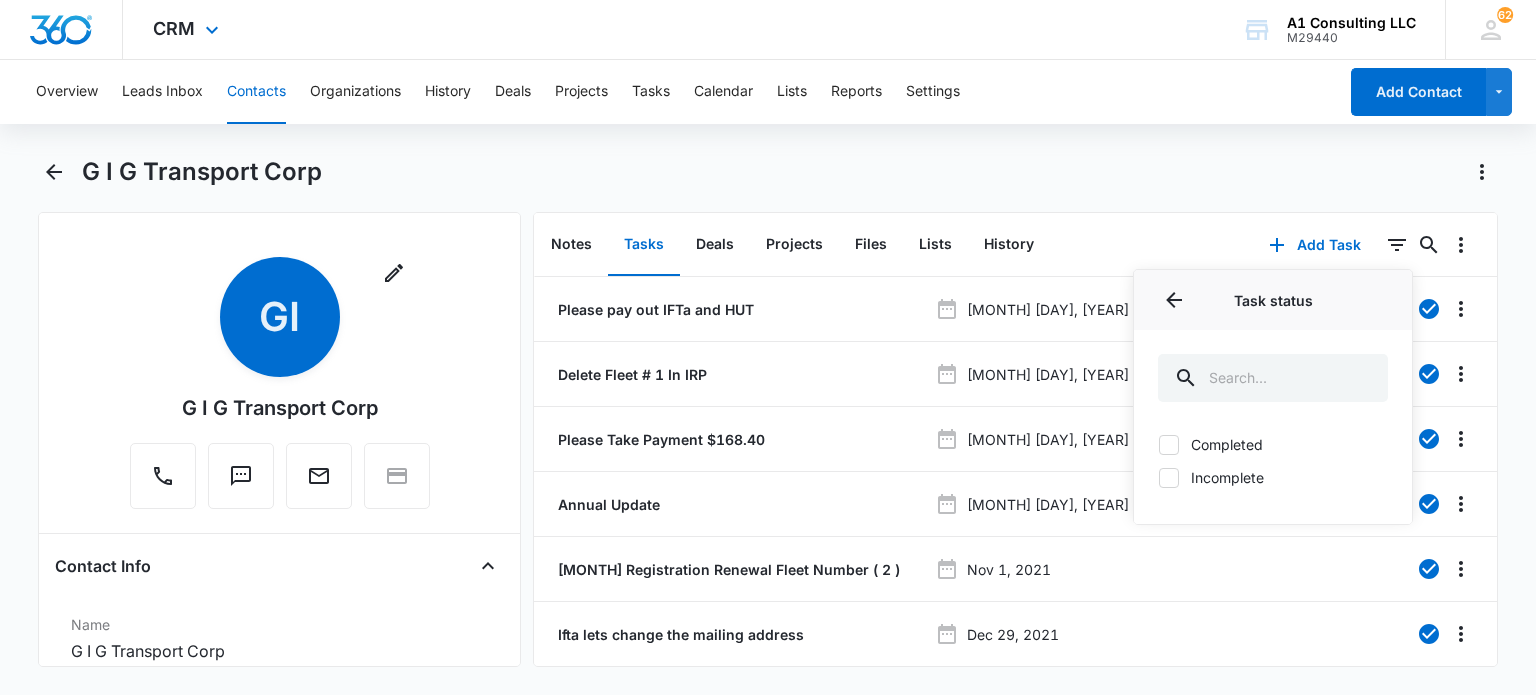 click on "Incomplete" at bounding box center [1273, 477] 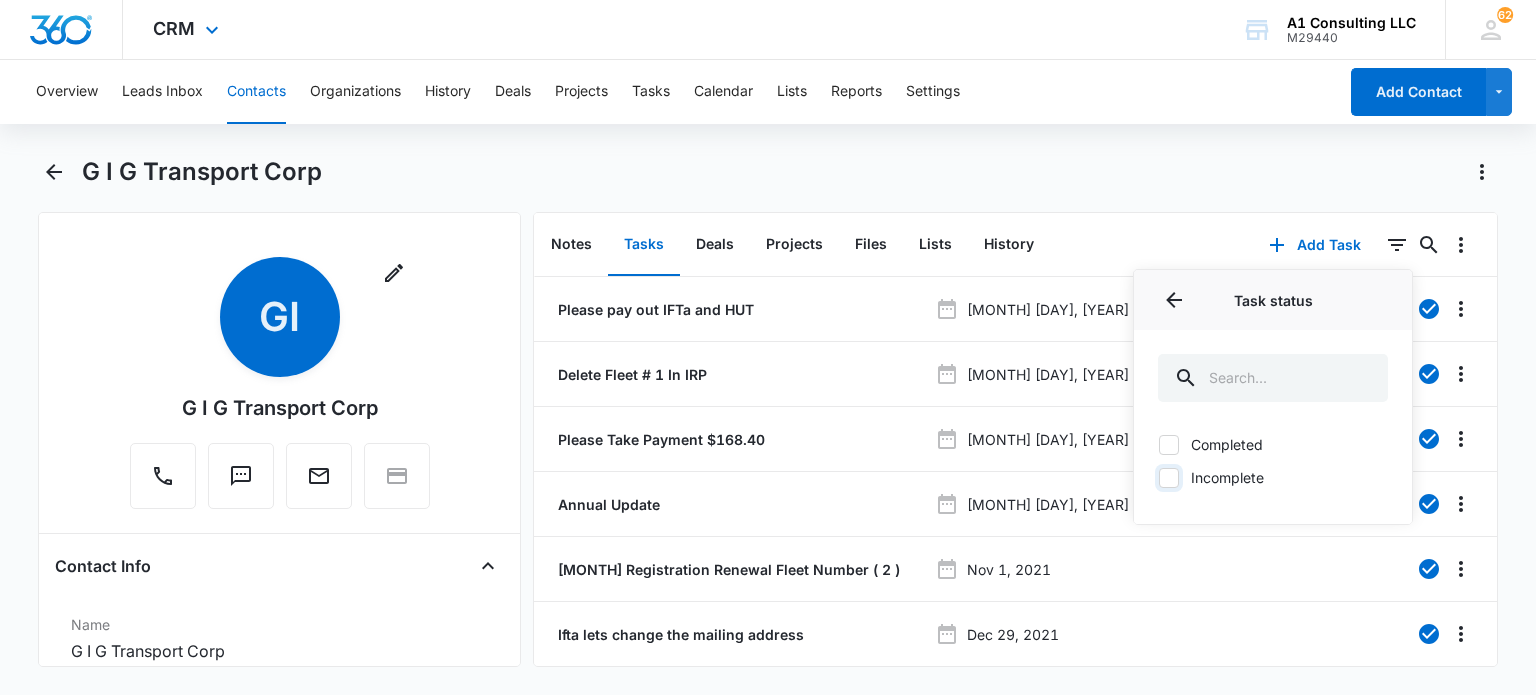 click on "Incomplete" at bounding box center (1158, 477) 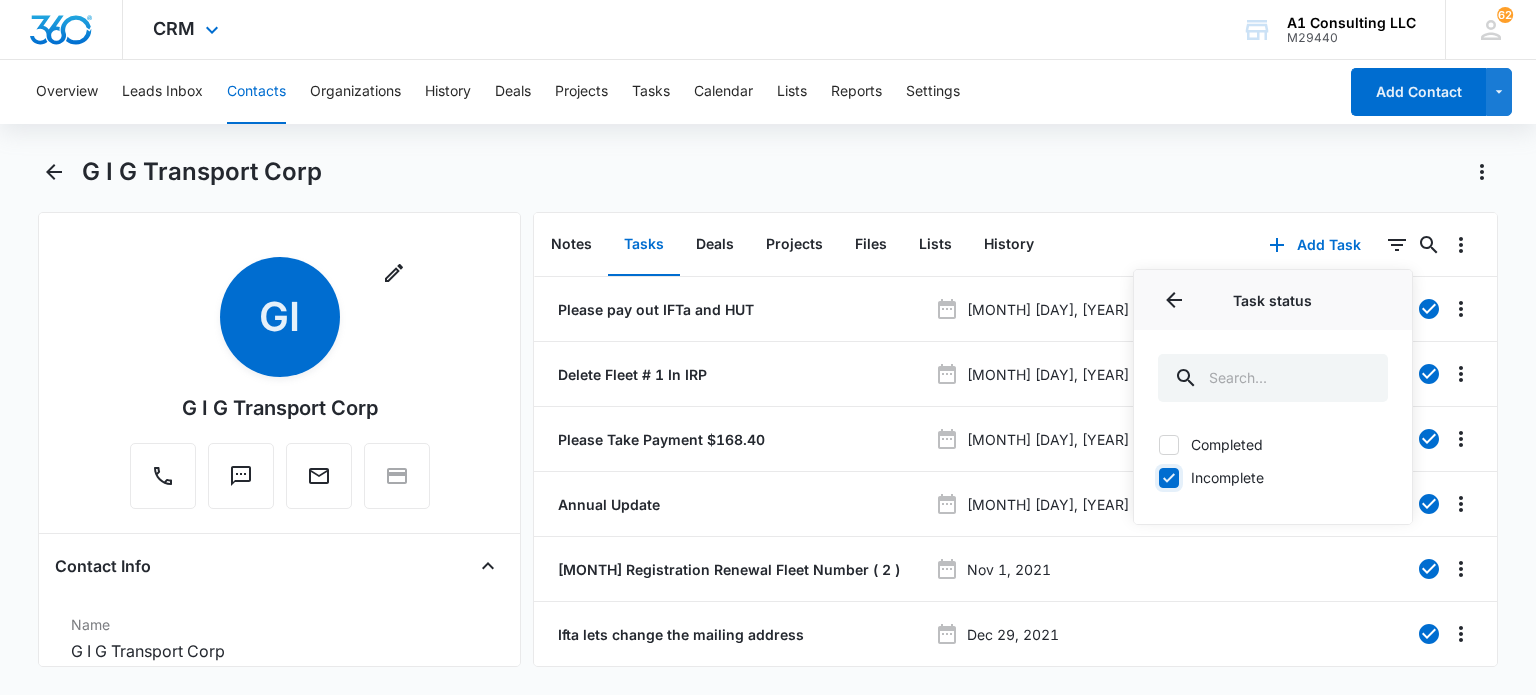checkbox on "true" 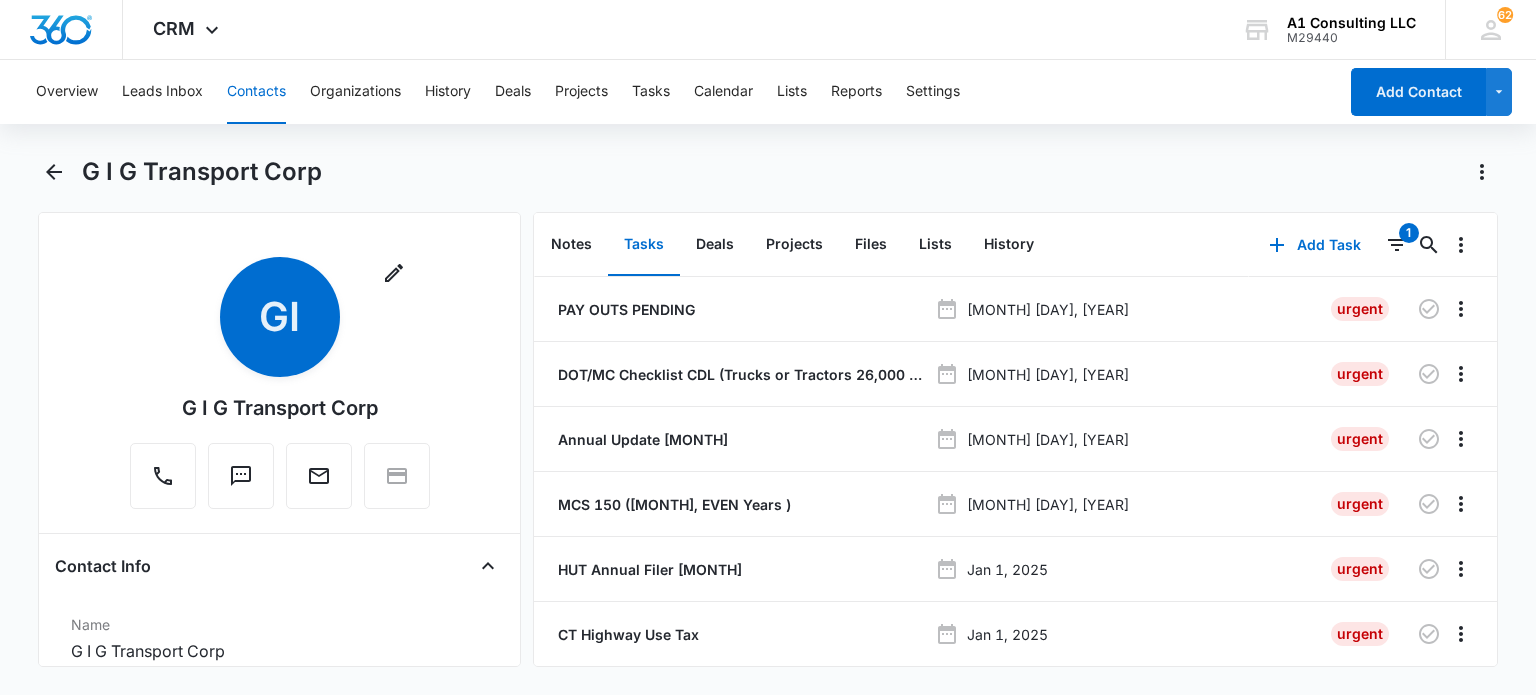 click on "[COMPANY]" at bounding box center [767, 184] 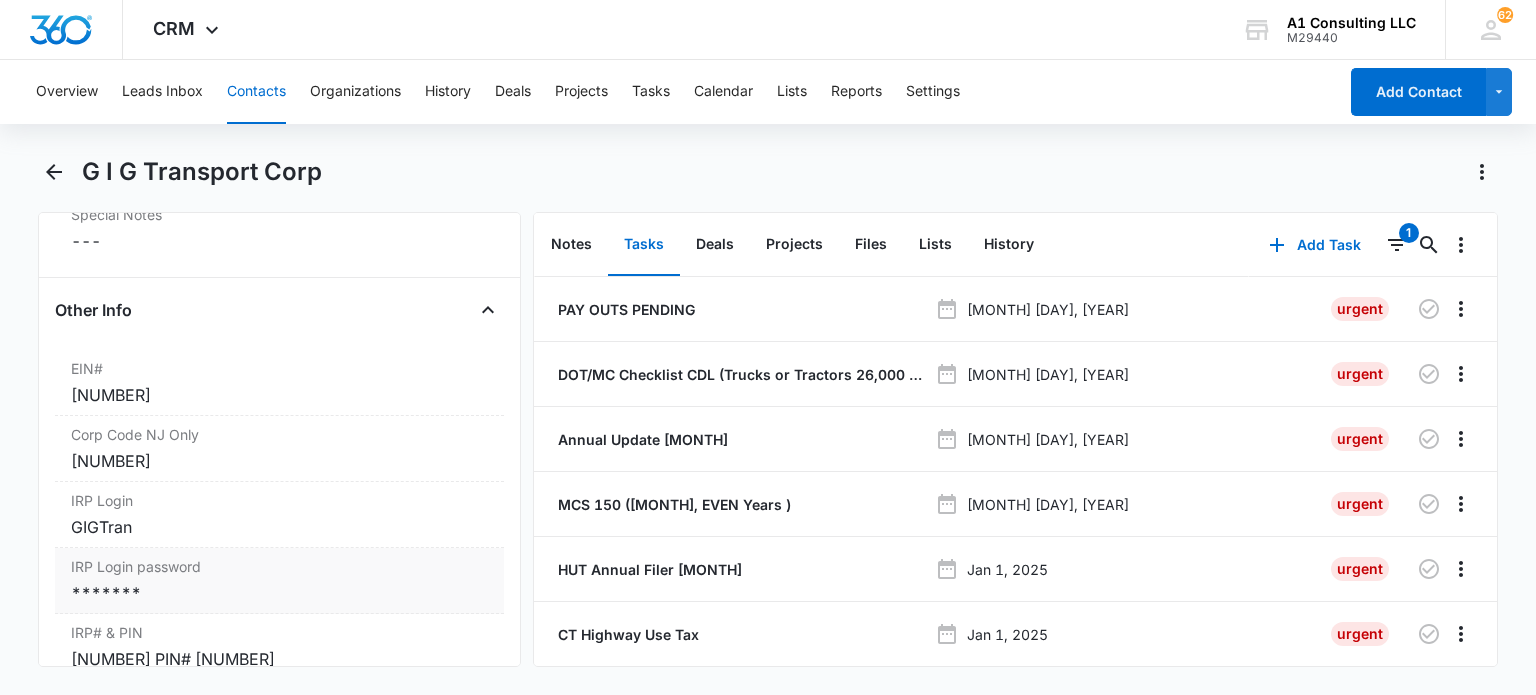 scroll, scrollTop: 2600, scrollLeft: 0, axis: vertical 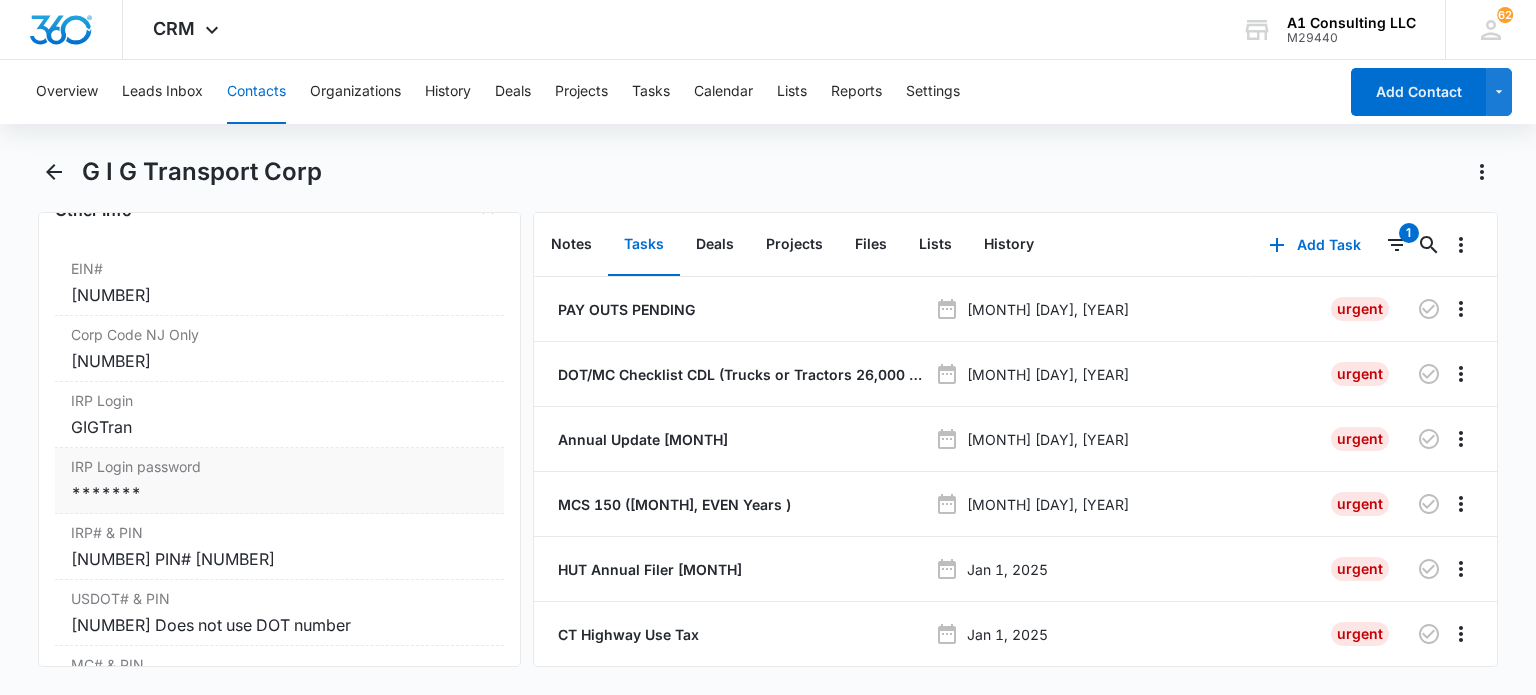 click on "*******" at bounding box center [279, 493] 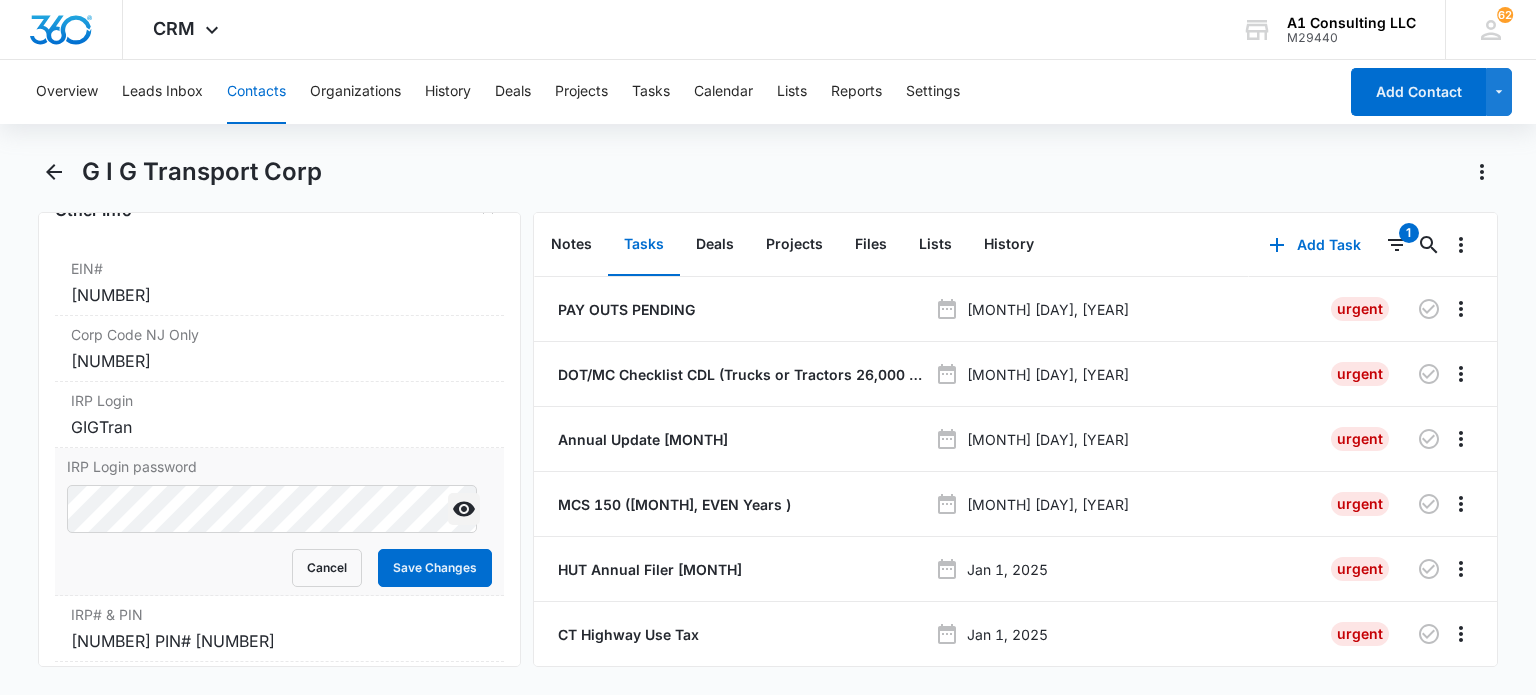 click 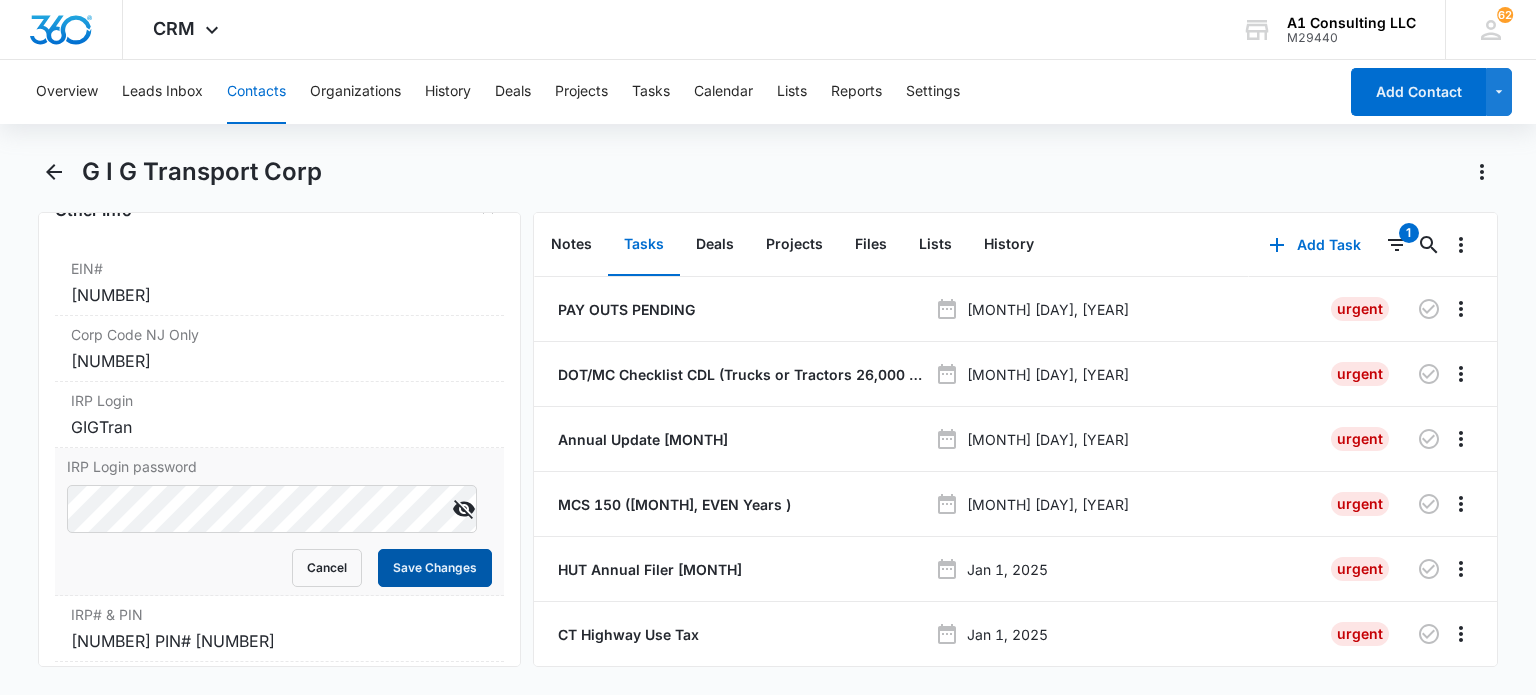 click on "Save Changes" at bounding box center [435, 568] 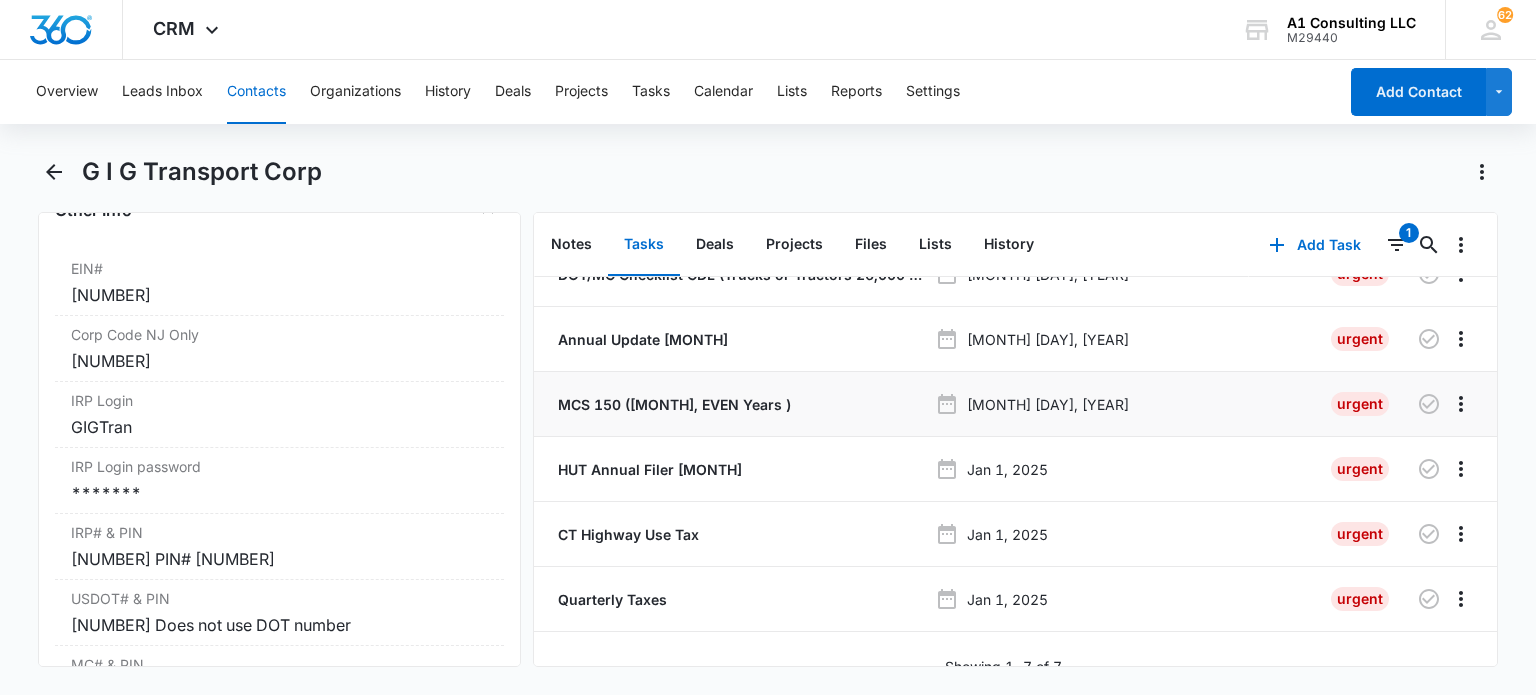 scroll, scrollTop: 124, scrollLeft: 0, axis: vertical 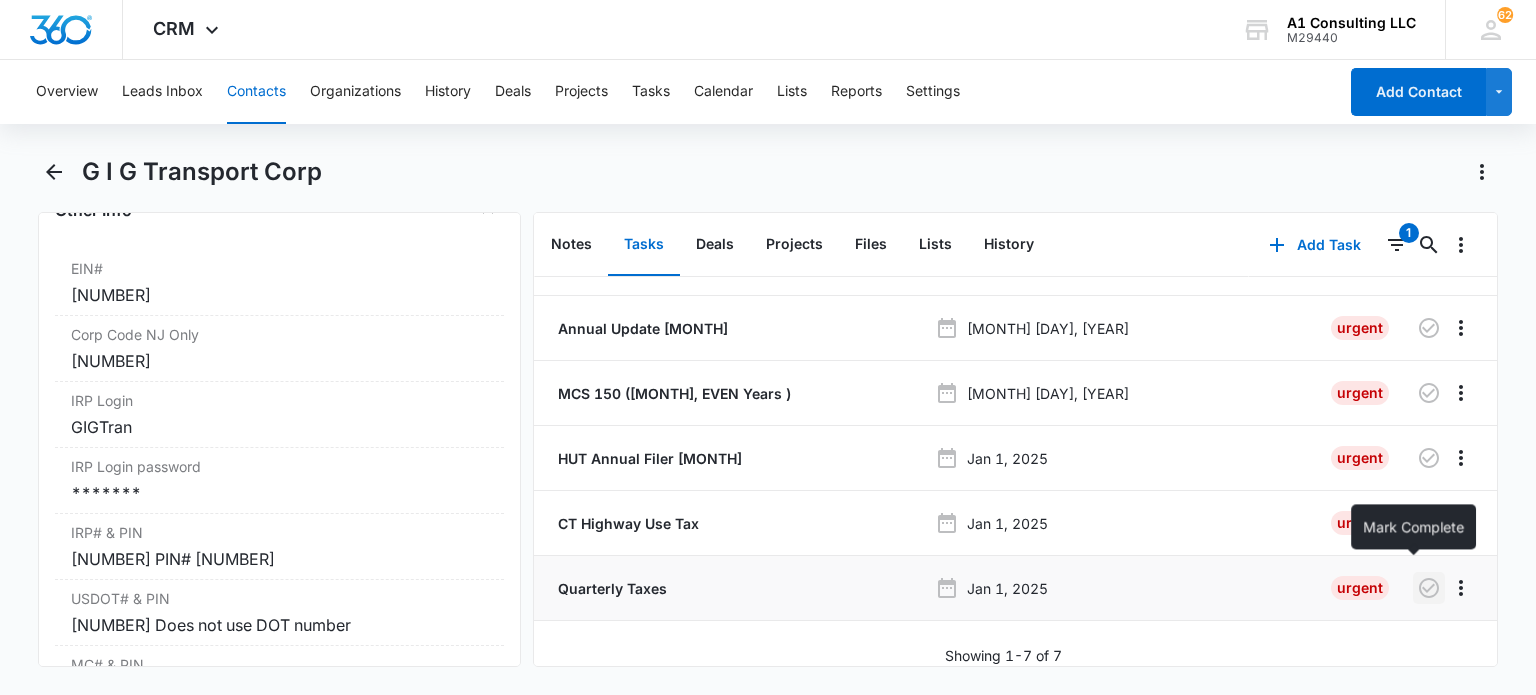 click 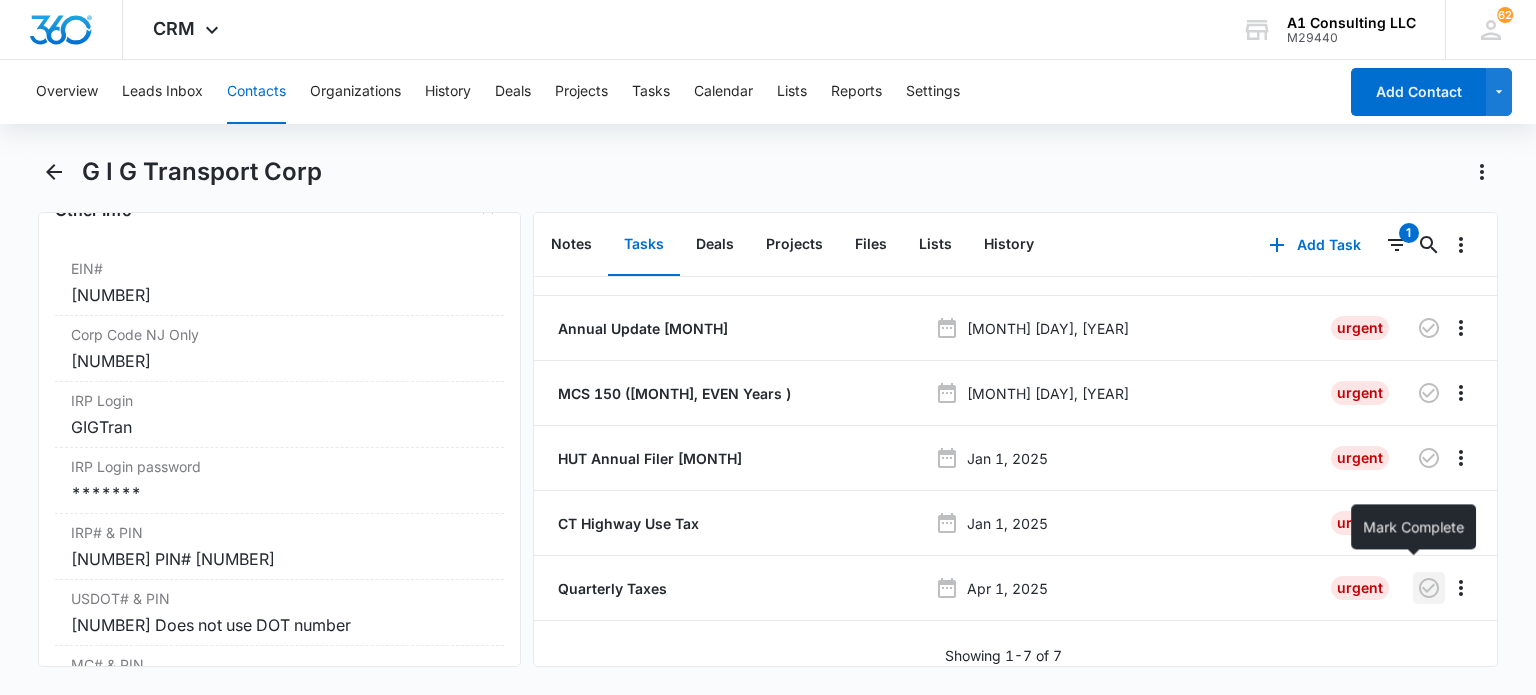 click 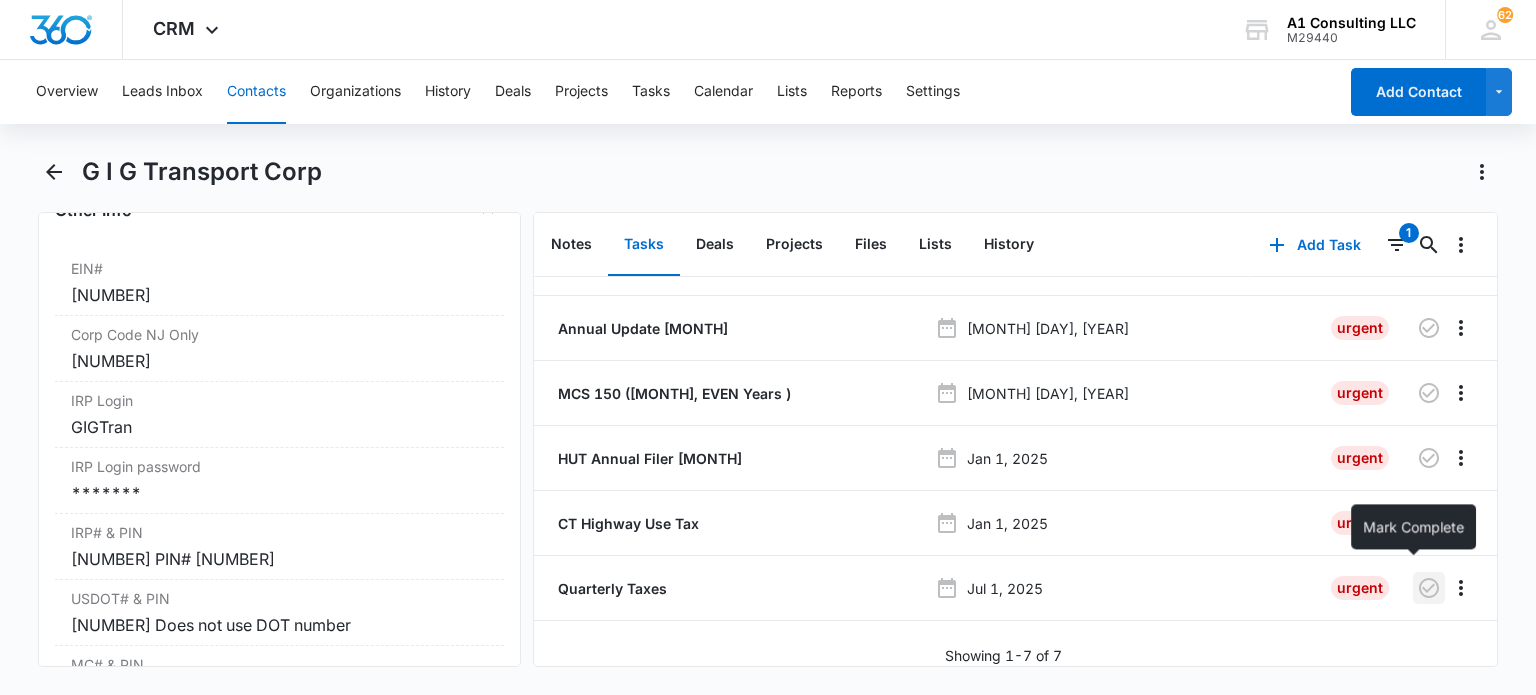 click 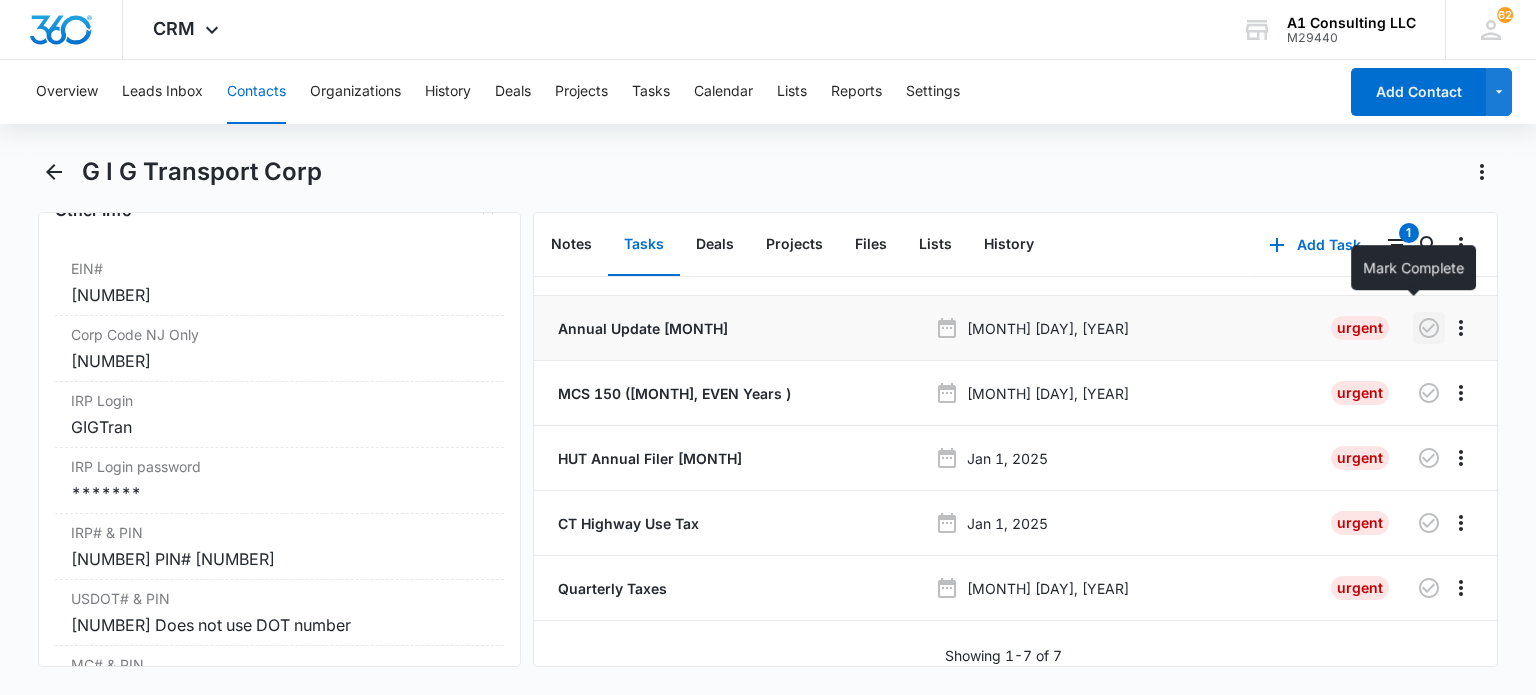 click 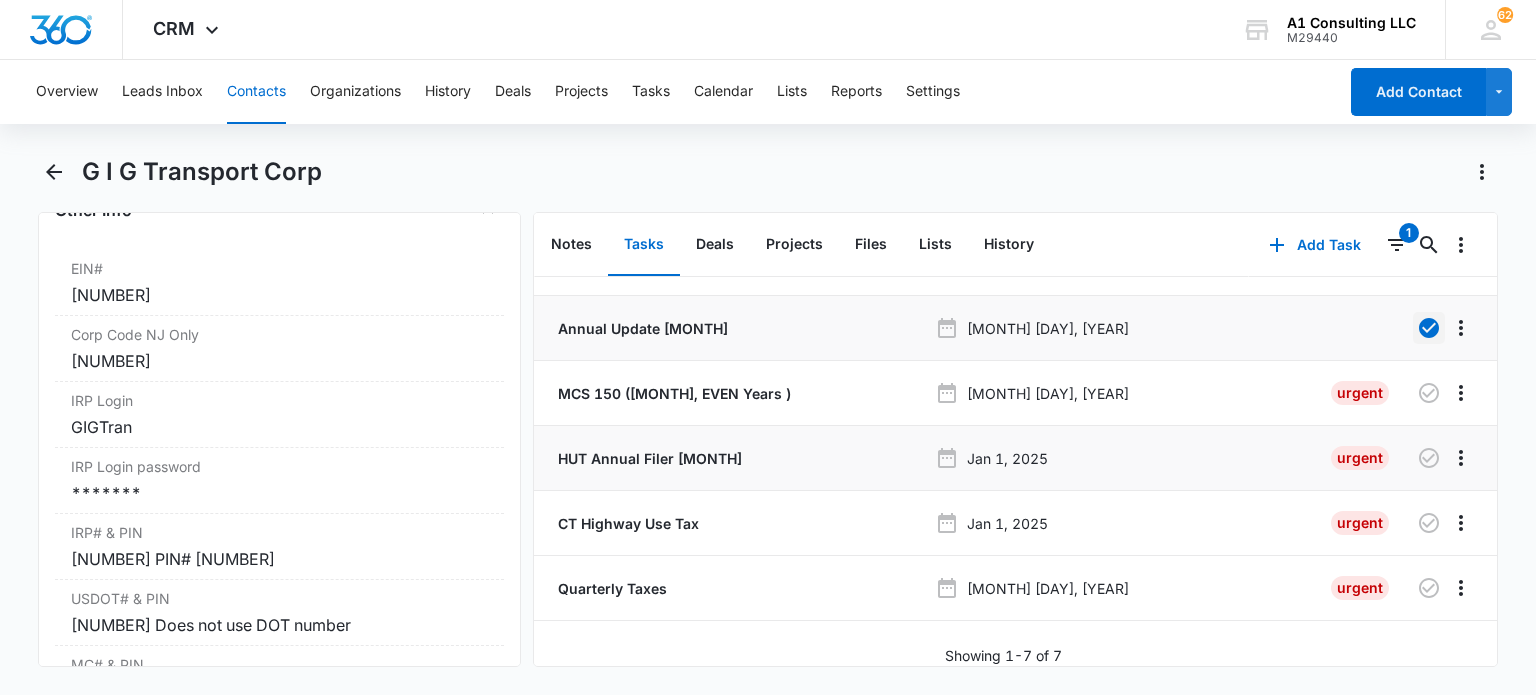 scroll, scrollTop: 59, scrollLeft: 0, axis: vertical 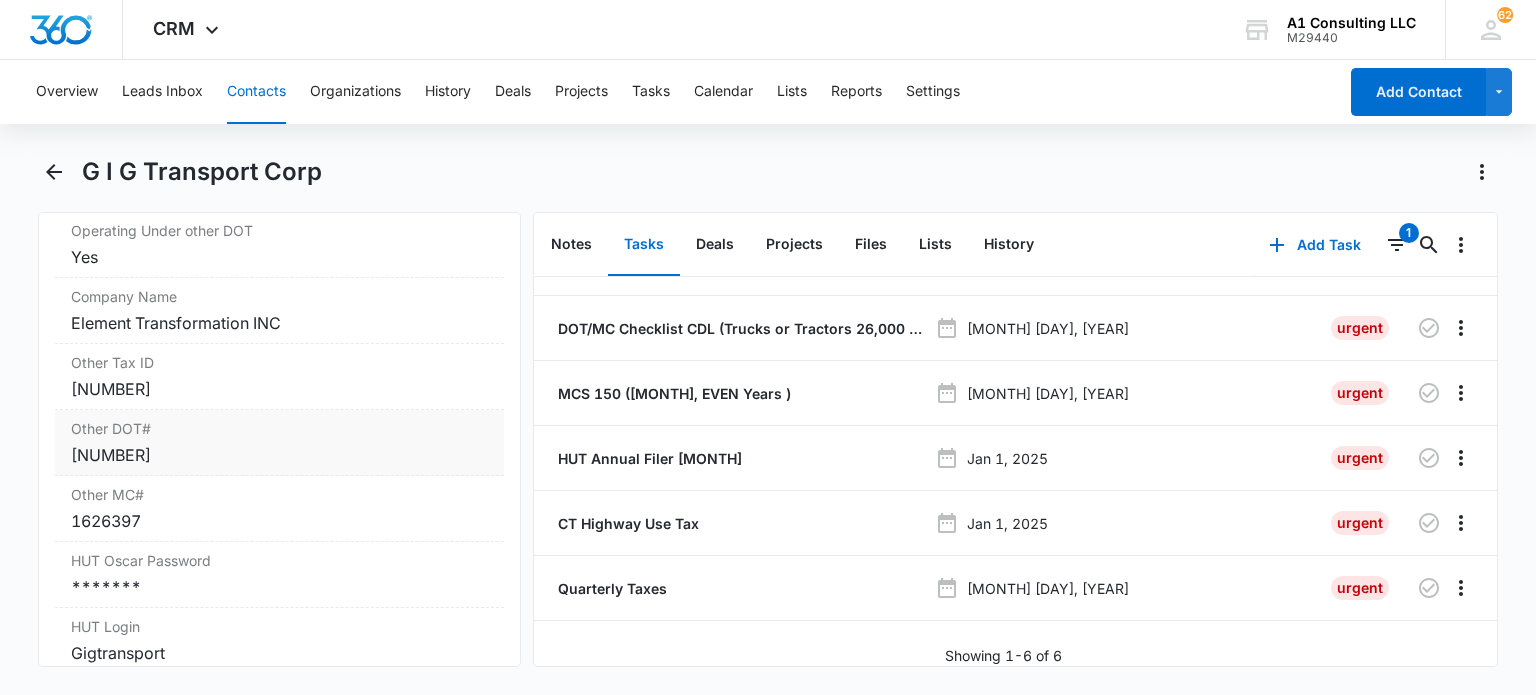 click on "[NUMBER]" at bounding box center [279, 455] 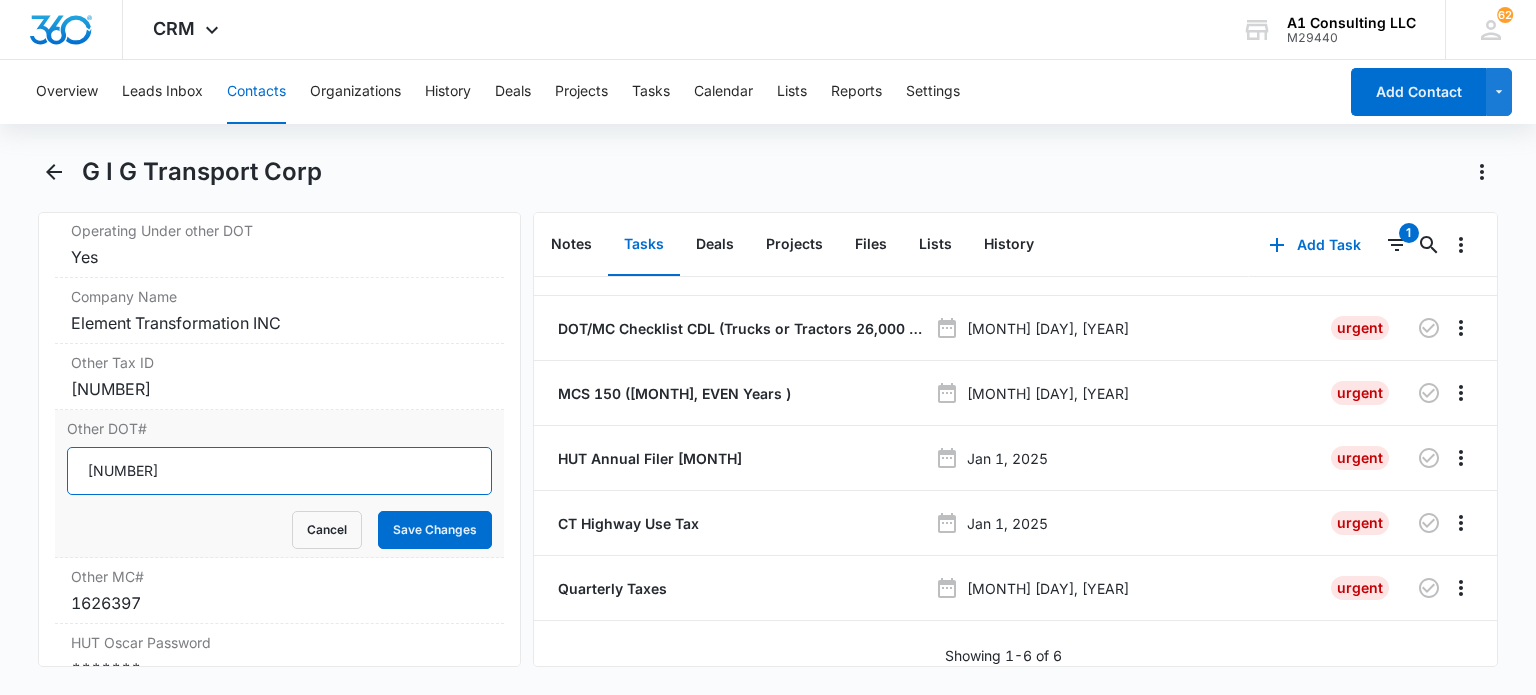 click on "[NUMBER]" at bounding box center (279, 471) 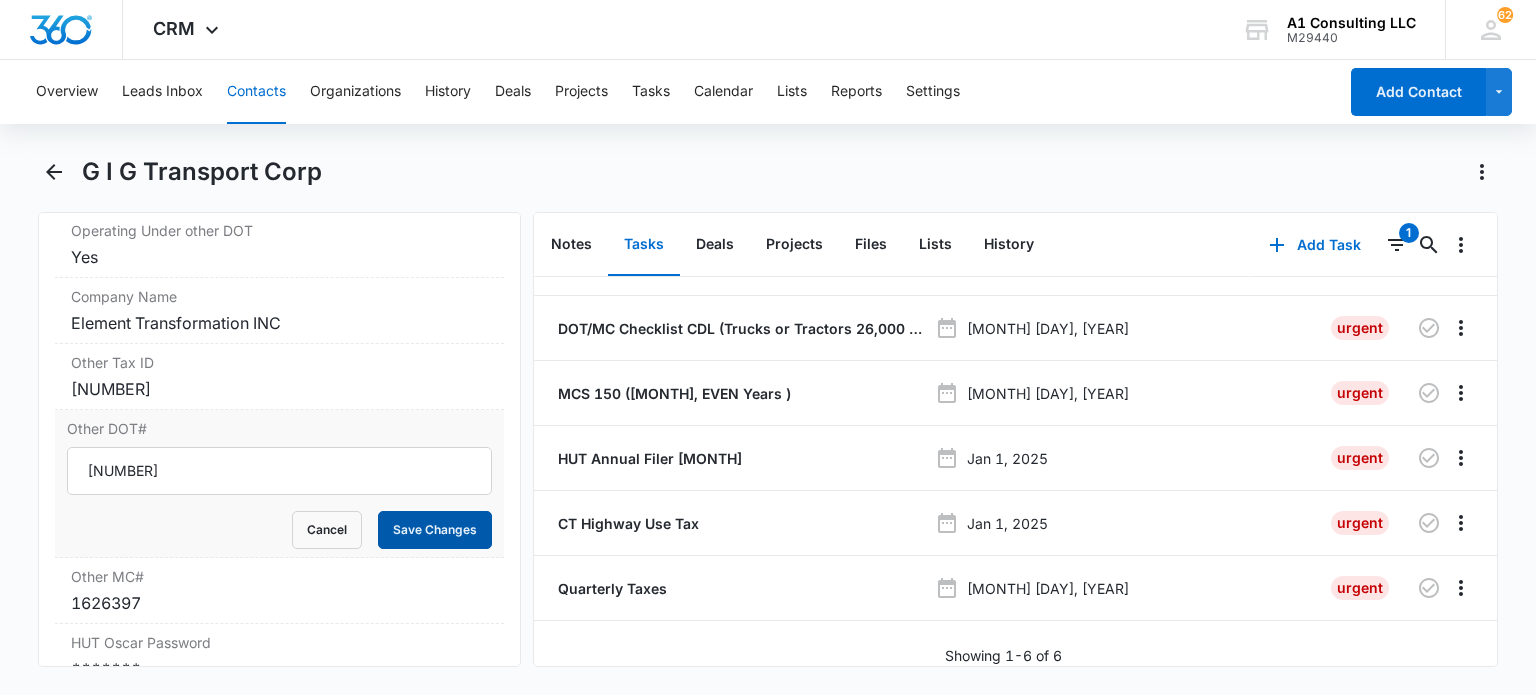 drag, startPoint x: 447, startPoint y: 533, endPoint x: 771, endPoint y: 228, distance: 444.97302 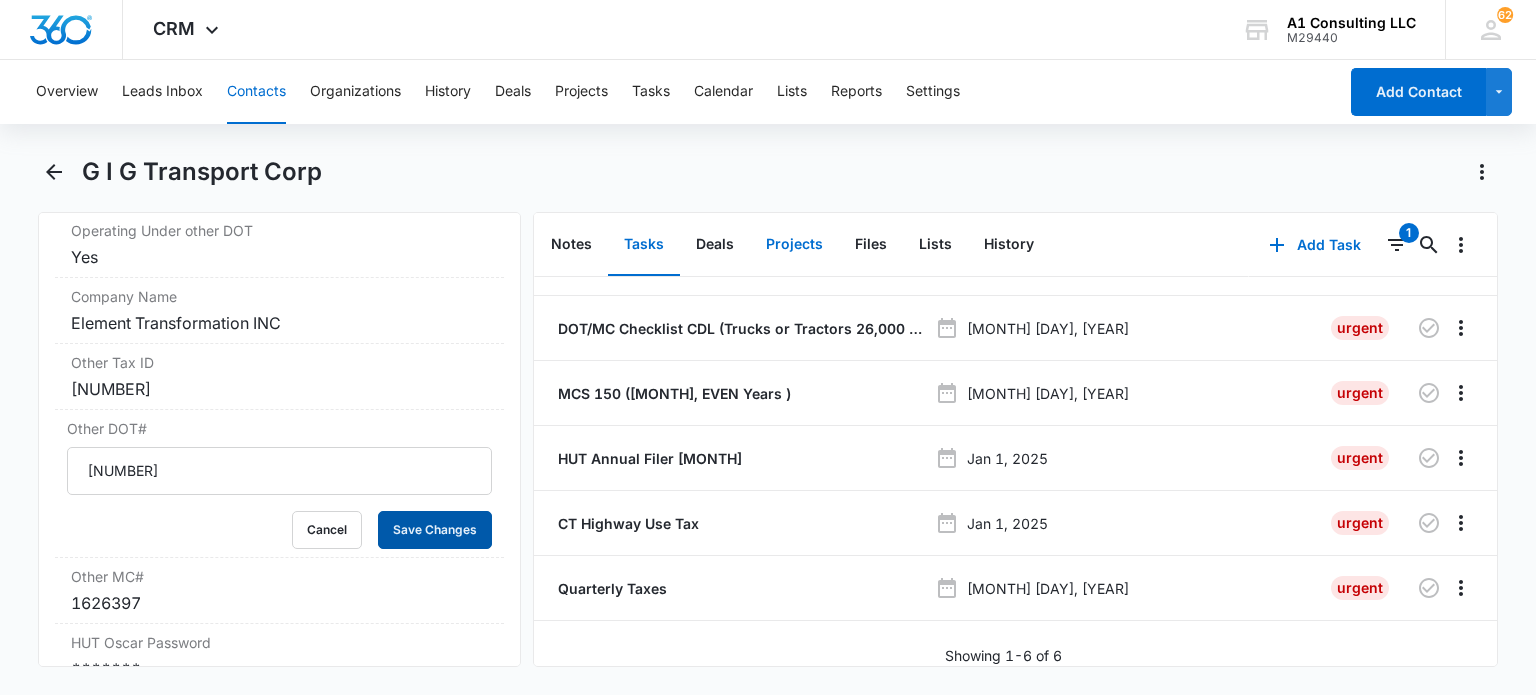click on "Save Changes" at bounding box center (435, 530) 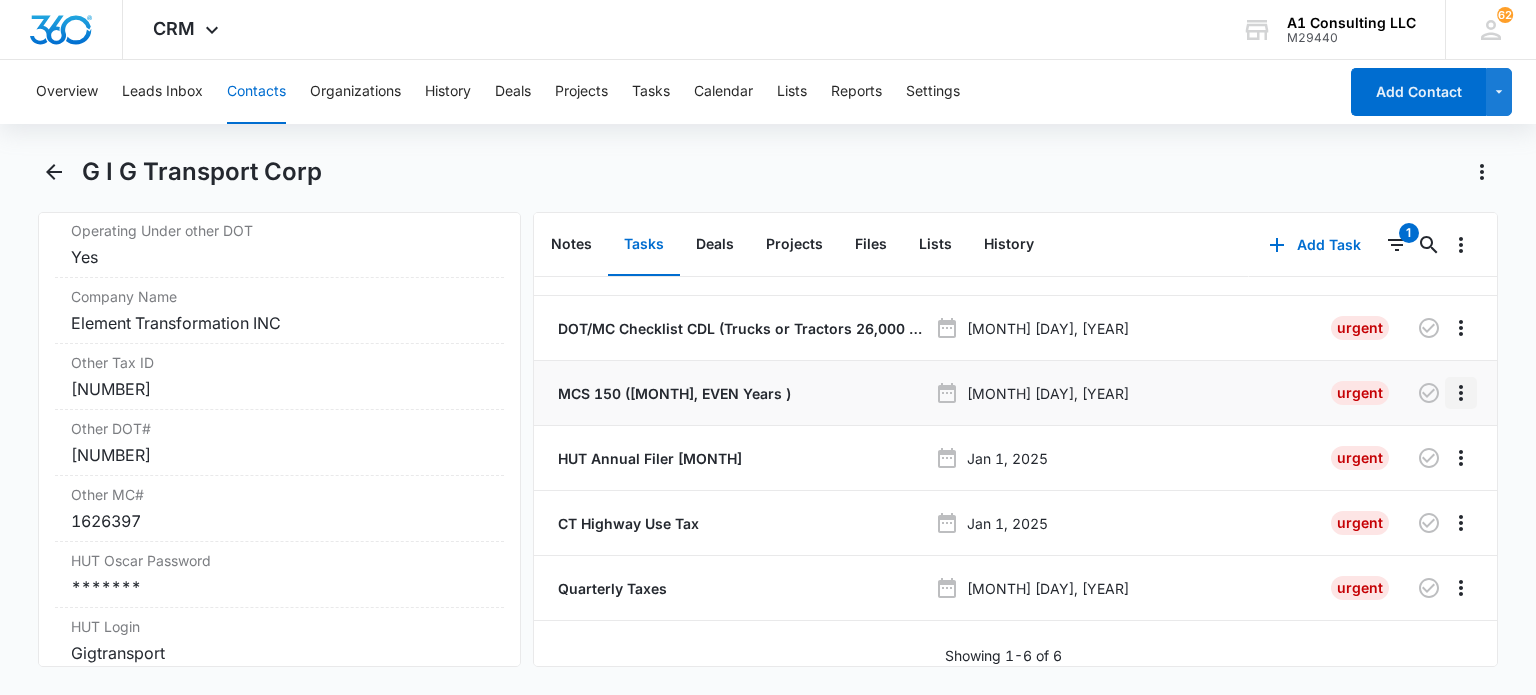 click 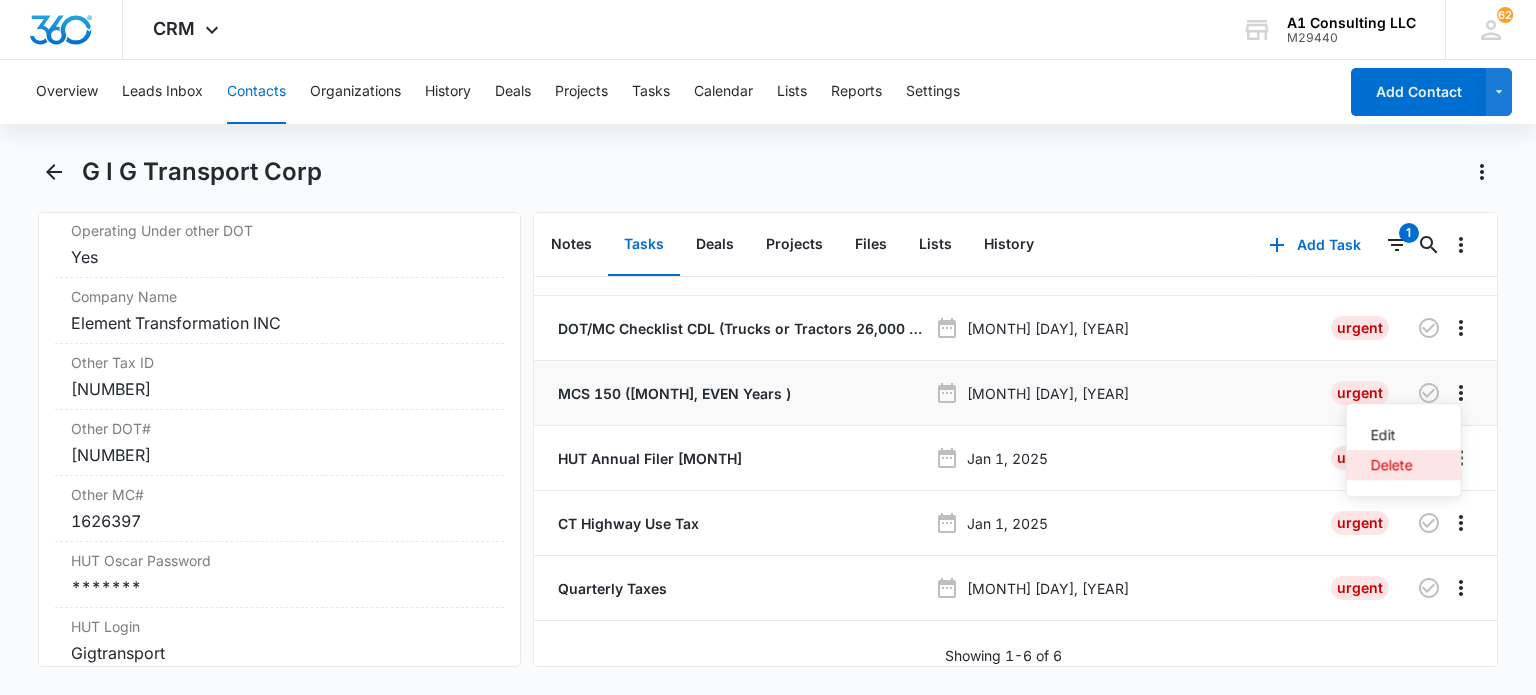 click on "Delete" at bounding box center [1392, 465] 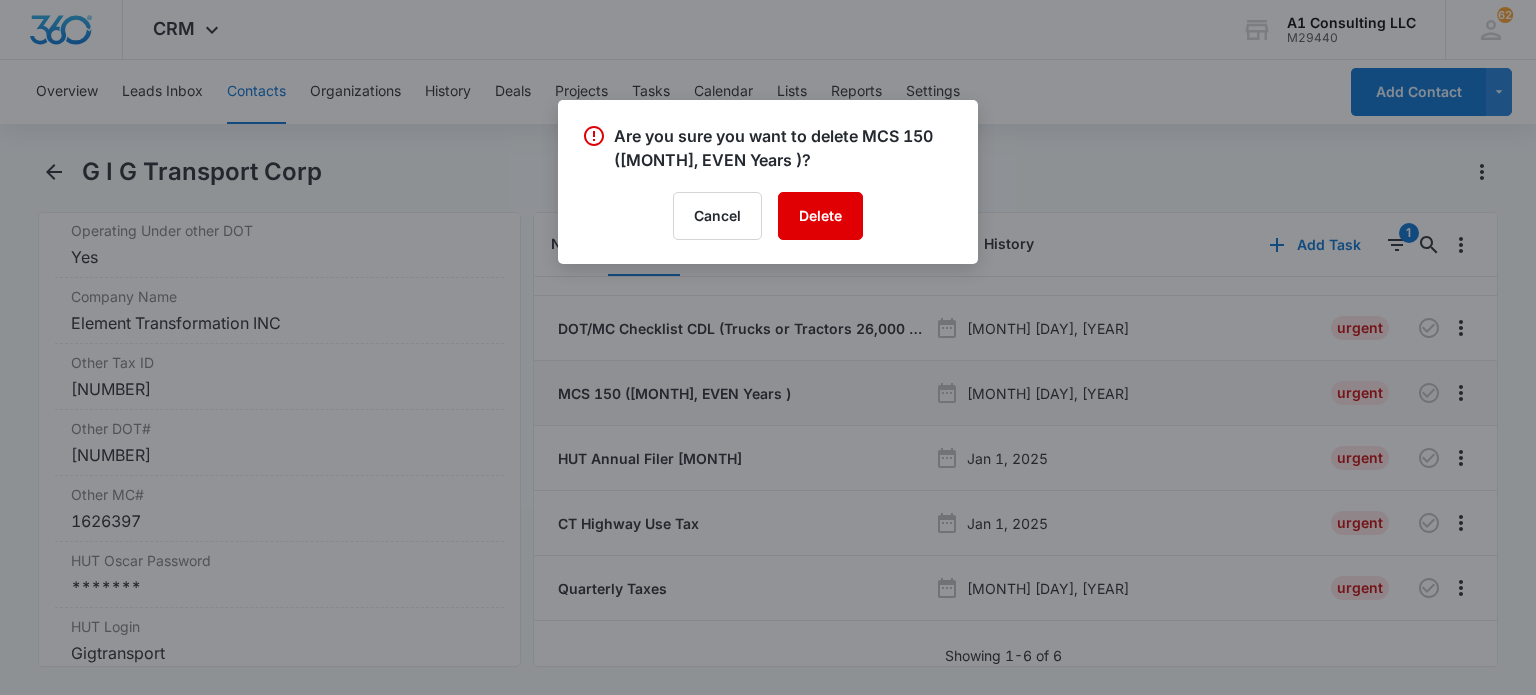 click on "Delete" at bounding box center [820, 216] 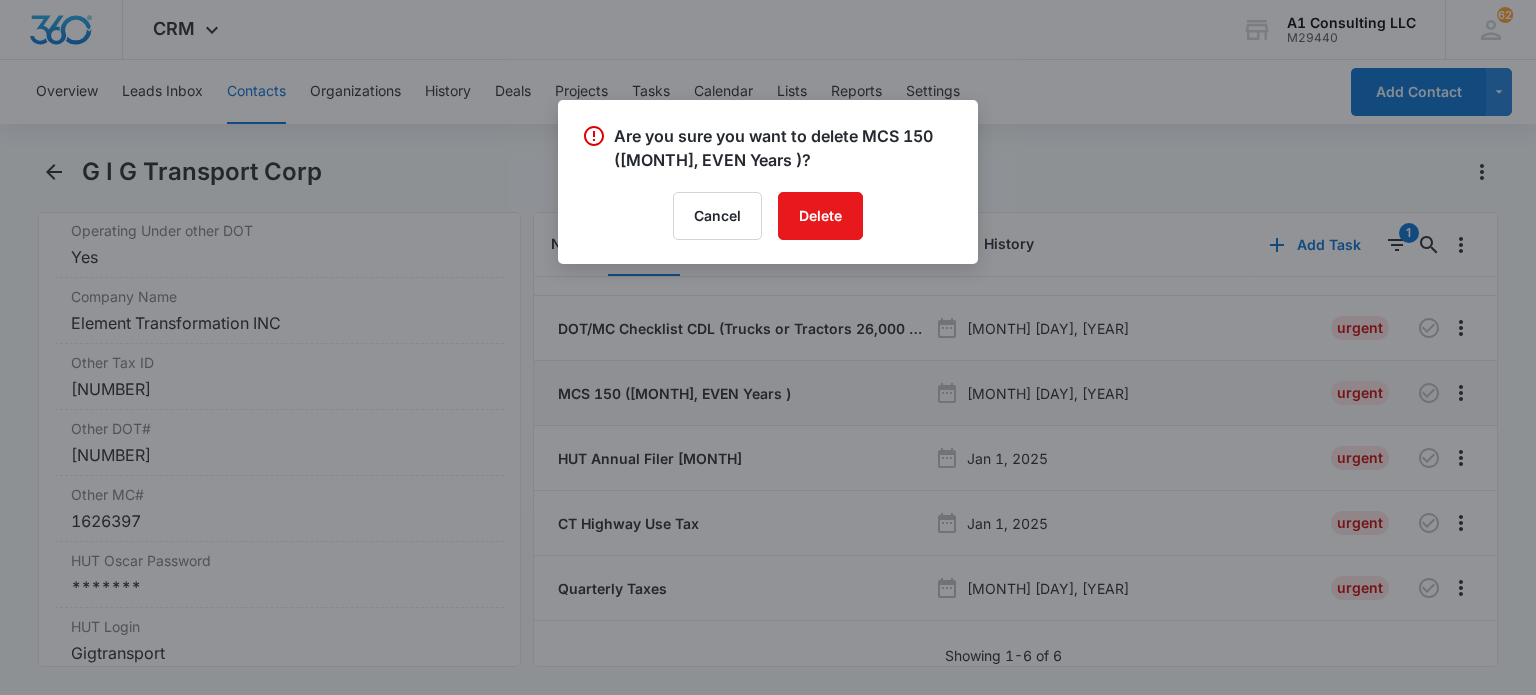 scroll, scrollTop: 0, scrollLeft: 0, axis: both 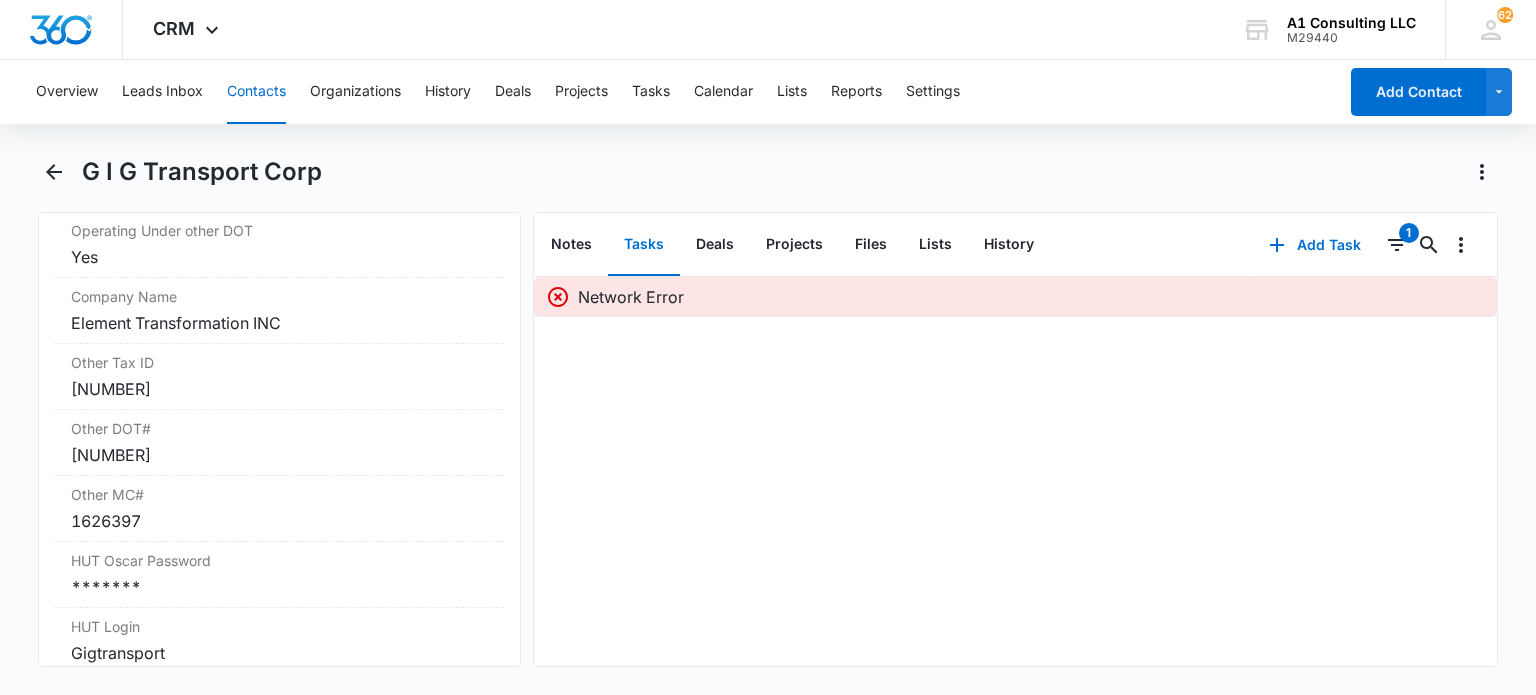 click on "Overview Leads Inbox Contacts Organizations History Deals Projects Tasks Calendar Lists Reports Settings" at bounding box center (680, 92) 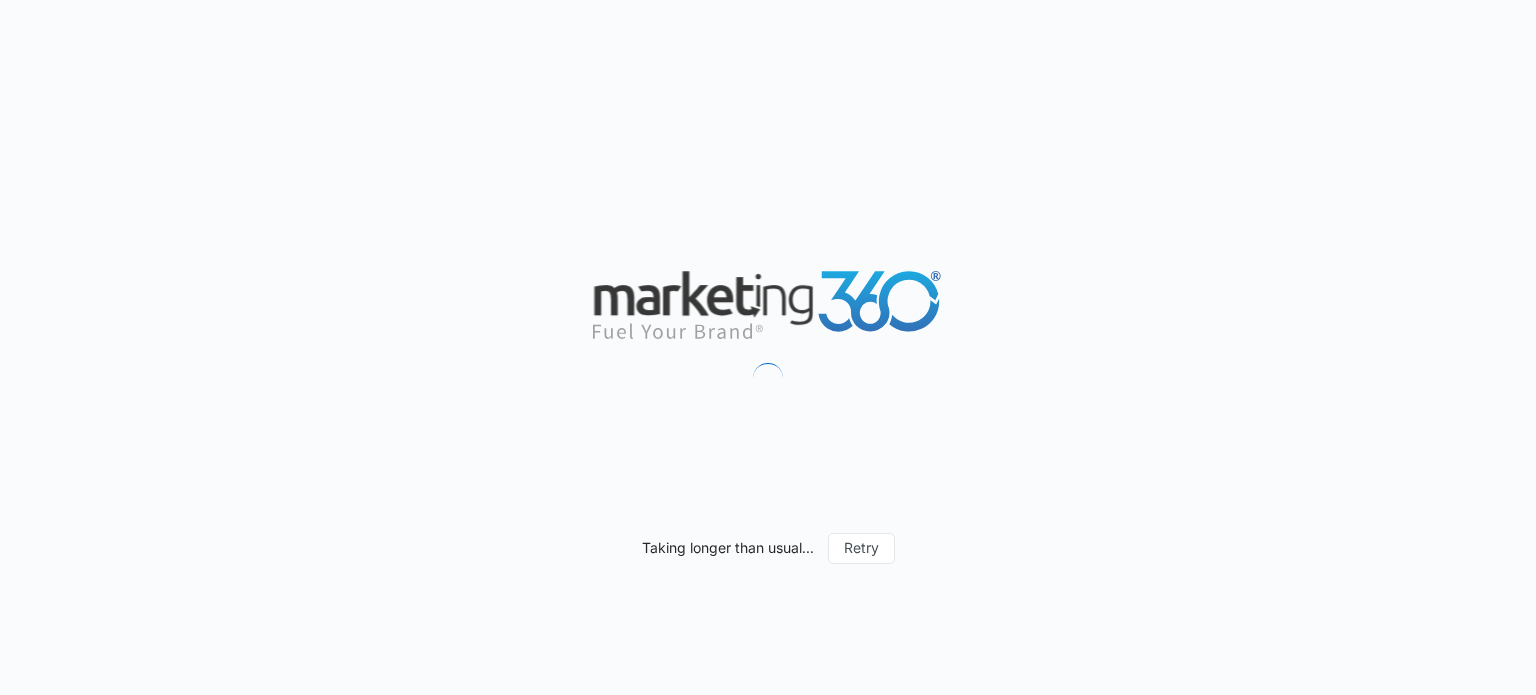 scroll, scrollTop: 0, scrollLeft: 0, axis: both 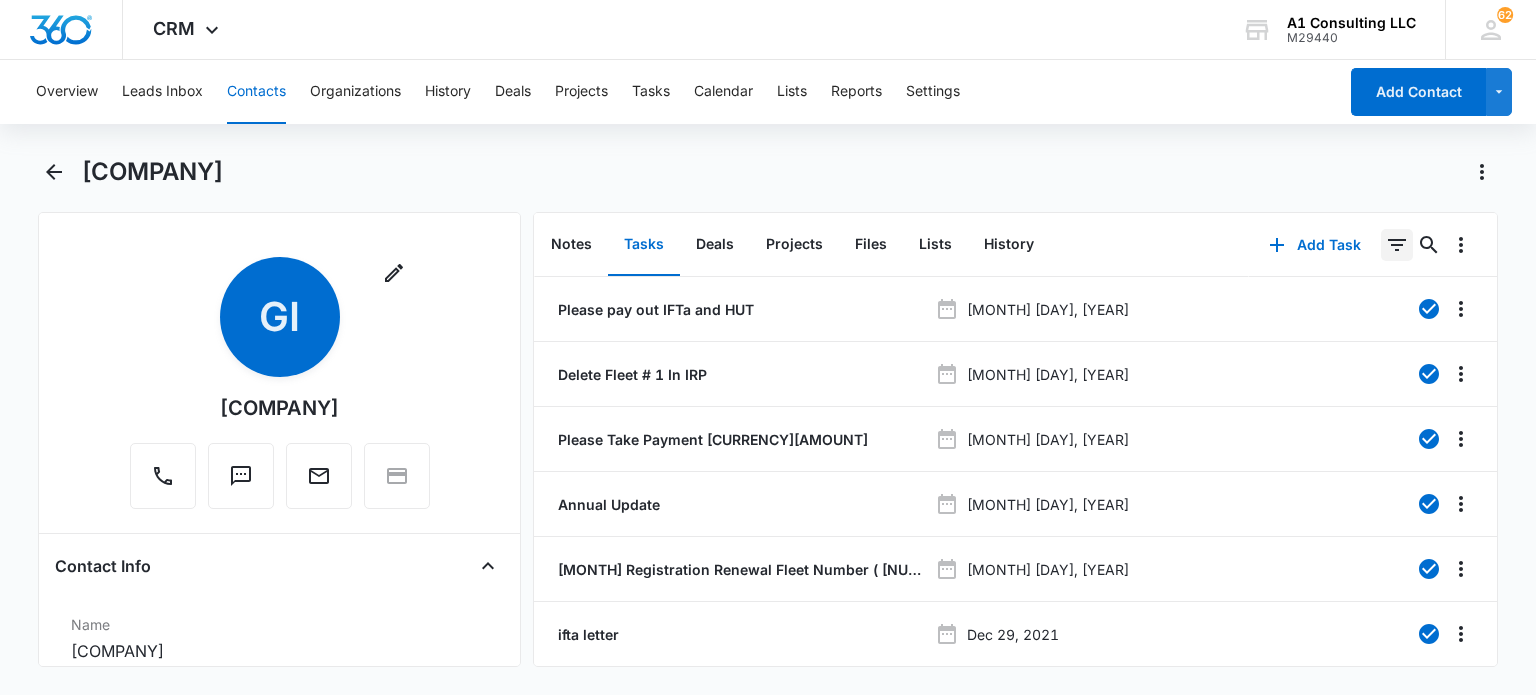 click 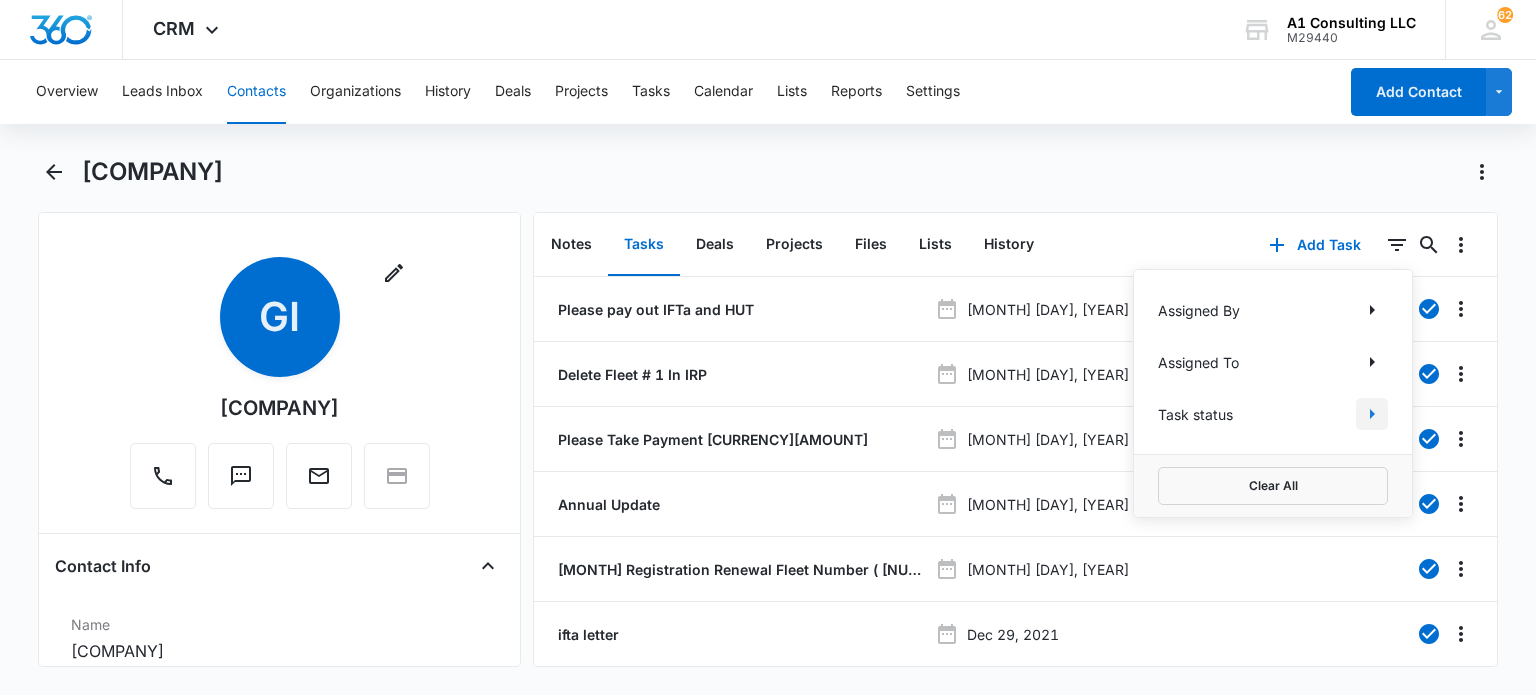 click 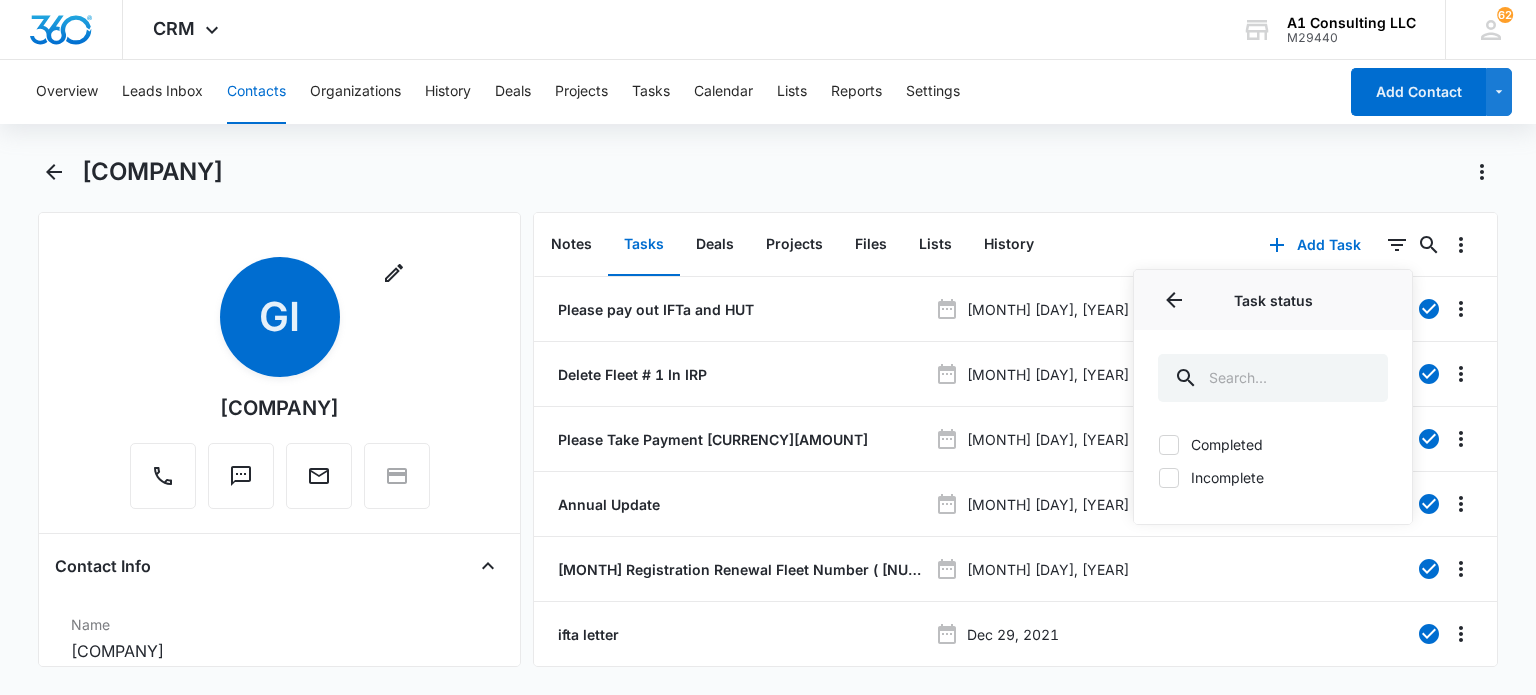 click on "Incomplete" at bounding box center (1273, 477) 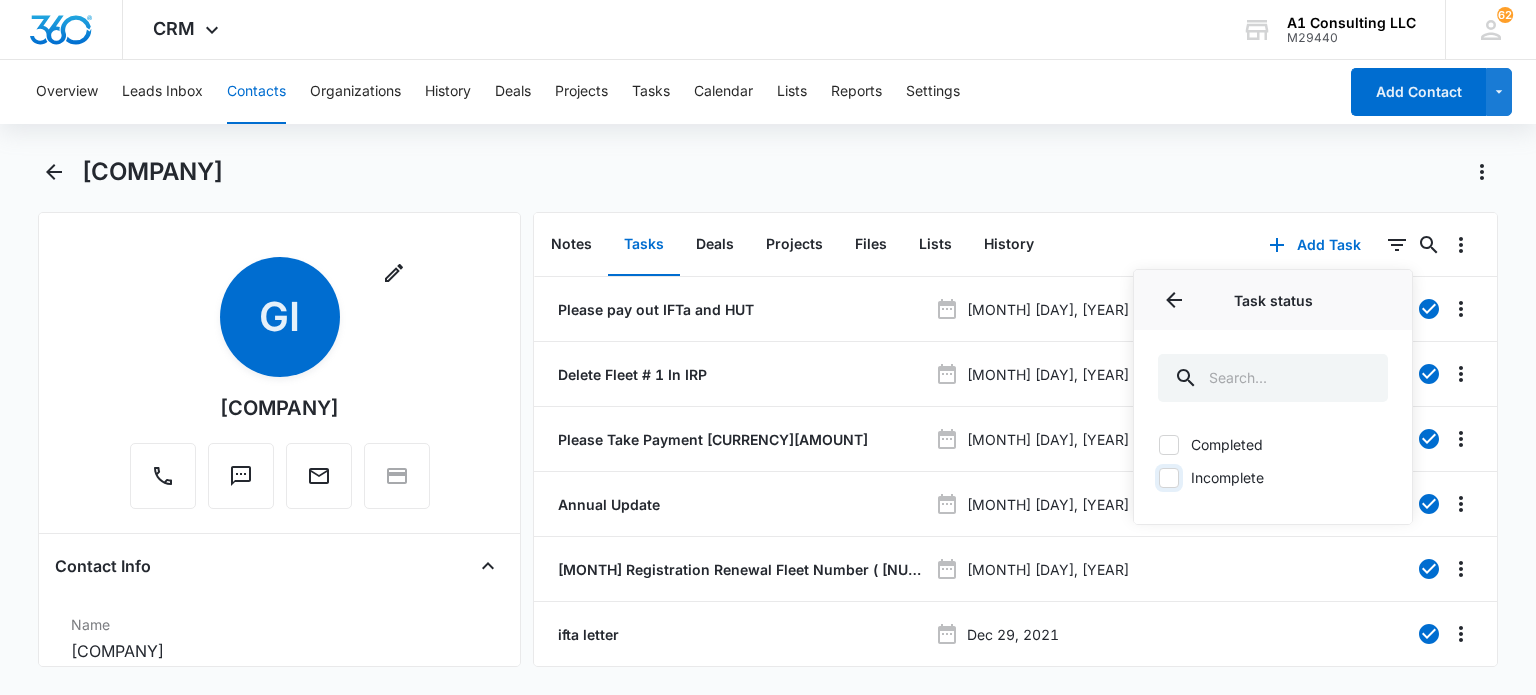 click on "Incomplete" at bounding box center [1158, 477] 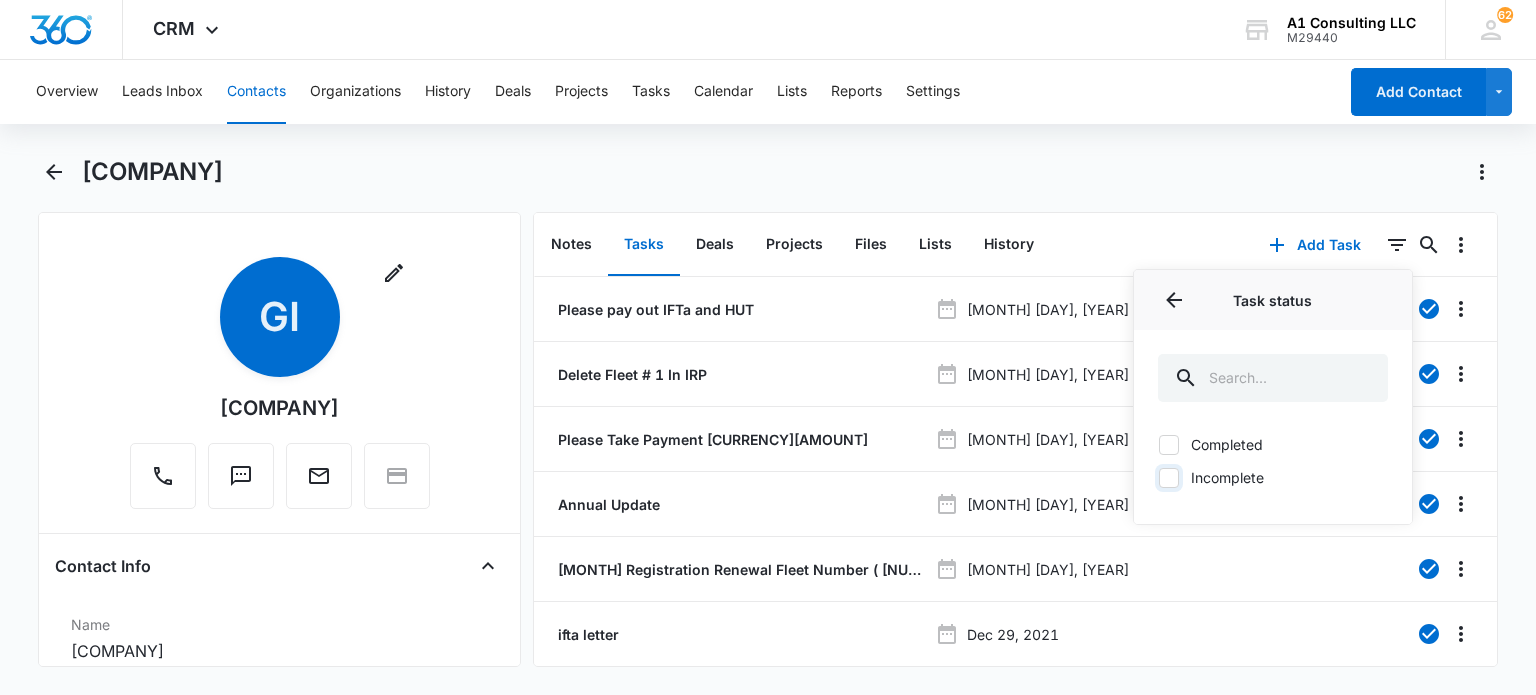 checkbox on "true" 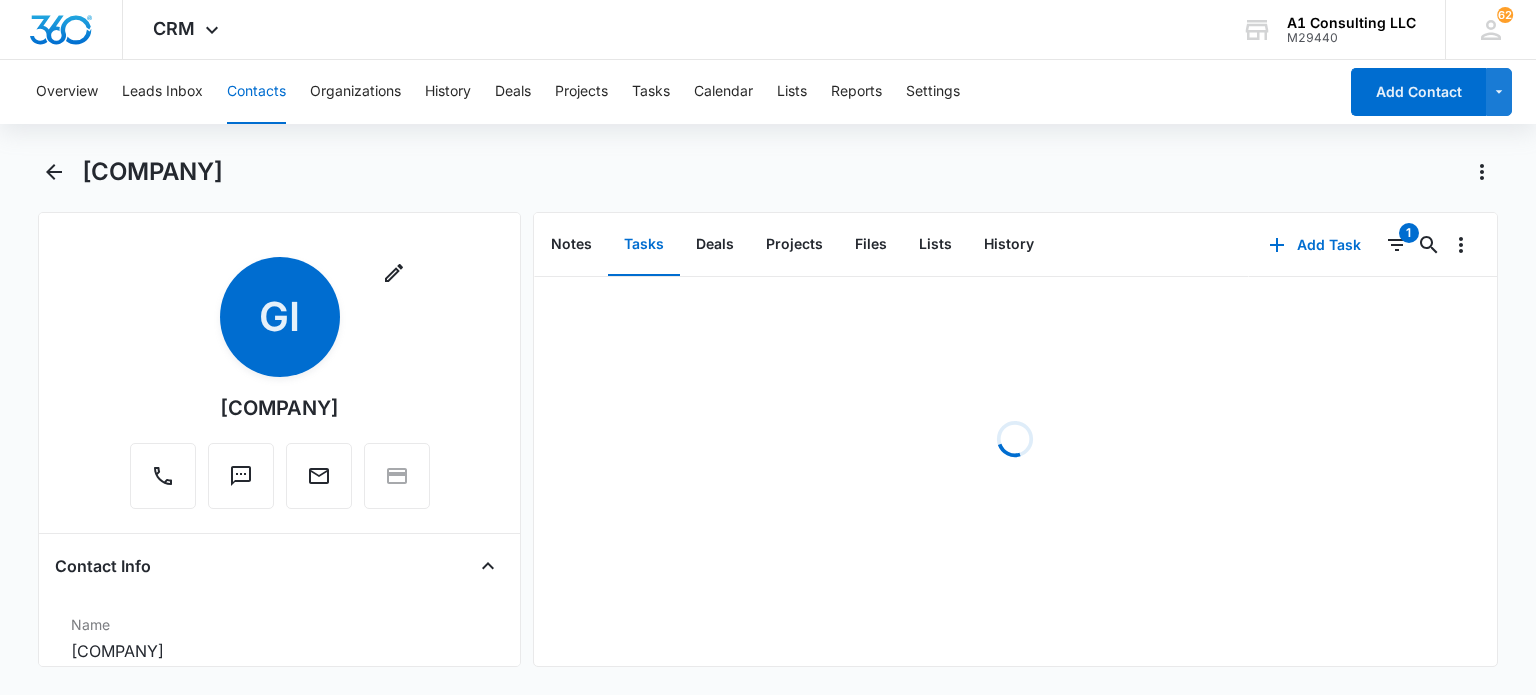click on "Overview Leads Inbox Contacts Organizations History Deals Projects Tasks Calendar Lists Reports Settings Add Contact G I G Transport Corp Remove GI G I G Transport Corp Contact Info Name Cancel Save Changes G I G Transport Corp Phone Cancel Save Changes ([PHONE]) Email Cancel Save Changes [EMAIL] Organization Cancel Save Changes --- Address Cancel Save Changes One Gateway Center Suite 2600 A Newark NJ 07102 USA Details Source Cancel Save Changes Referral Contact Type Cancel Save Changes Client Contact Status Cancel Save Changes New Jersey  Assigned To Cancel Save Changes [FIRST] [LAST], [FIRST] [LAST], [FIRST] [LAST], Admin Account Tags Cancel Save Changes BOIR [YEAR] Connecticut Permit English  Grand Openning NJ IRP CONFIGURATION Safety Audit Next Contact Date Cancel Save Changes --- Color Tag Current Color: Cancel Save Changes Payments ID ID [NUMBER] Created [MONTH] [DAY], [YEAR] at [TIME] Additional Contact Info Owner Name  Cancel Save Changes [FIRST] [LAST] Phone Number Usage Cancel Save Changes --- 1" at bounding box center [768, 375] 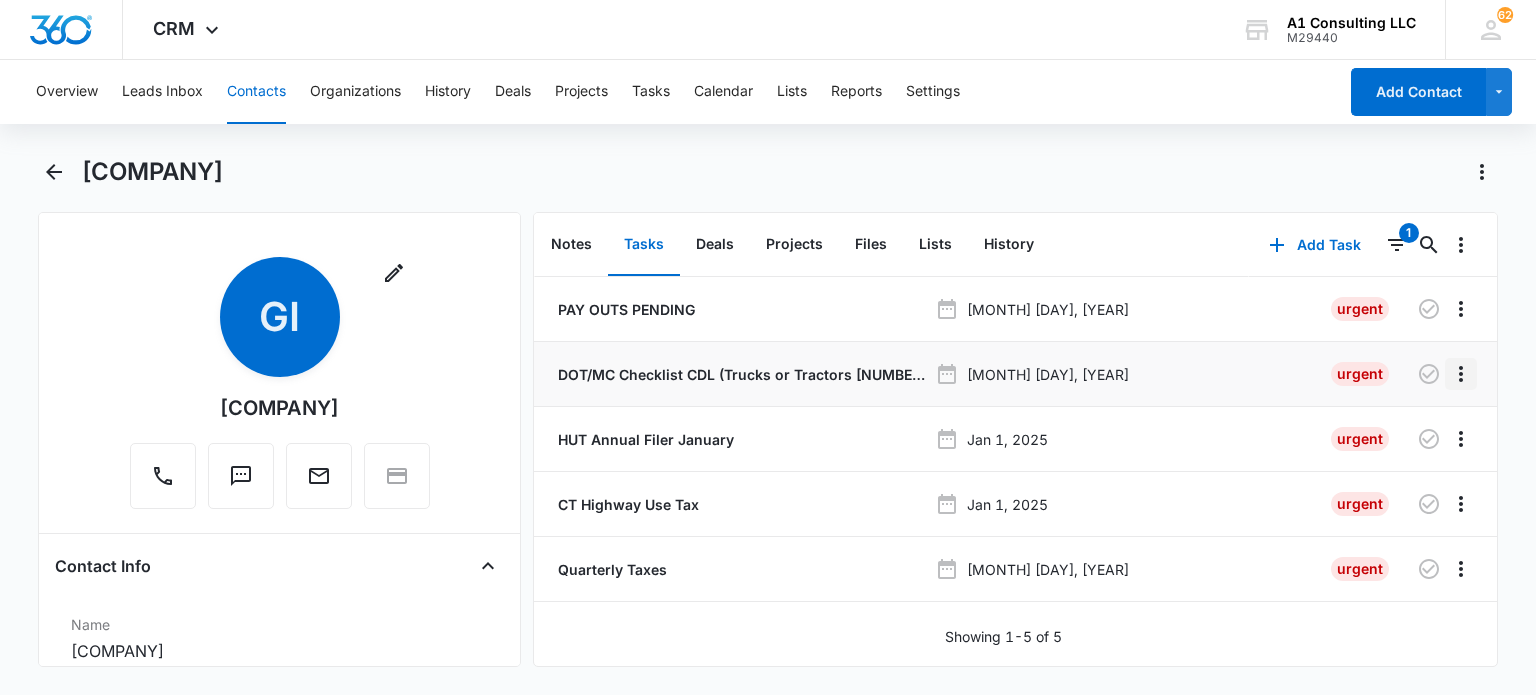drag, startPoint x: 1442, startPoint y: 372, endPoint x: 1443, endPoint y: 388, distance: 16.03122 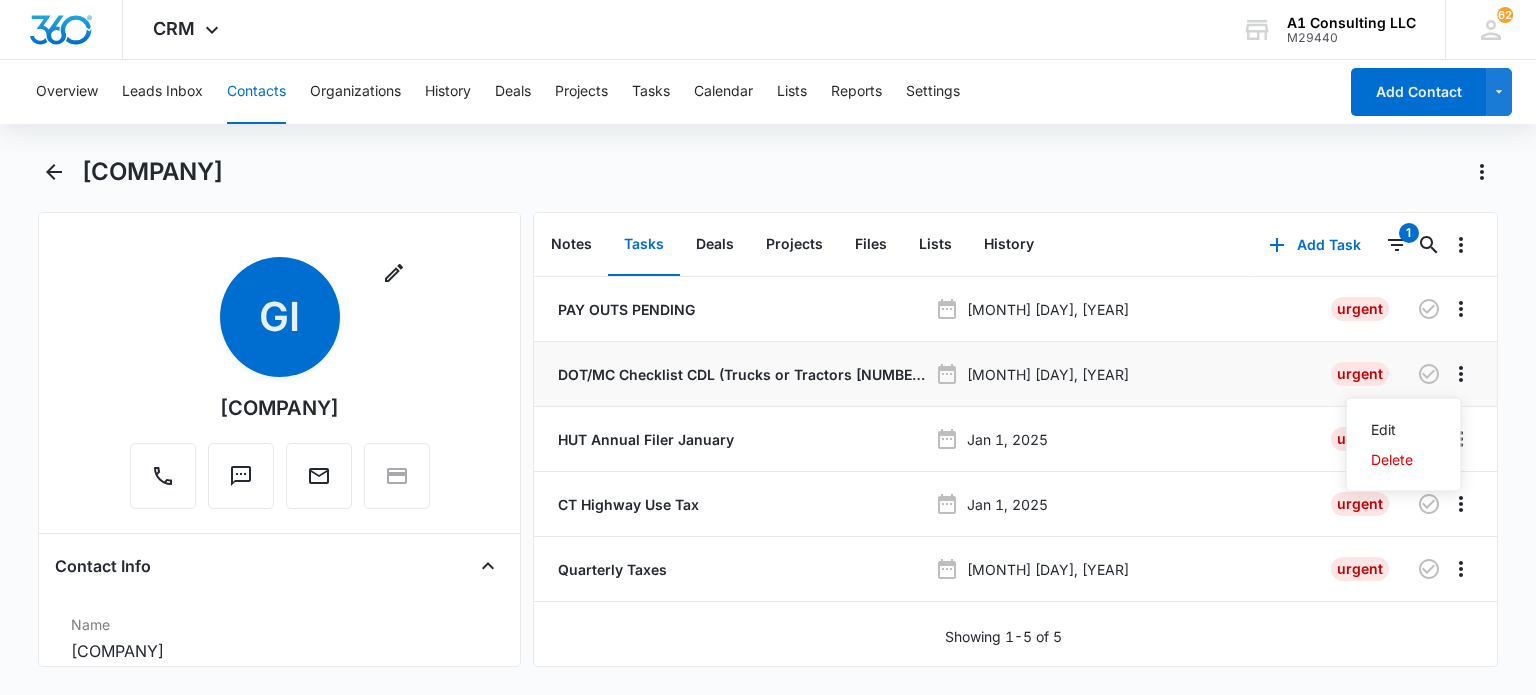 click on "DOT/MC Checklist CDL (Trucks or Tractors [NUMBER] pounds or more)" at bounding box center (740, 374) 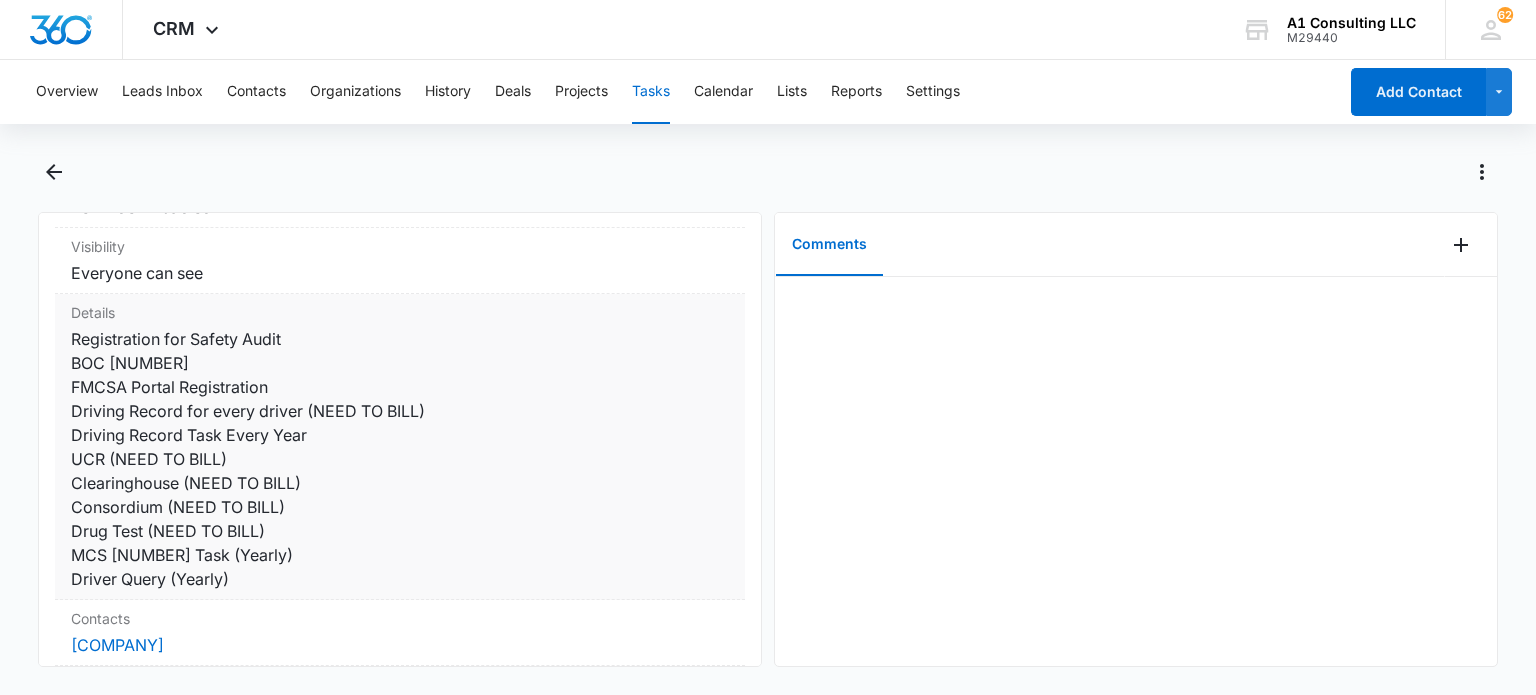 scroll, scrollTop: 600, scrollLeft: 0, axis: vertical 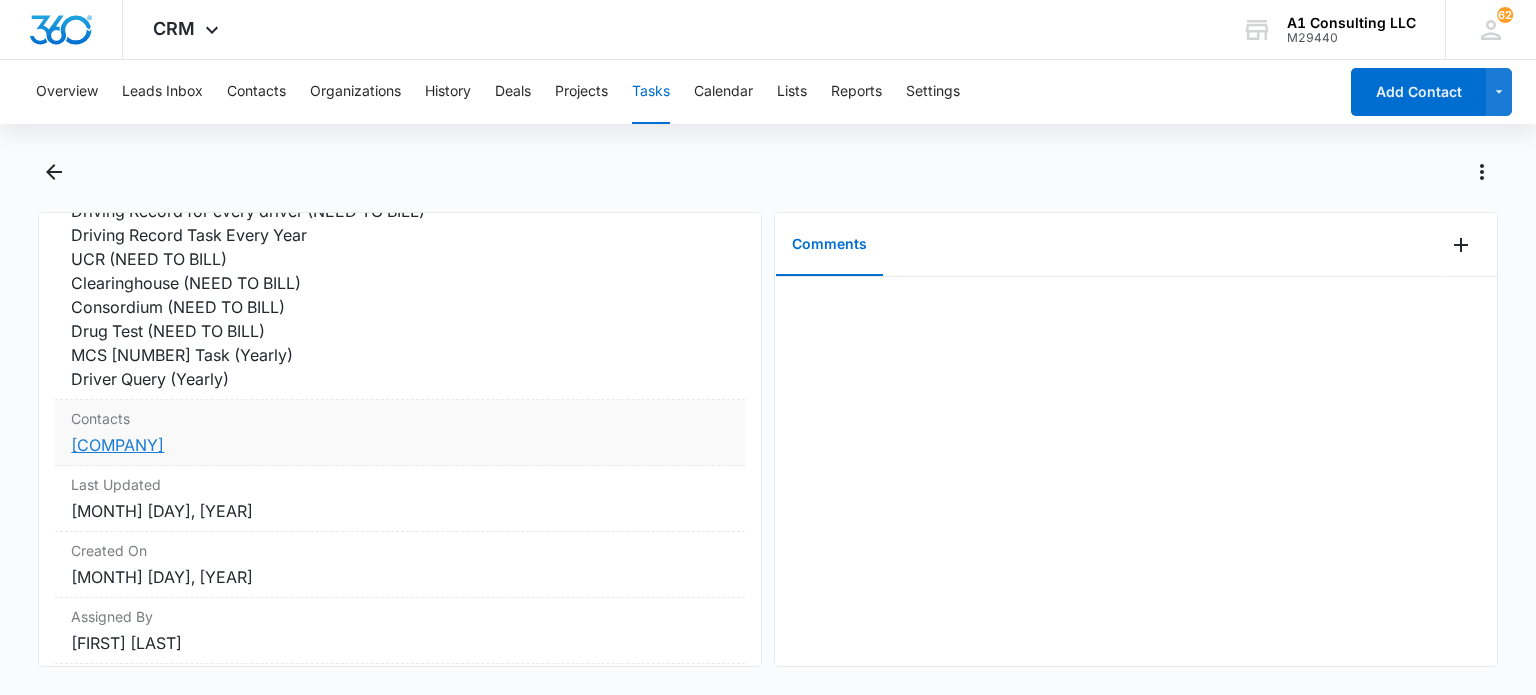 click on "[COMPANY]" at bounding box center (117, 445) 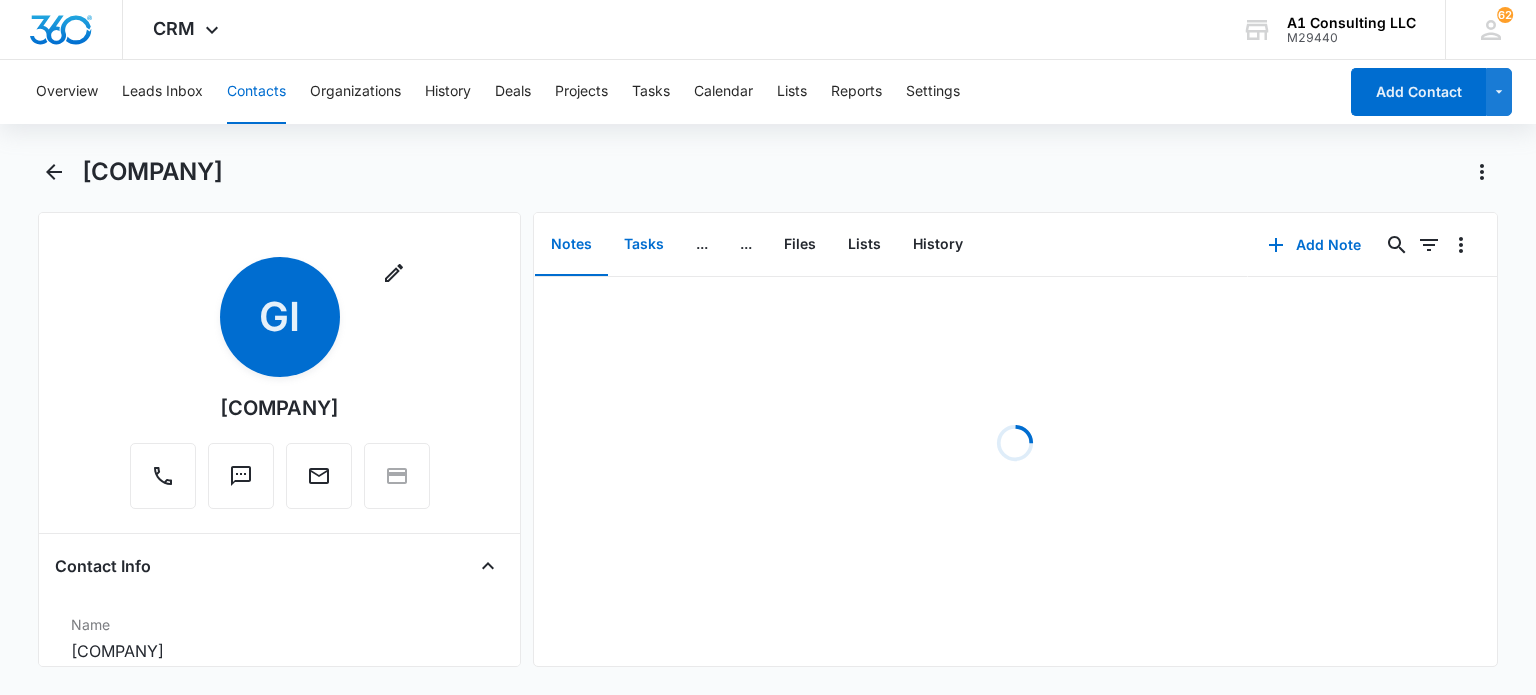 click on "Tasks" at bounding box center [644, 245] 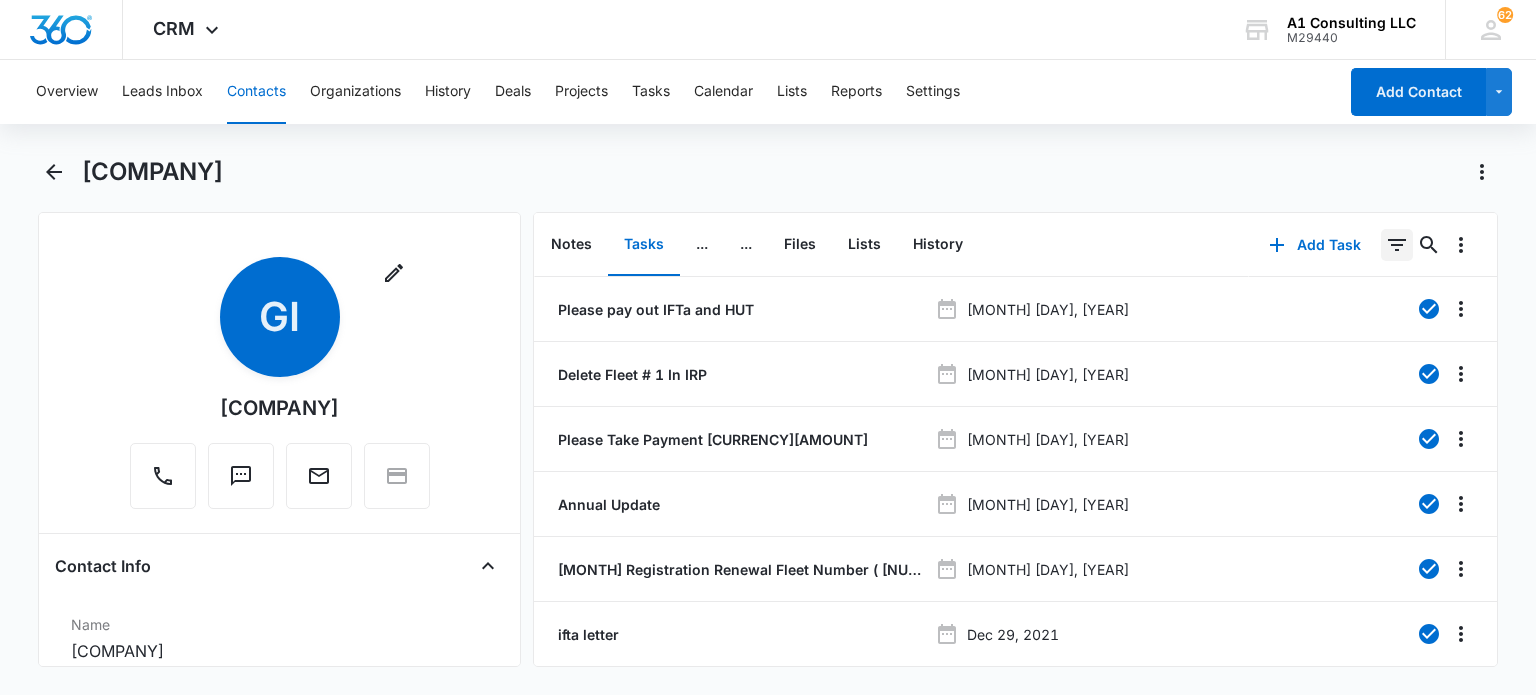 click 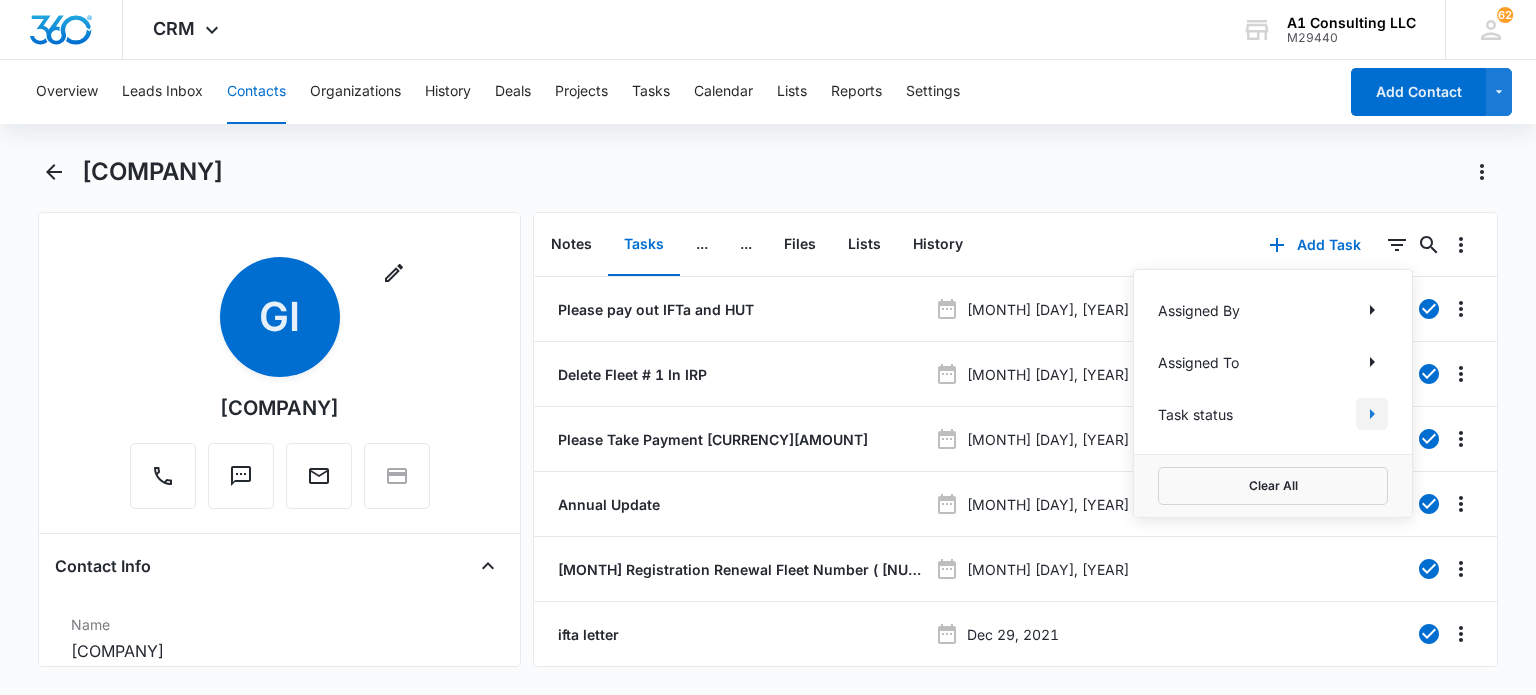 click 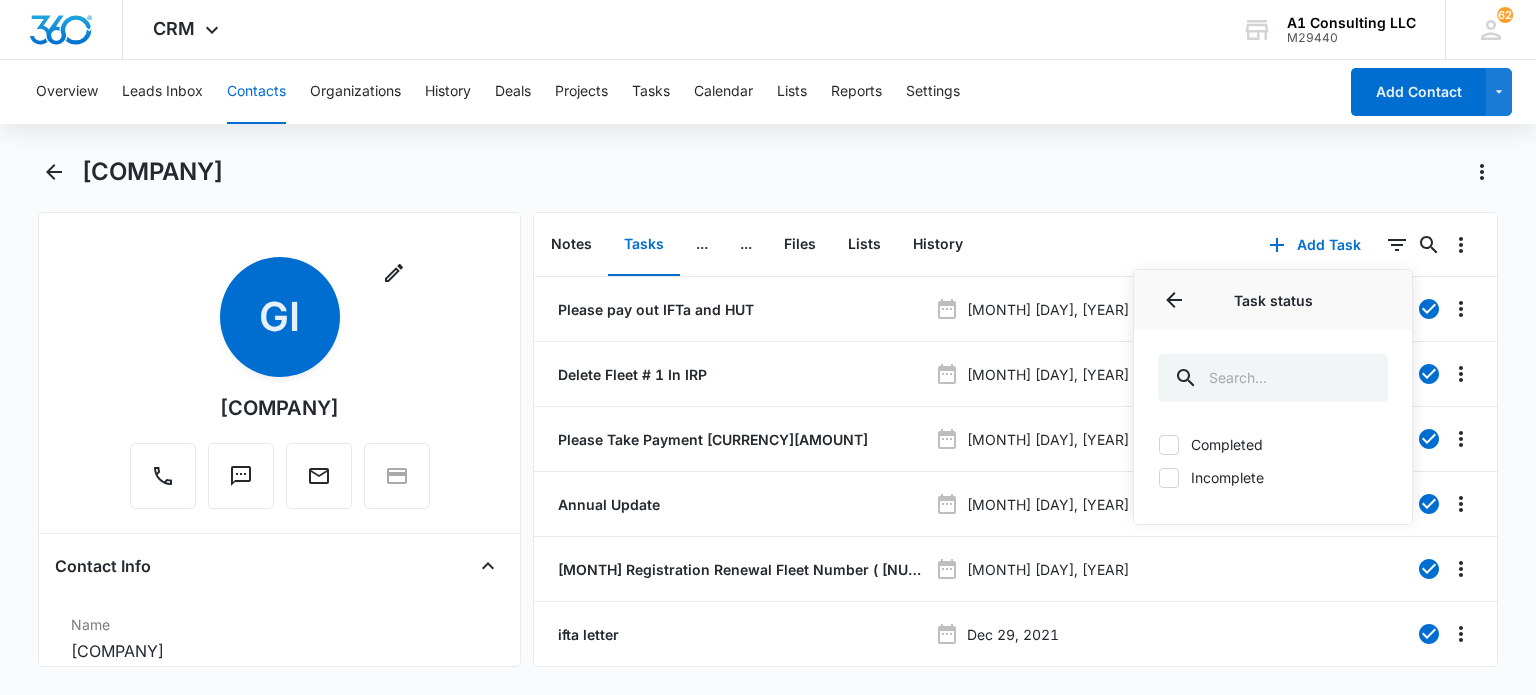 click on "Incomplete" at bounding box center [1273, 477] 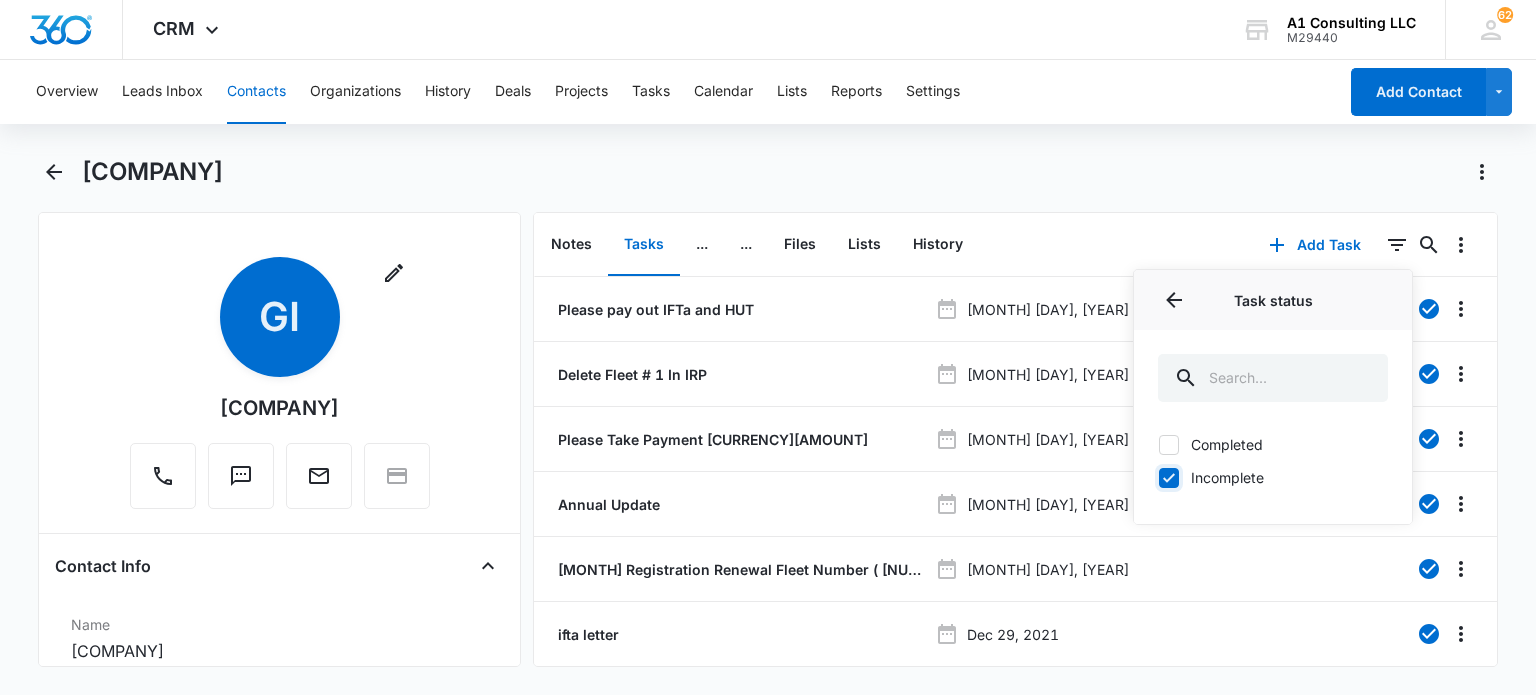 checkbox on "true" 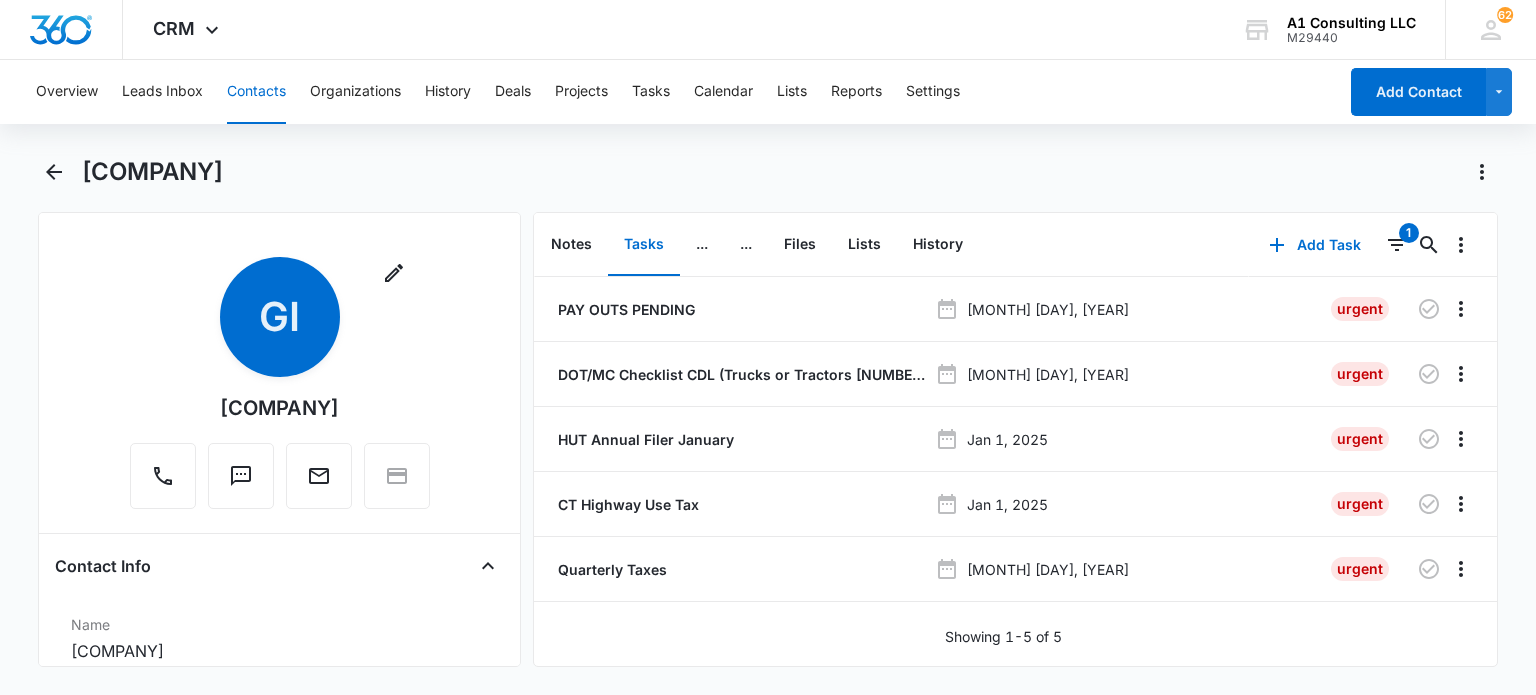 click on "[COMPANY]" at bounding box center [790, 172] 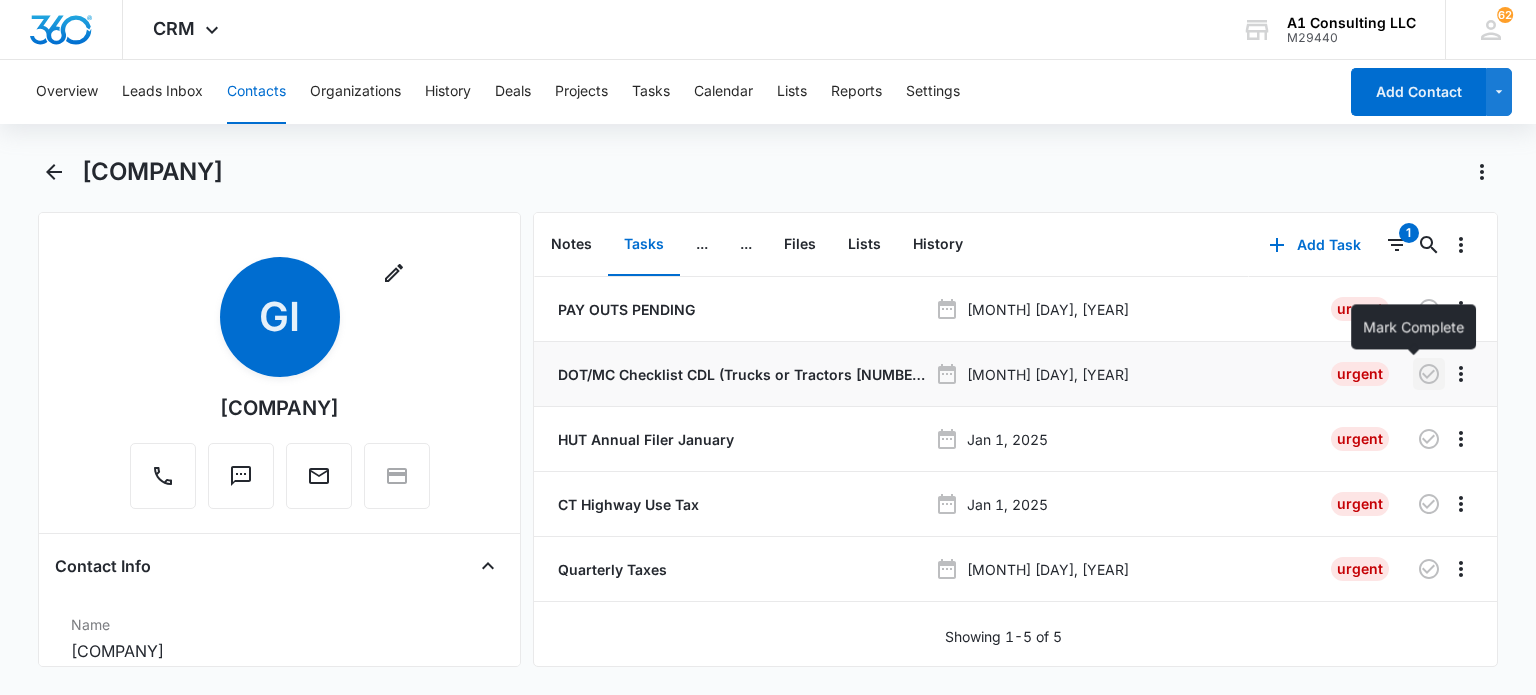 click 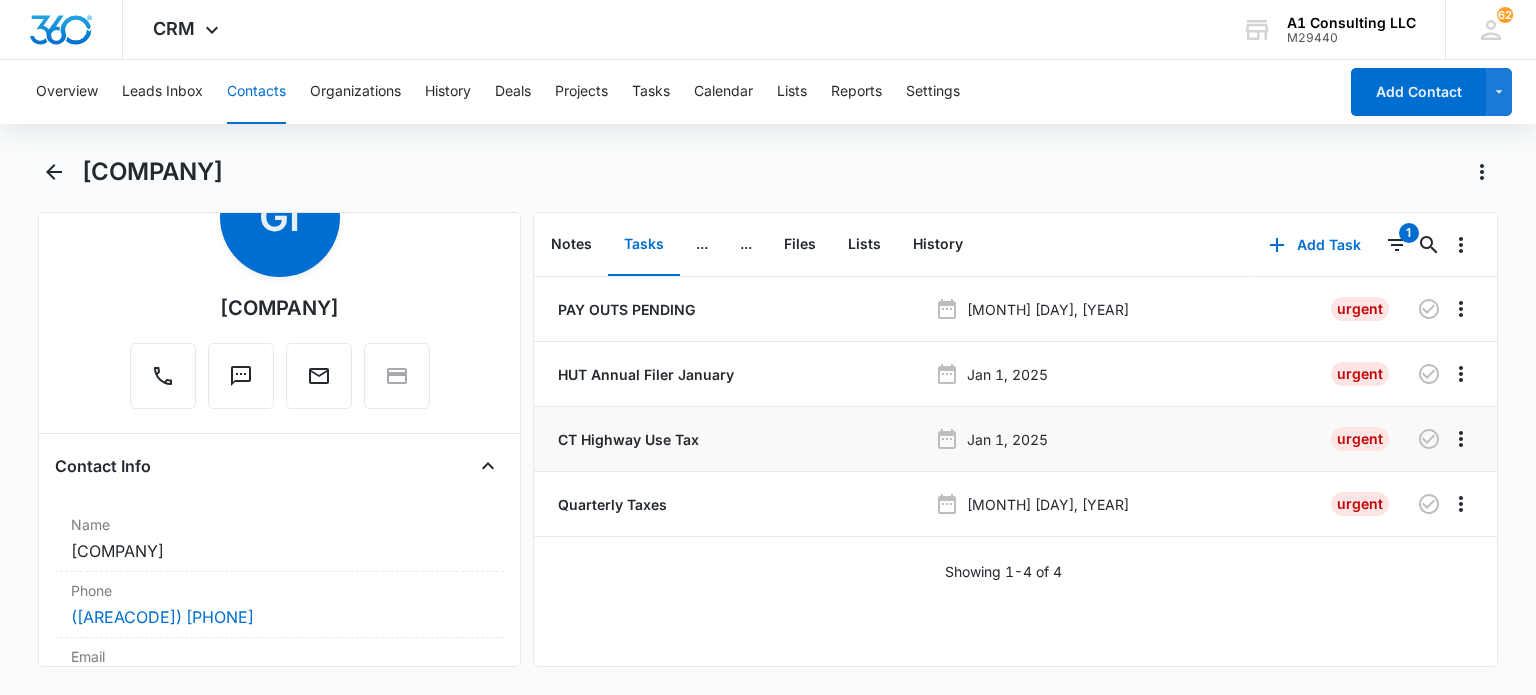 scroll, scrollTop: 0, scrollLeft: 0, axis: both 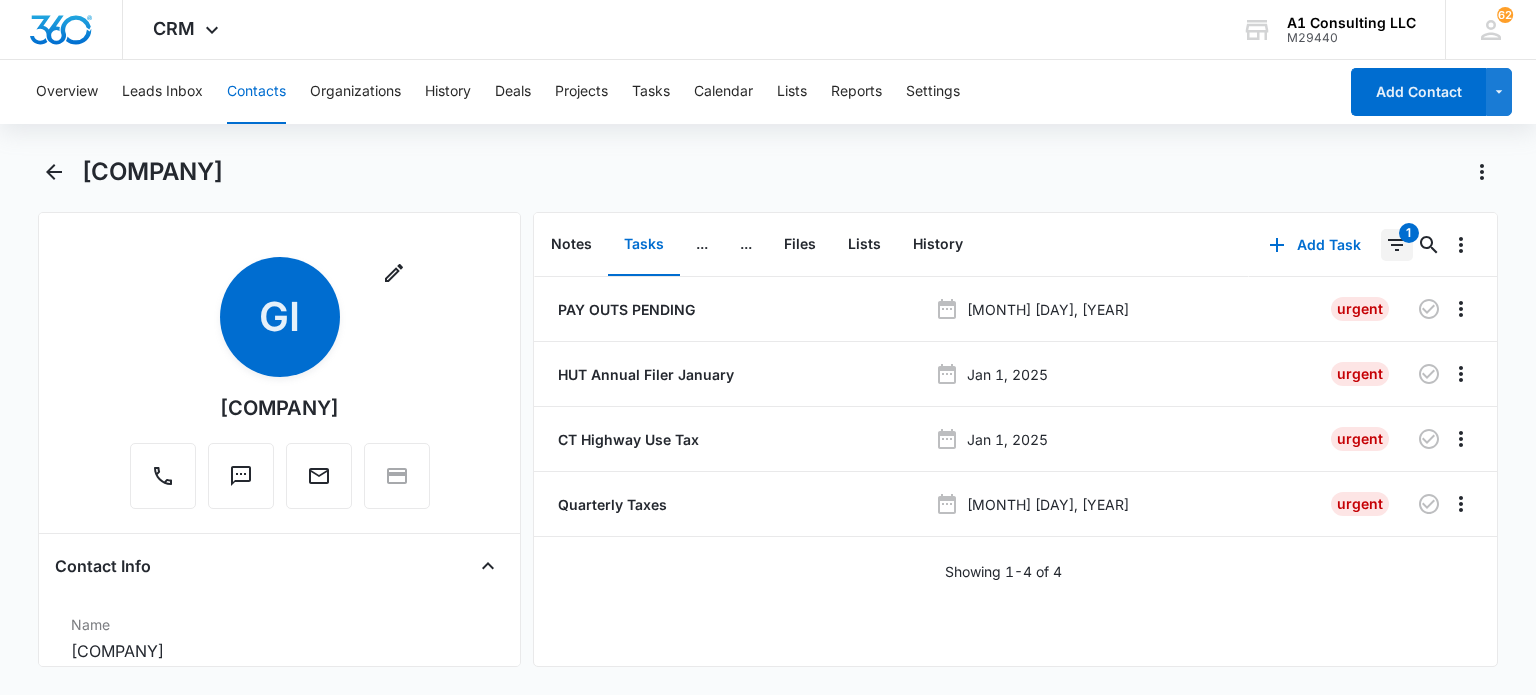 click 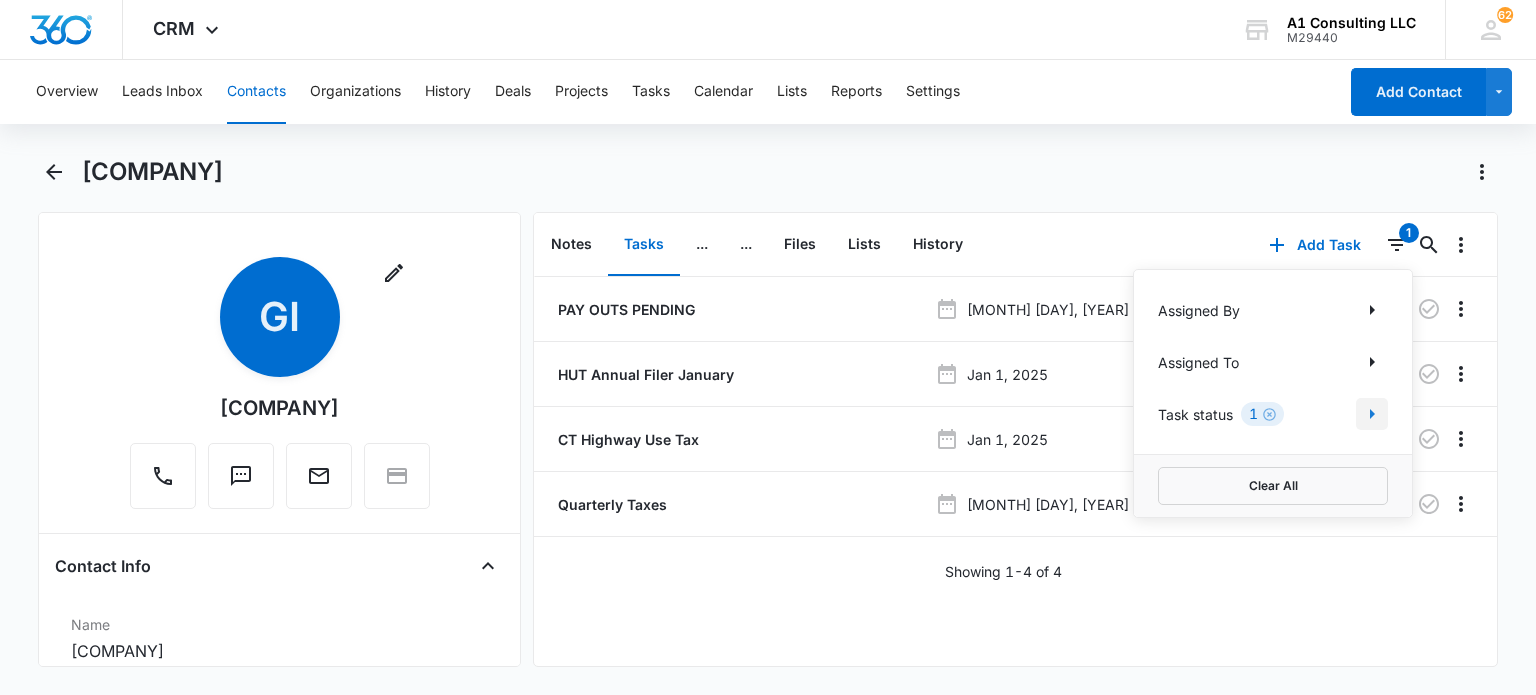 click 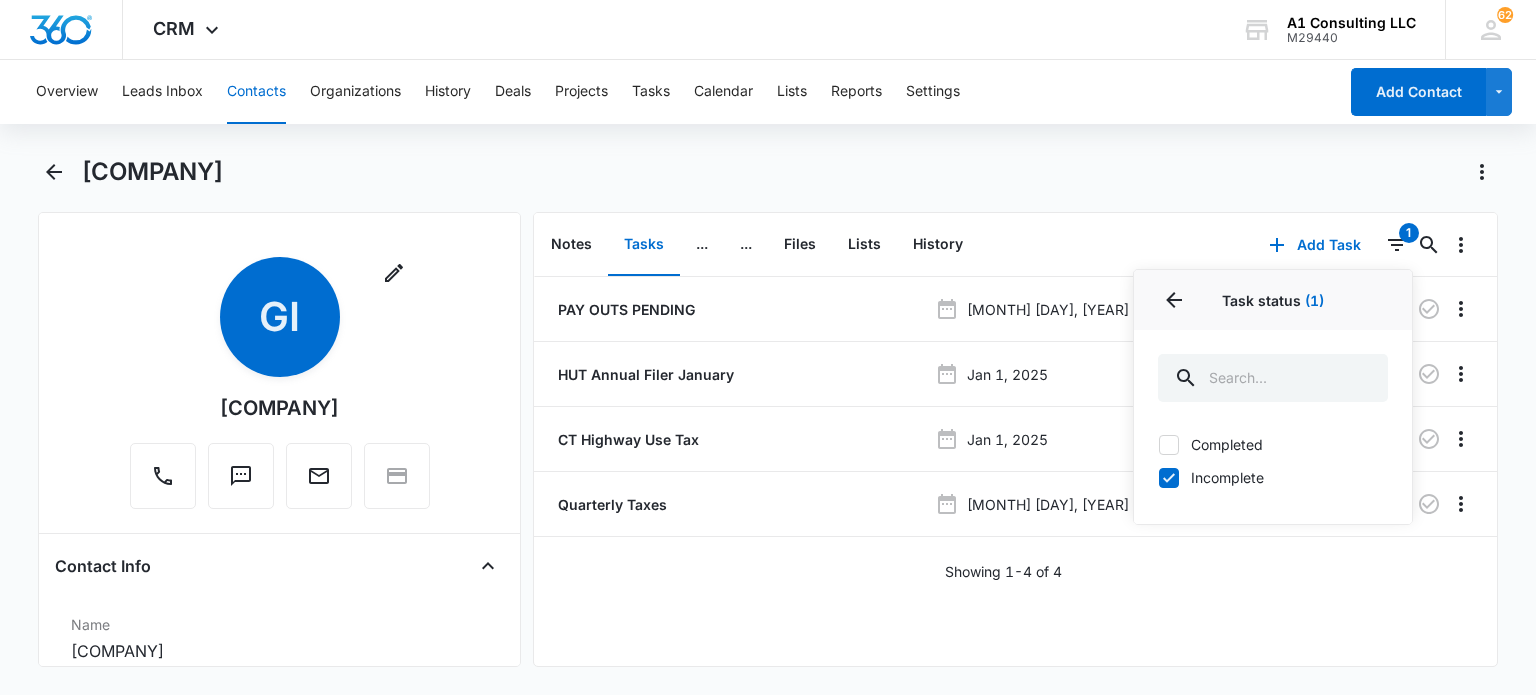 drag, startPoint x: 1160, startPoint y: 475, endPoint x: 1130, endPoint y: 435, distance: 50 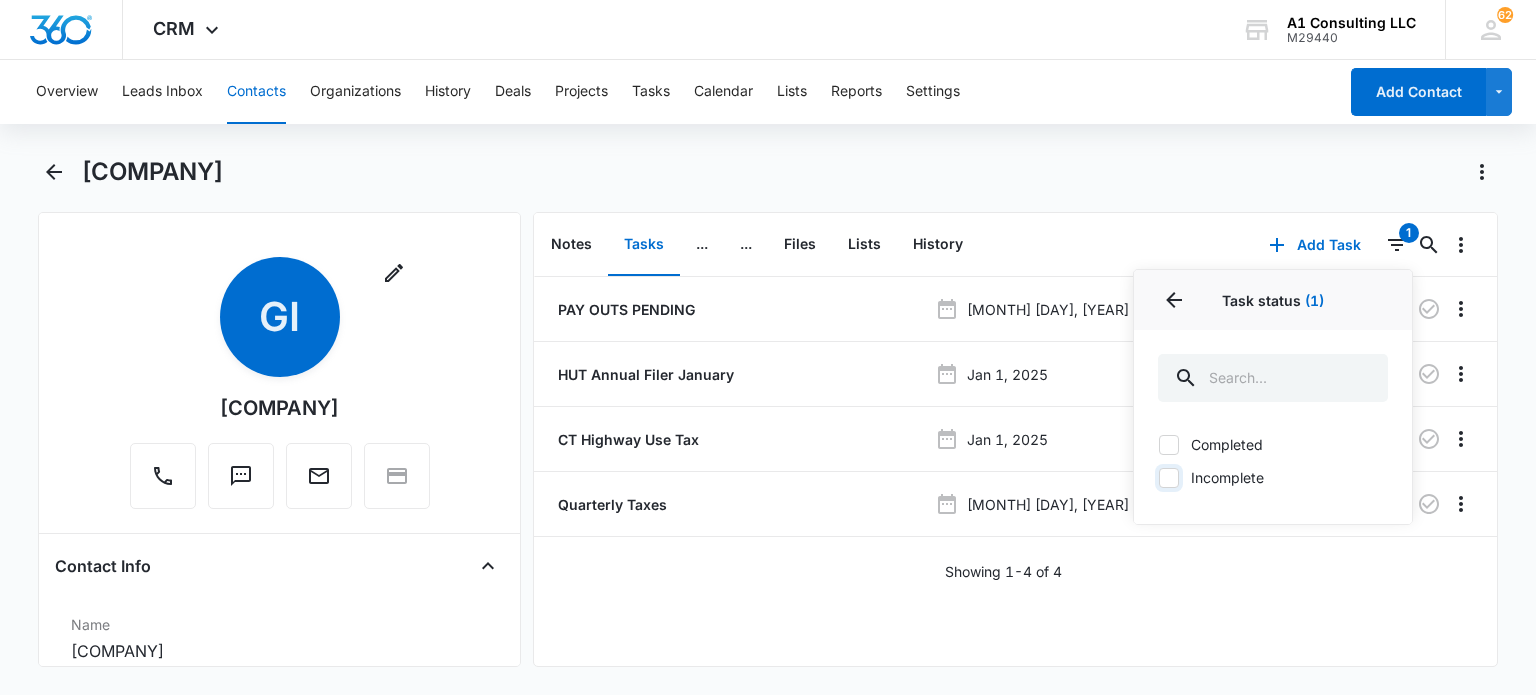 checkbox on "false" 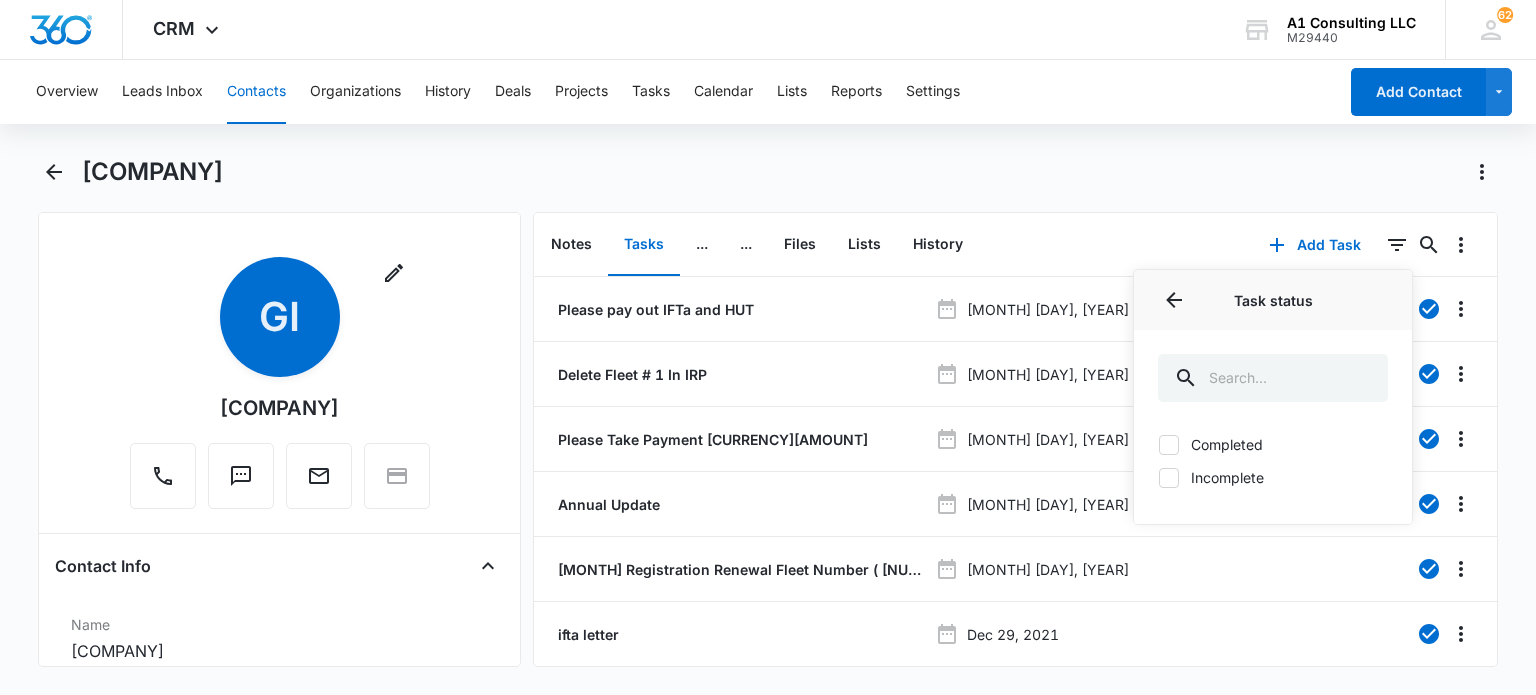 click on "[COMPANY]" at bounding box center [790, 172] 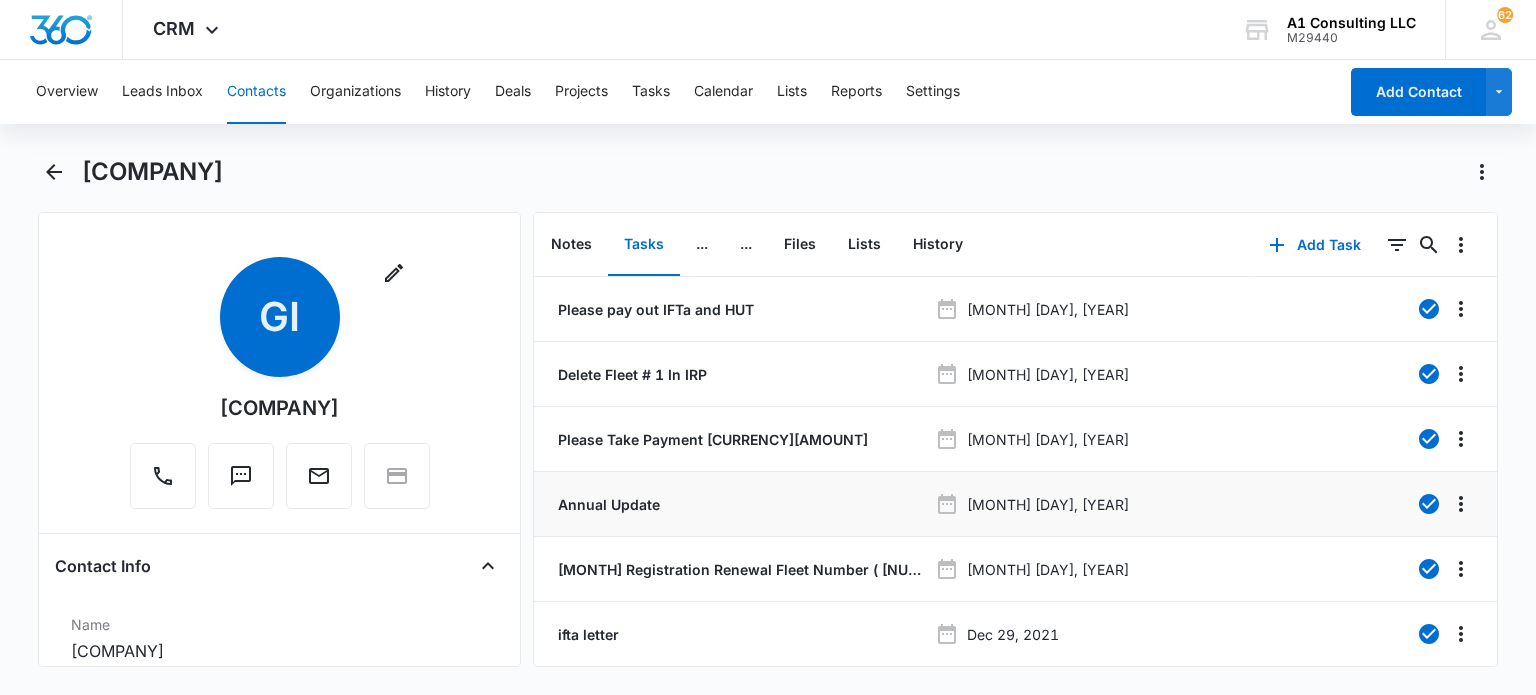 click on "Annual Update" at bounding box center [607, 504] 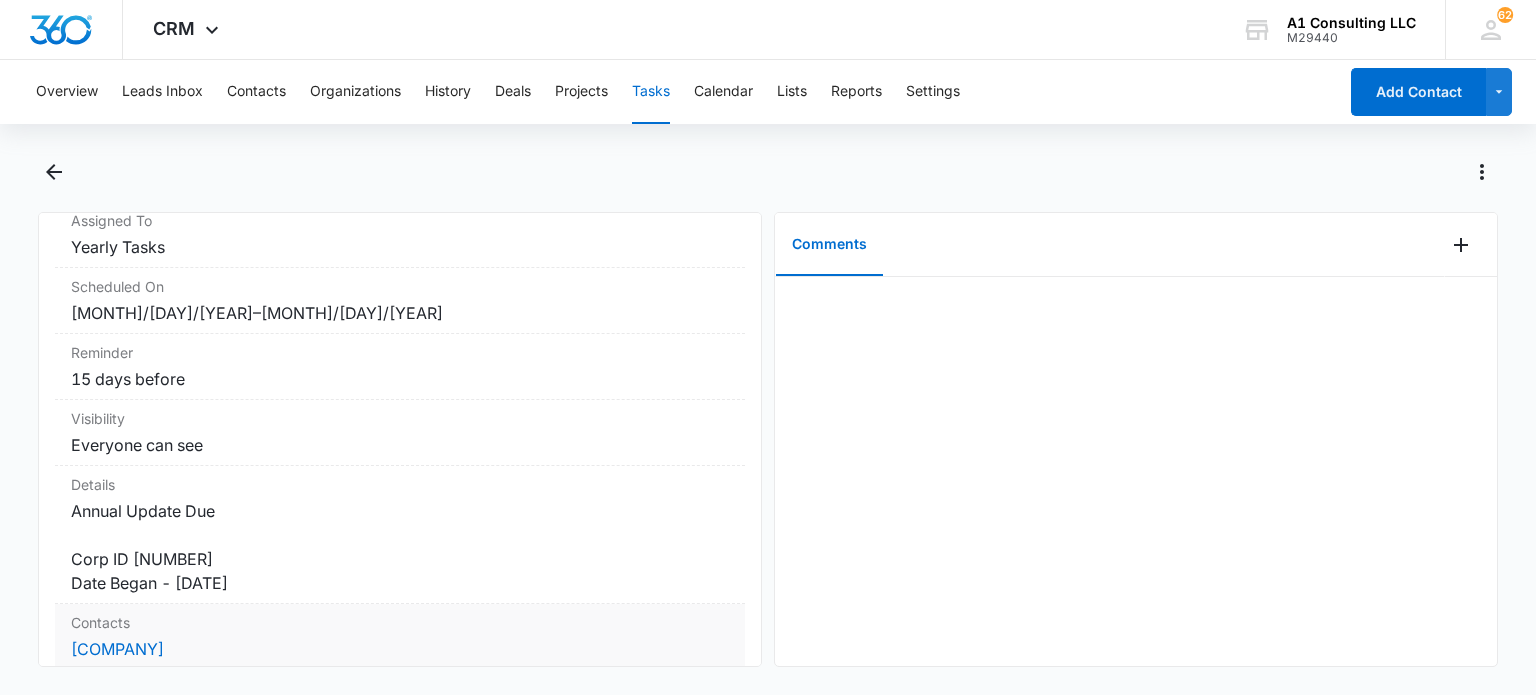 scroll, scrollTop: 300, scrollLeft: 0, axis: vertical 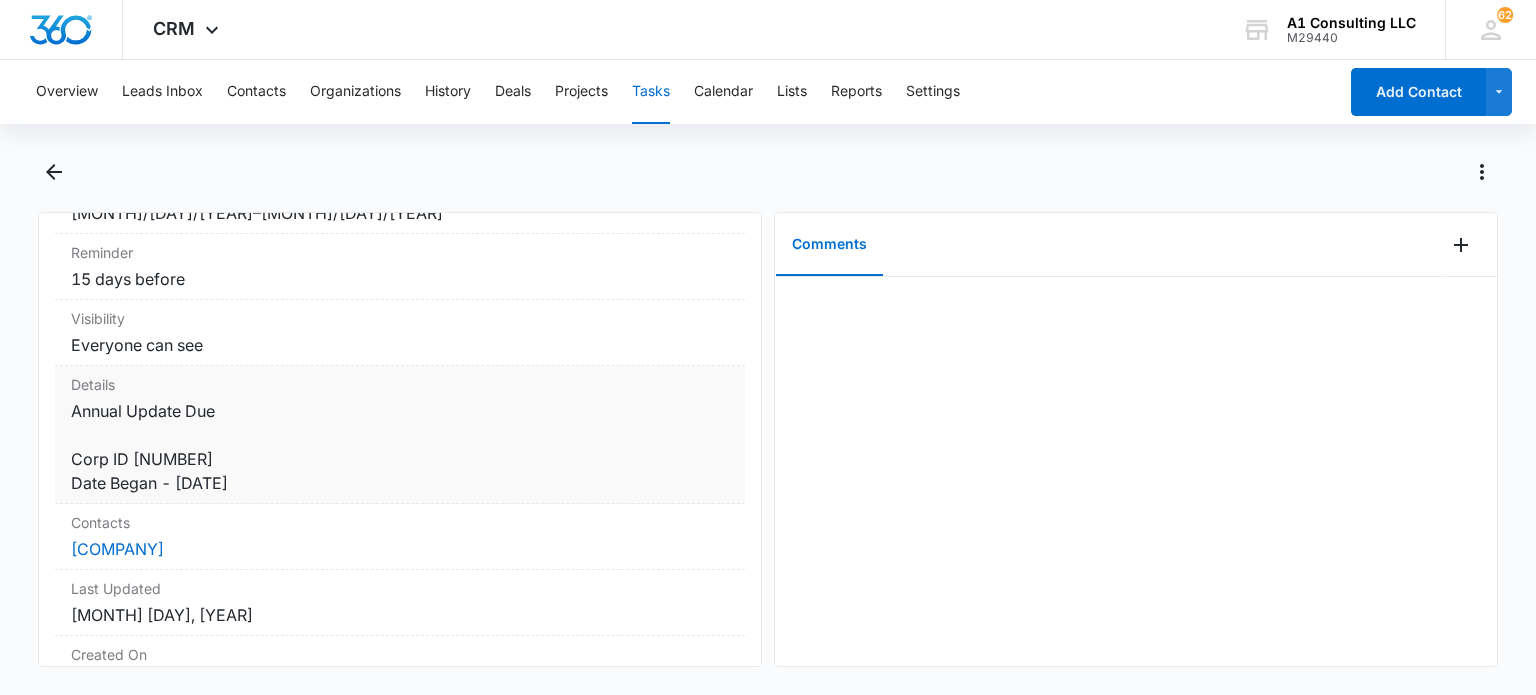 drag, startPoint x: 72, startPoint y: 405, endPoint x: 292, endPoint y: 499, distance: 239.24046 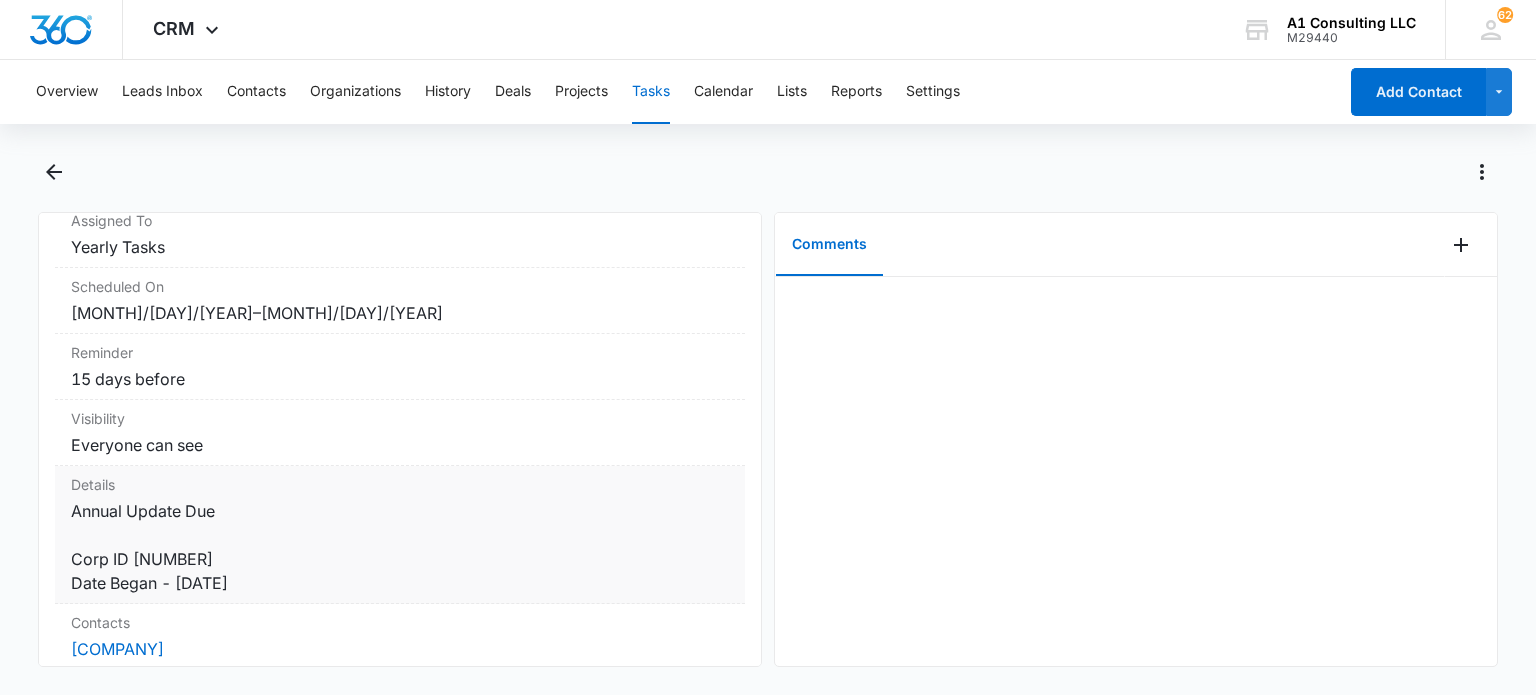 scroll, scrollTop: 400, scrollLeft: 0, axis: vertical 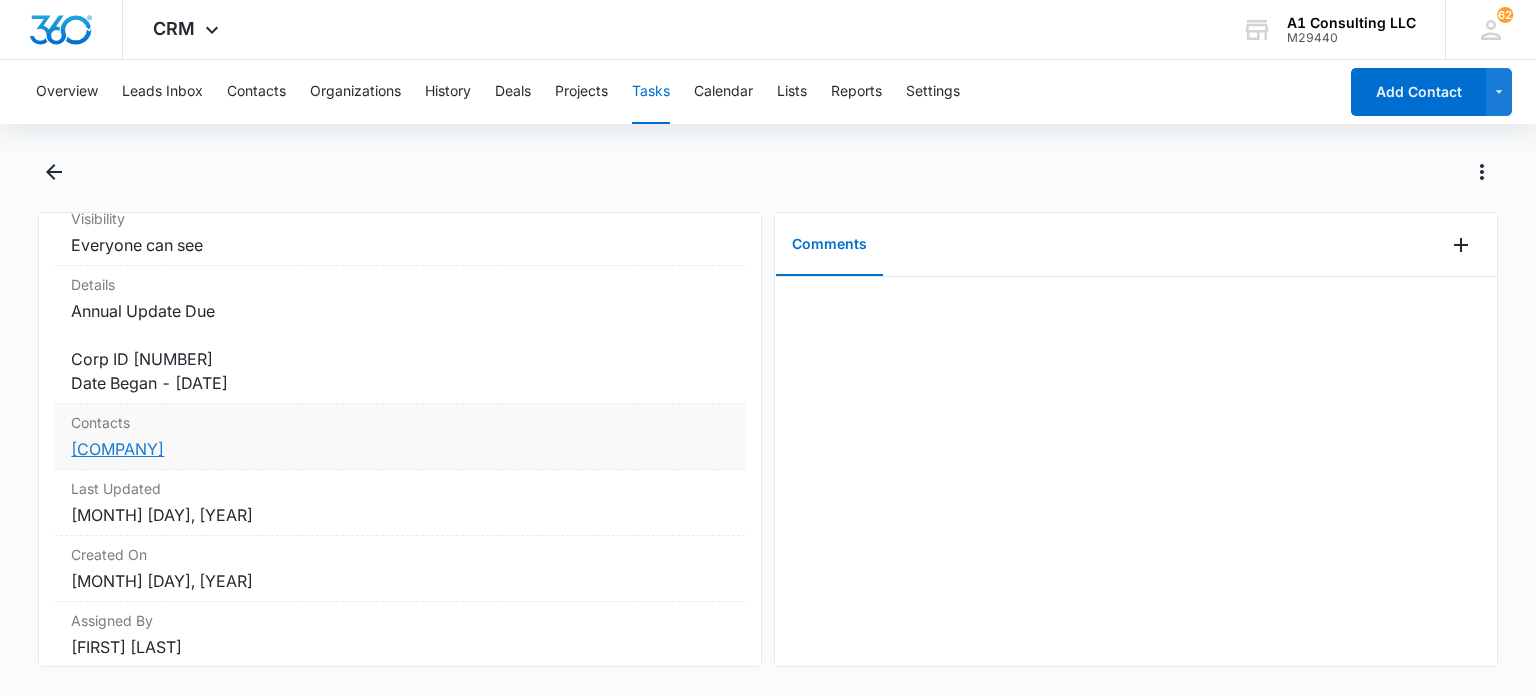 click on "[COMPANY]" at bounding box center (117, 449) 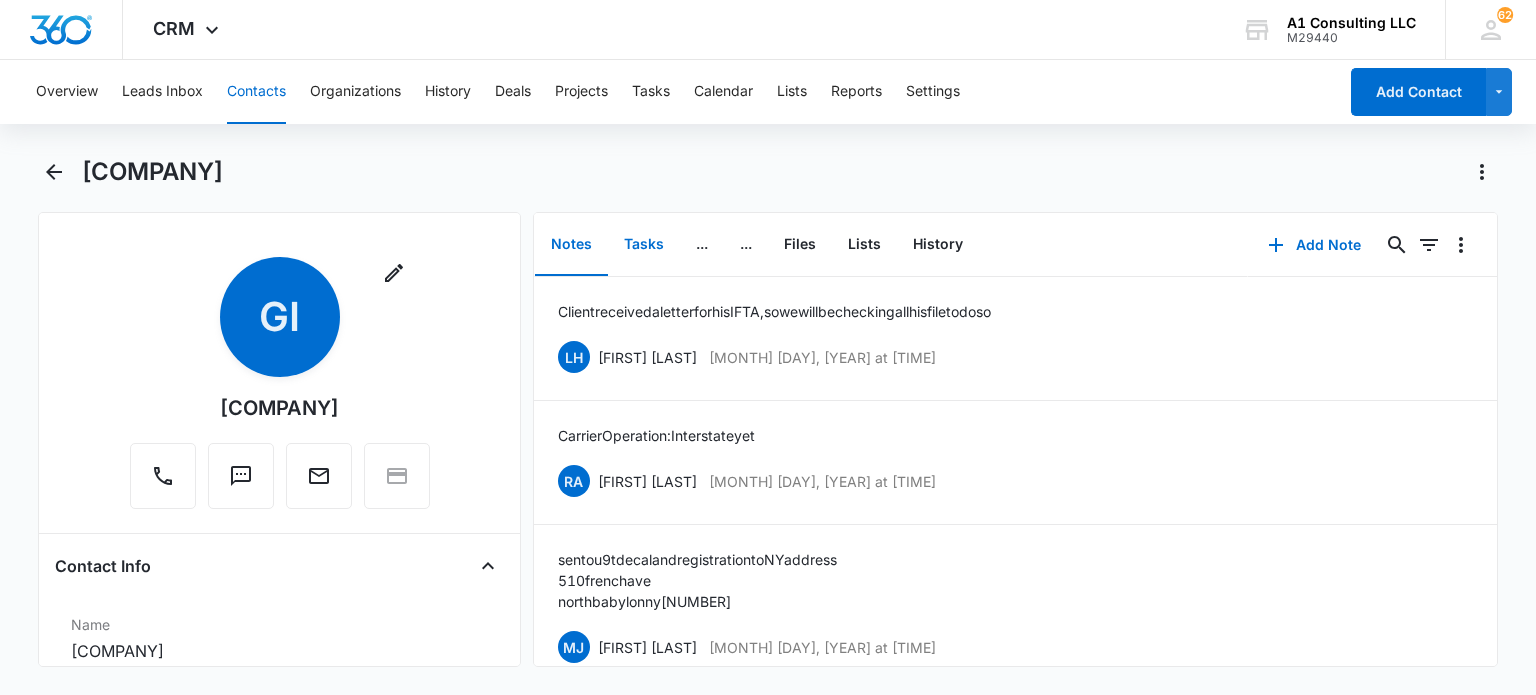 click on "Tasks" at bounding box center (644, 245) 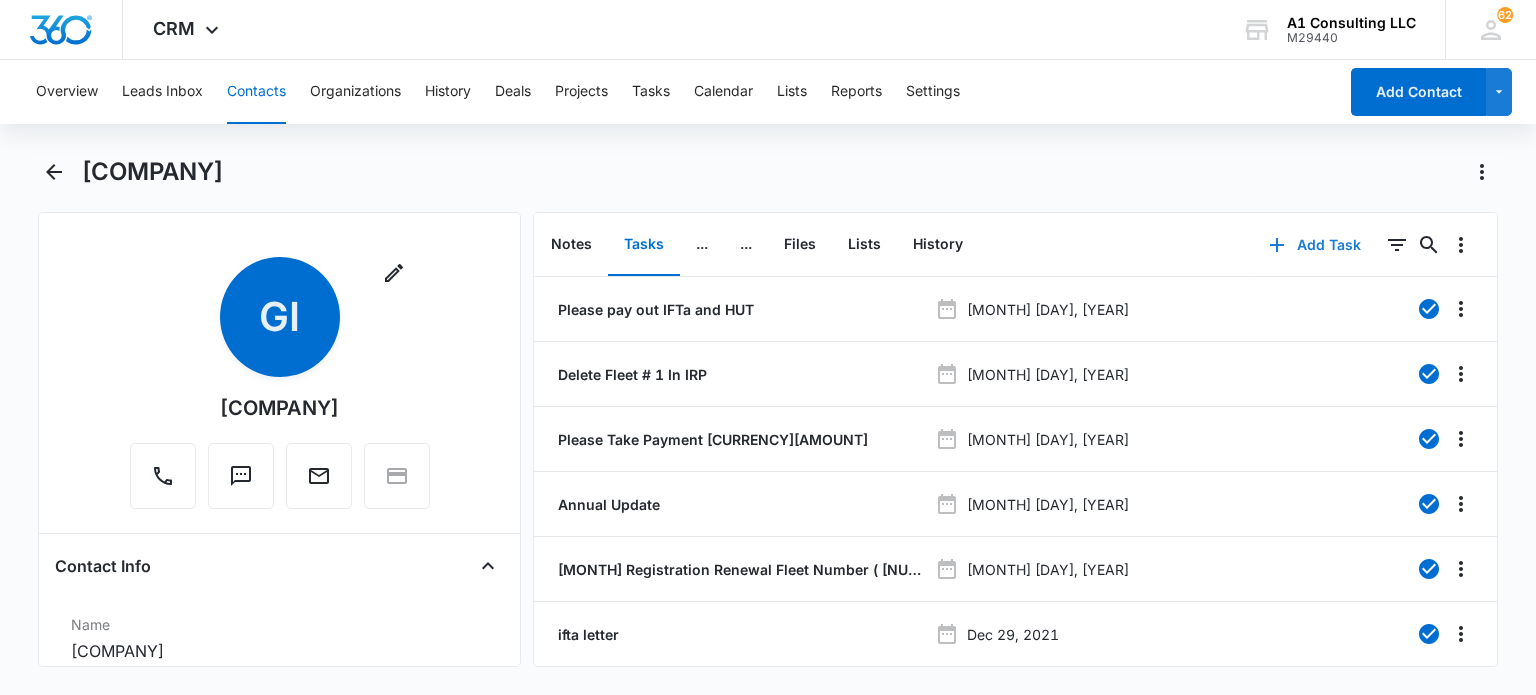 click on "Add Task" at bounding box center (1315, 245) 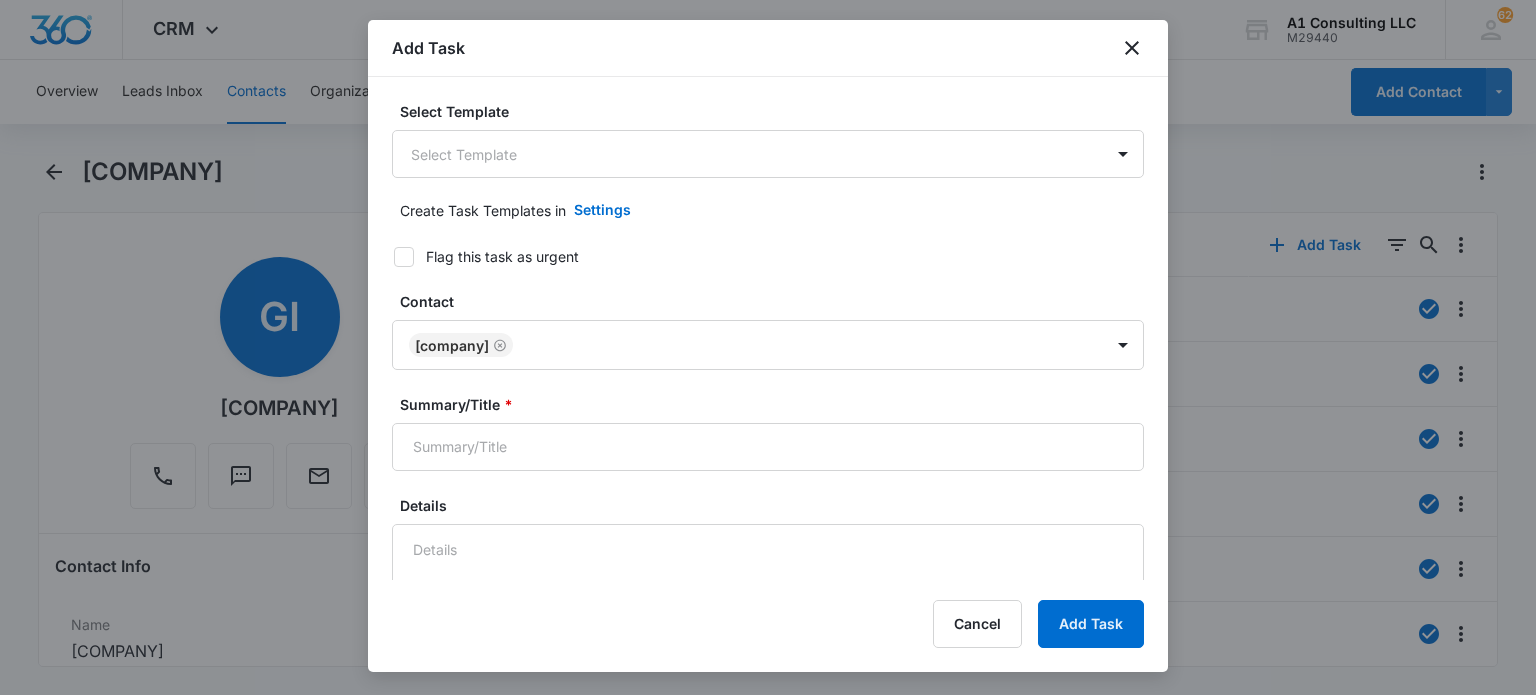 click on "CRM Apps Websites Forms CRM Email Social Content Ads Intelligence Files Brand Settings A1 Consulting LLC M29440 Your Accounts View All 62 [FIRST] [LAST] [EMAIL] My Profile 62 Notifications Support Logout Terms & Conditions   •   Privacy Policy Overview Leads Inbox Contacts Organizations History Deals Projects Tasks Calendar Lists Reports Settings Add Contact G I G Transport Corp Remove GI G I G Transport Corp Contact Info Name Cancel Save Changes G I G Transport Corp Phone Cancel Save Changes ([PHONE]) Email Cancel Save Changes [EMAIL] Organization Cancel Save Changes --- Address Cancel Save Changes One Gateway Center Suite 2600 A Newark NJ 07102 USA Details Source Cancel Save Changes Referral Contact Type Cancel Save Changes Client Contact Status Cancel Save Changes New Jersey  Assigned To Cancel Save Changes [FIRST] [LAST], [FIRST] [LAST], [FIRST] [LAST], Admin Account Tags Cancel Save Changes BOIR [YEAR] Connecticut Permit English  Grand Openning Safety Audit ---" at bounding box center [768, 347] 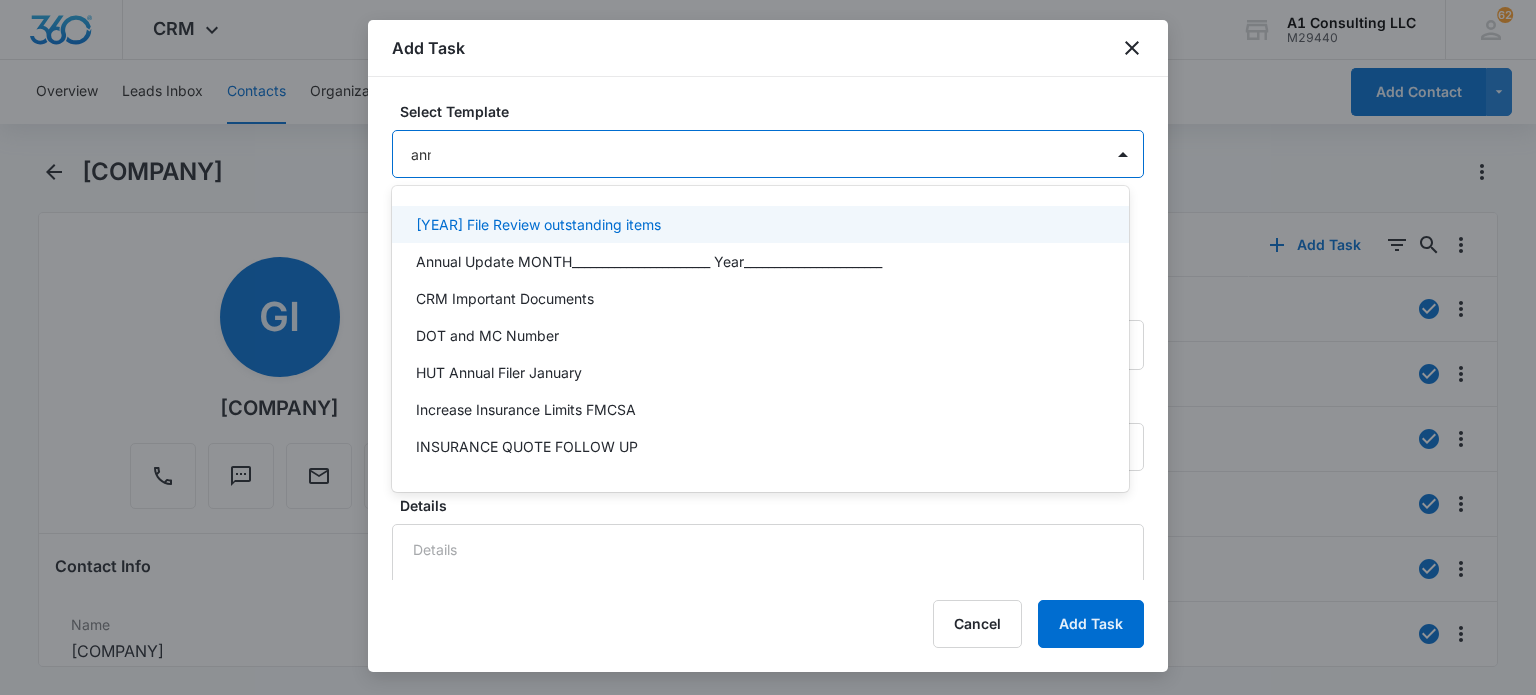 type on "annua" 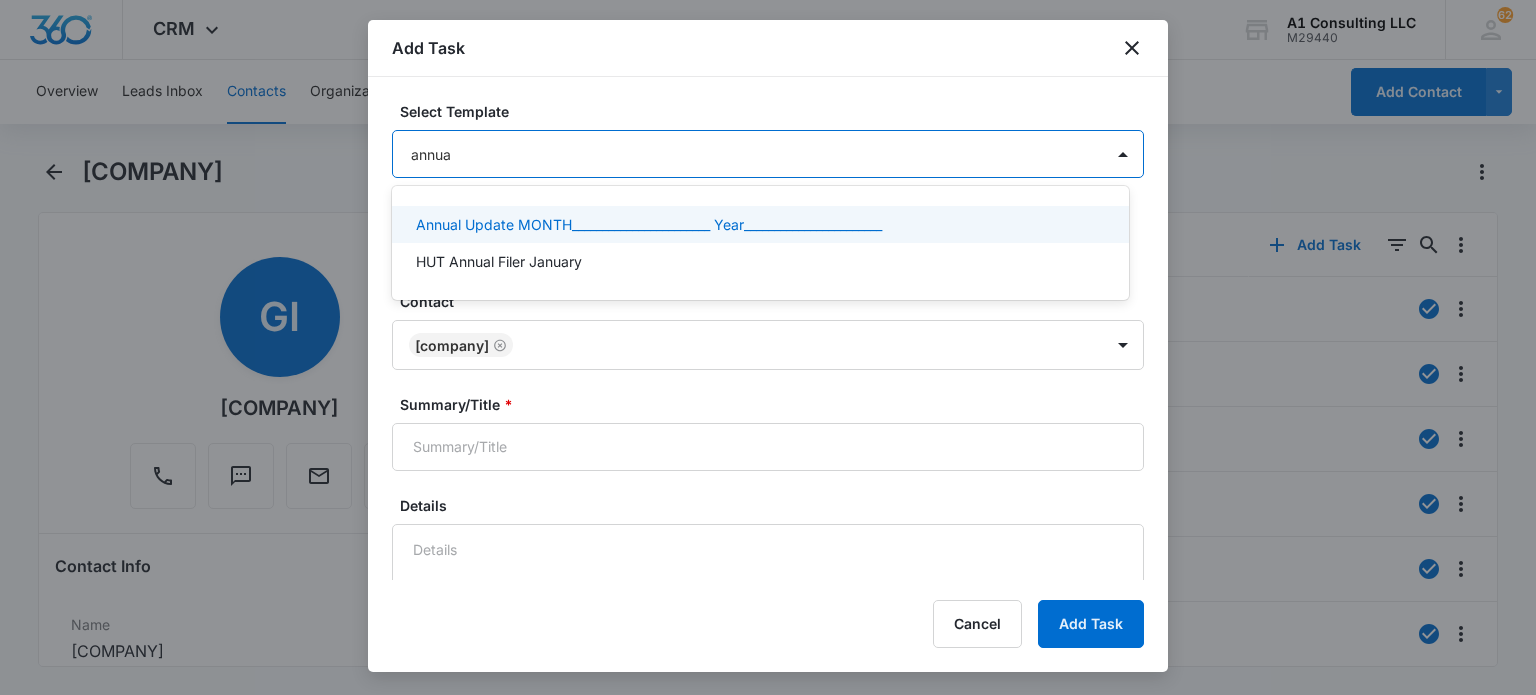 click on "Annual Update MONTH_______________________  Year_______________________" at bounding box center [649, 224] 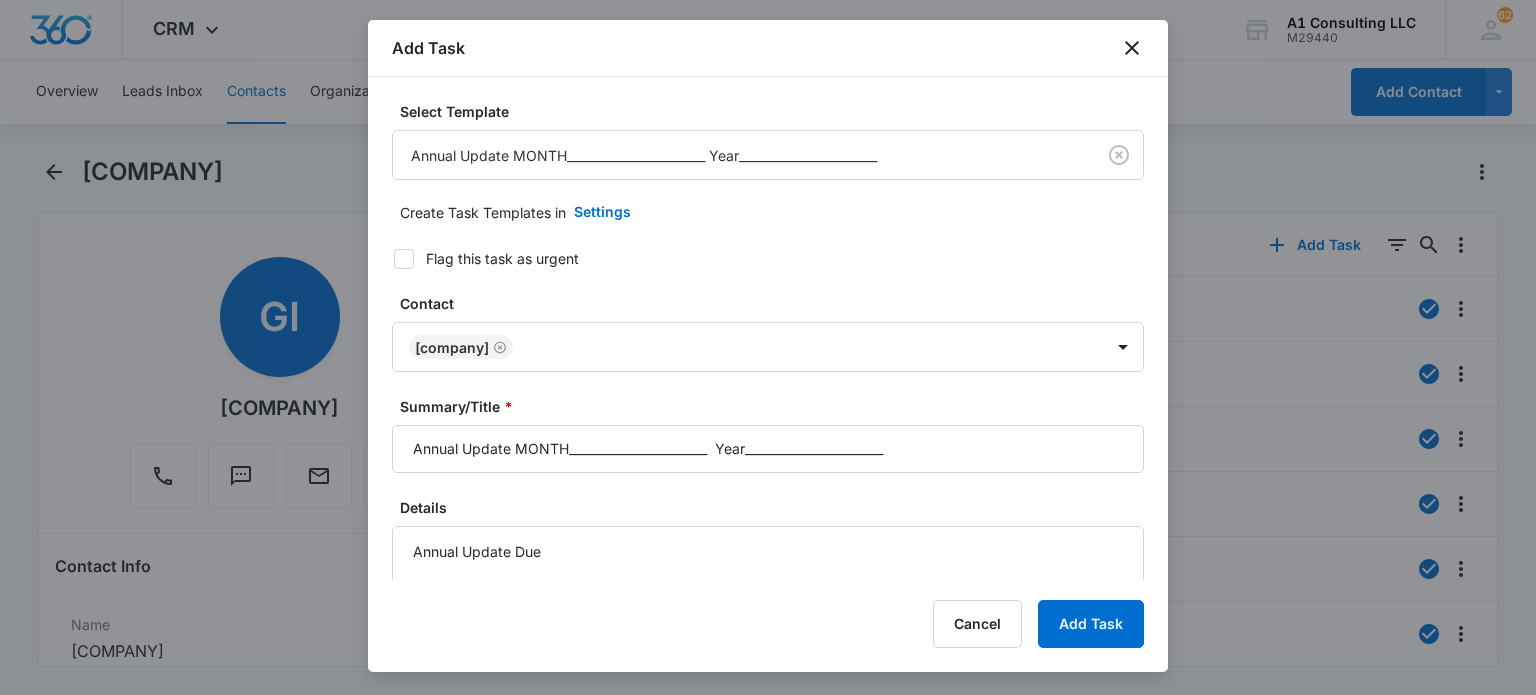 click on "Flag this task as urgent" at bounding box center (502, 258) 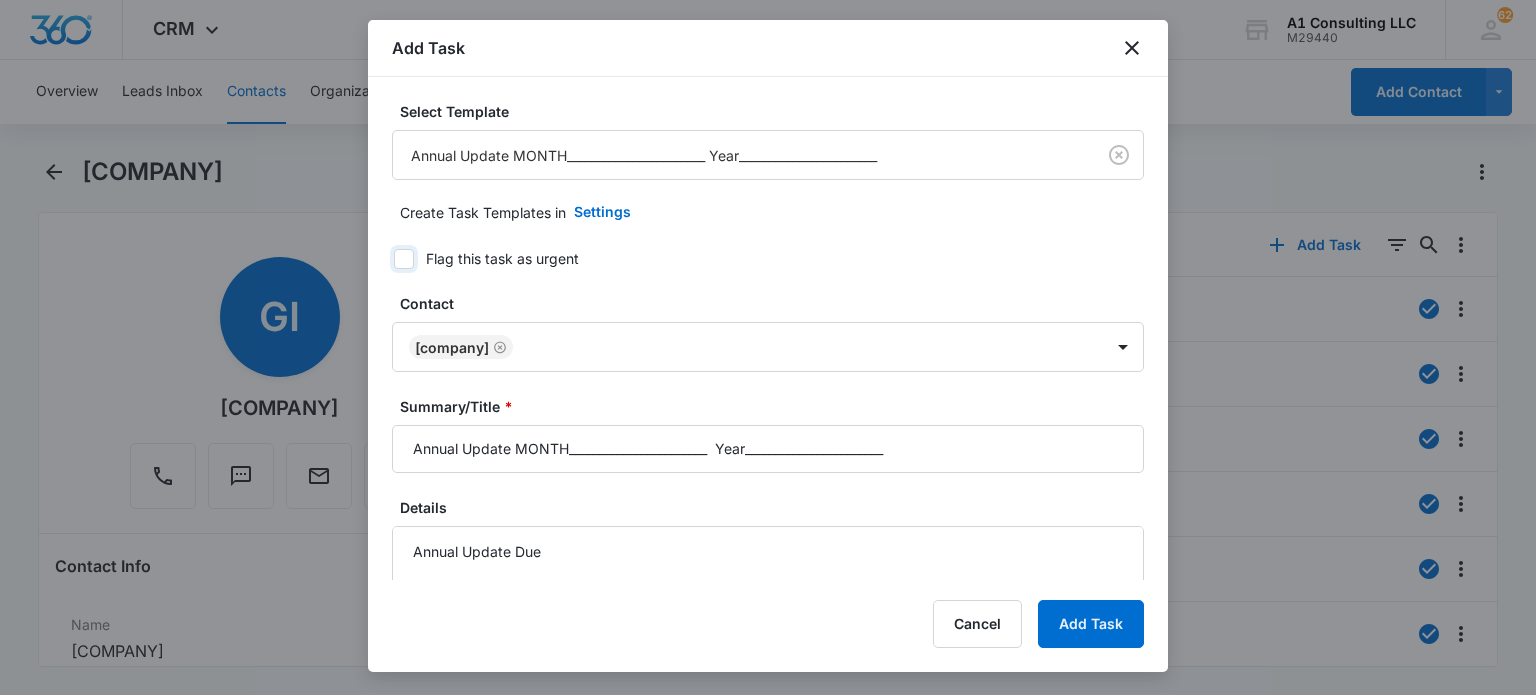 click on "Flag this task as urgent" at bounding box center [387, 259] 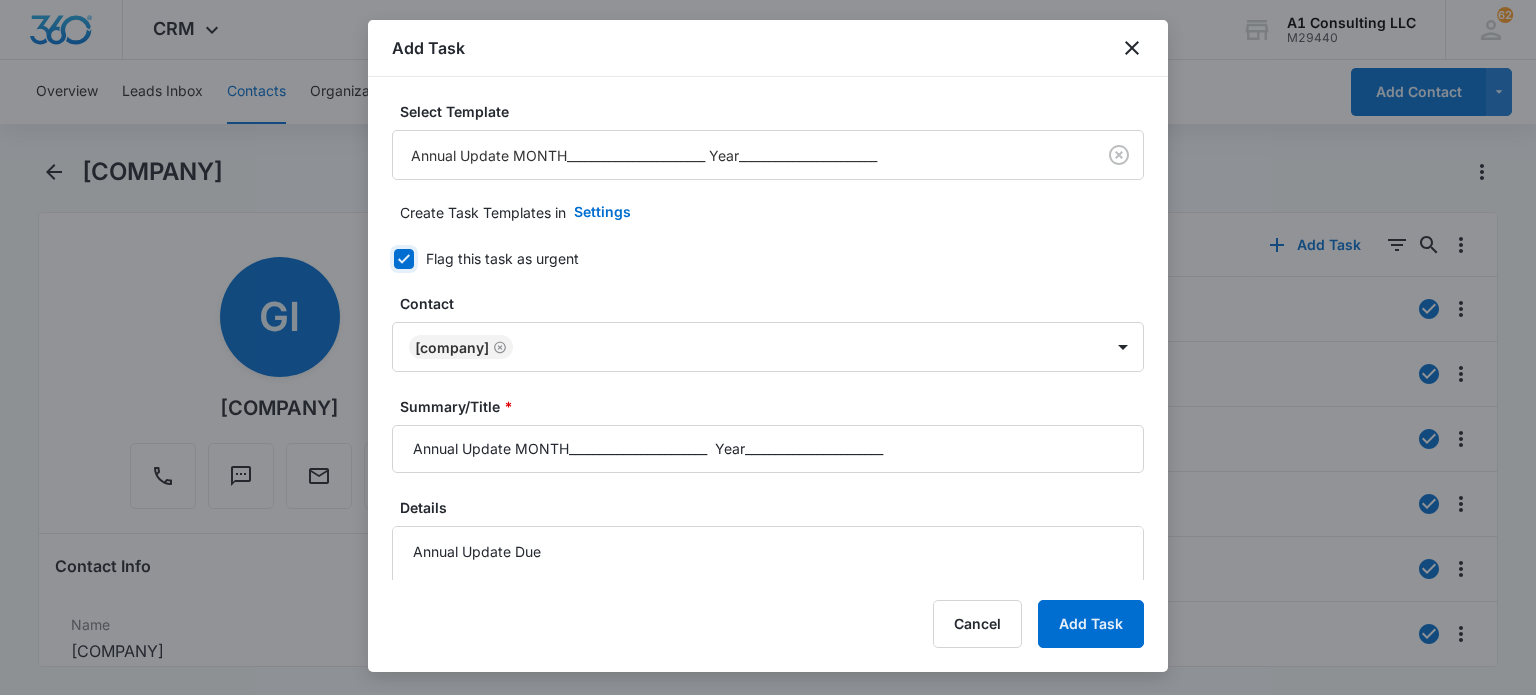 checkbox on "true" 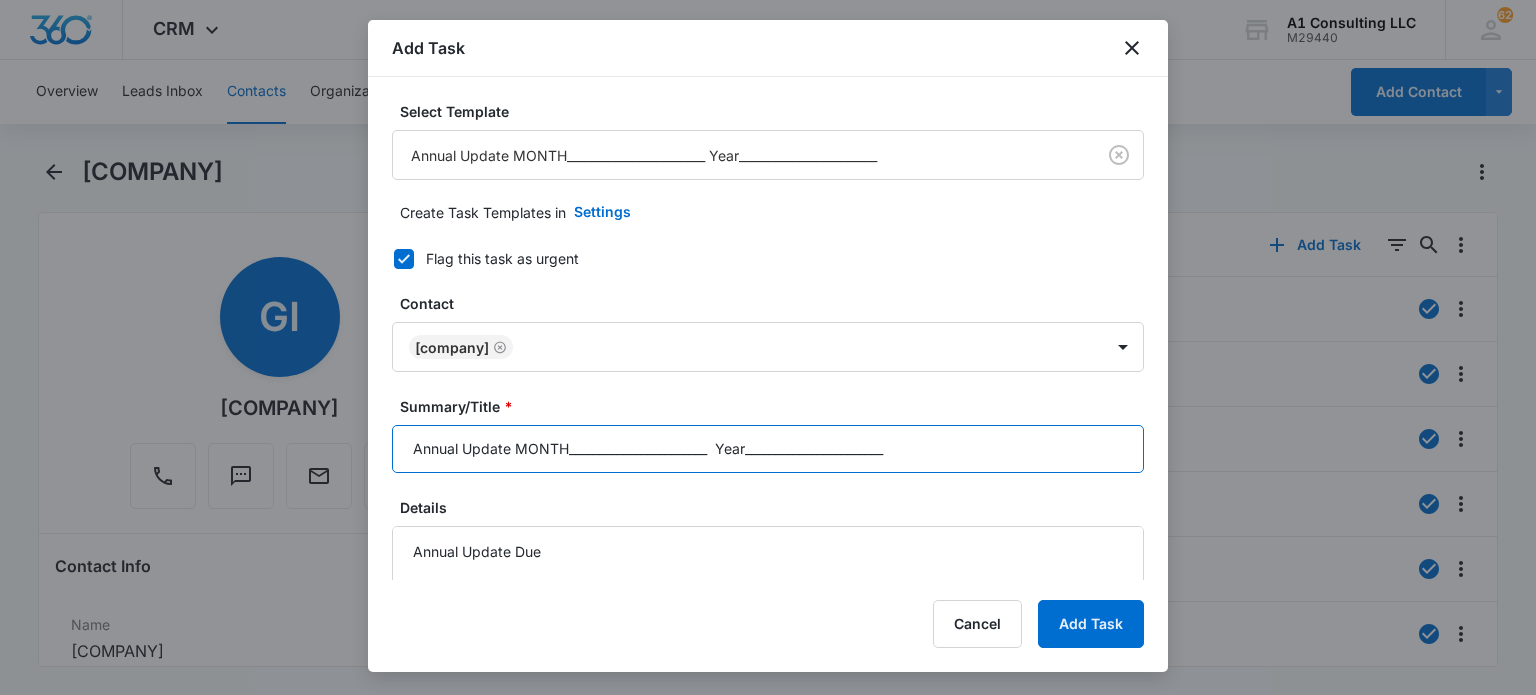 drag, startPoint x: 948, startPoint y: 454, endPoint x: 514, endPoint y: 458, distance: 434.01843 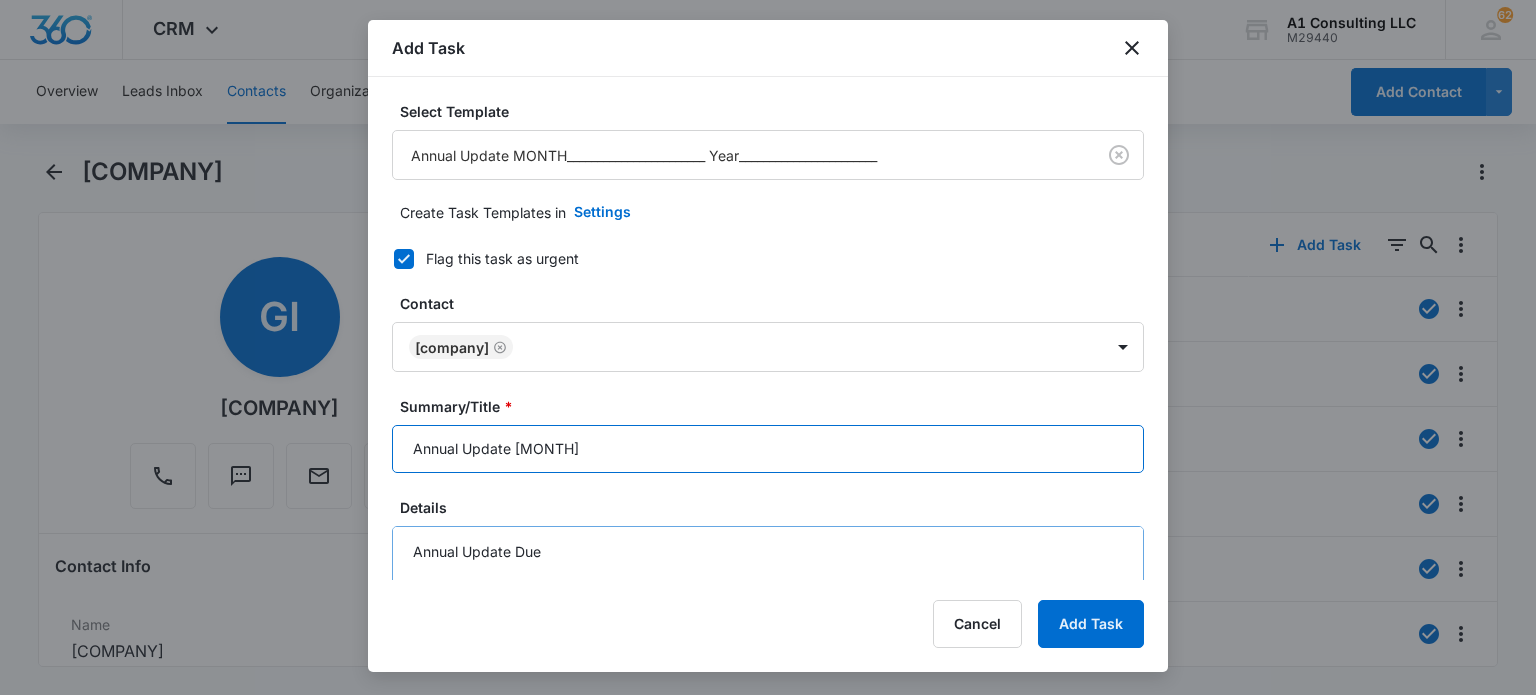 scroll, scrollTop: 100, scrollLeft: 0, axis: vertical 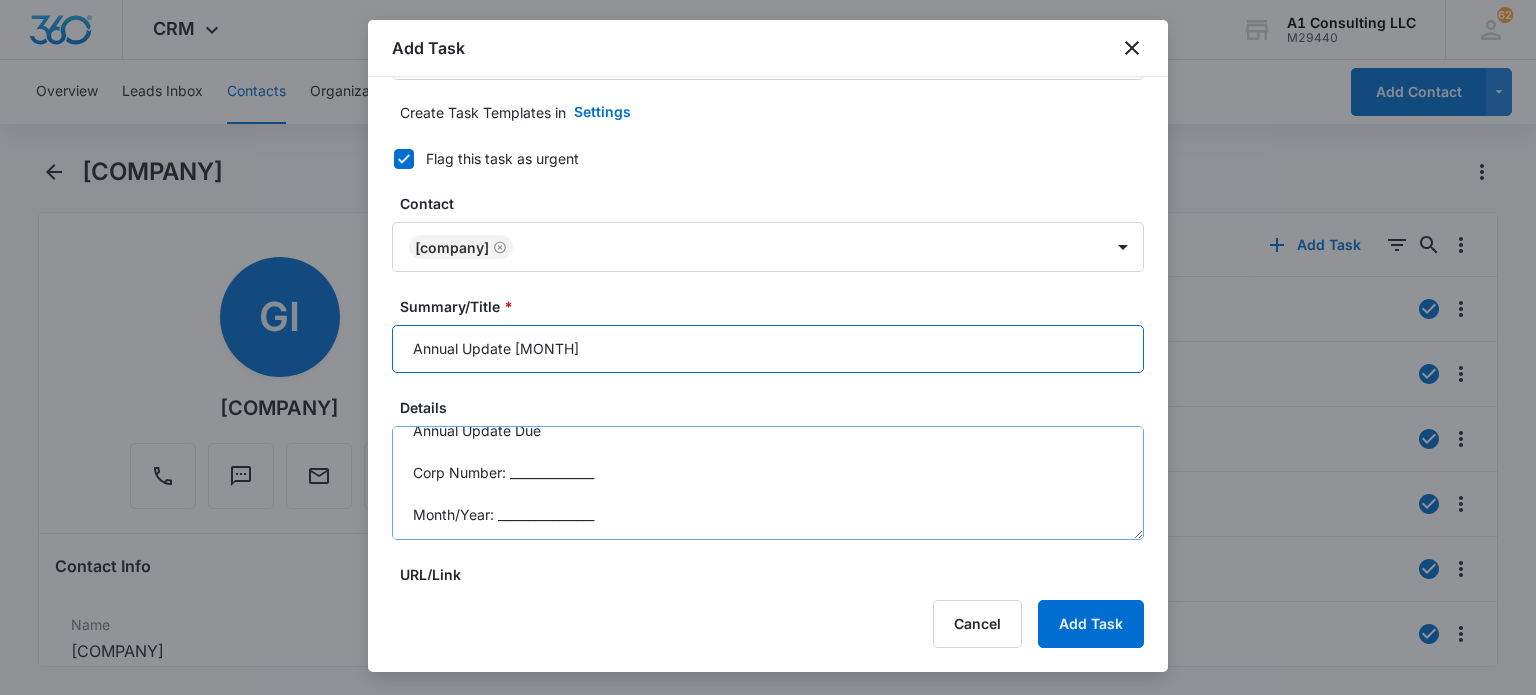 type on "Annual Update [MONTH]" 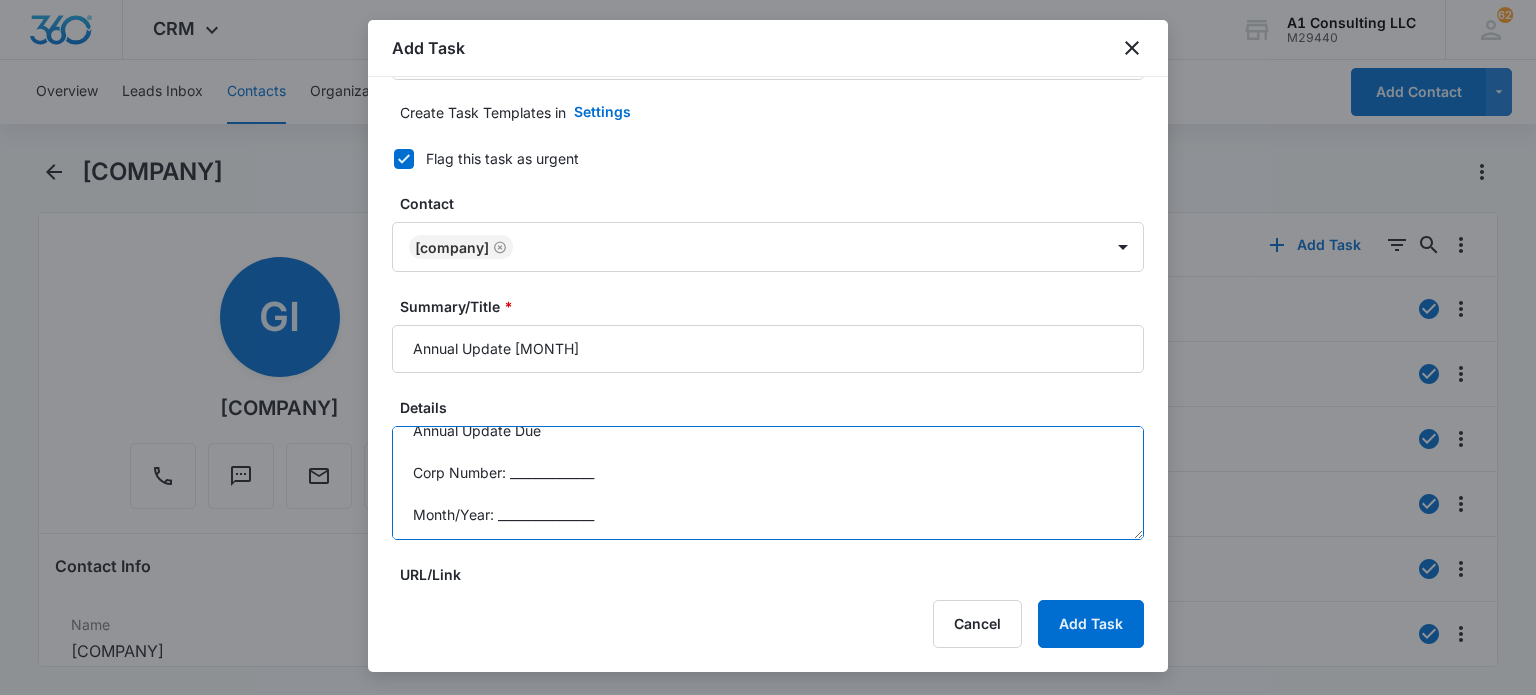 scroll, scrollTop: 0, scrollLeft: 0, axis: both 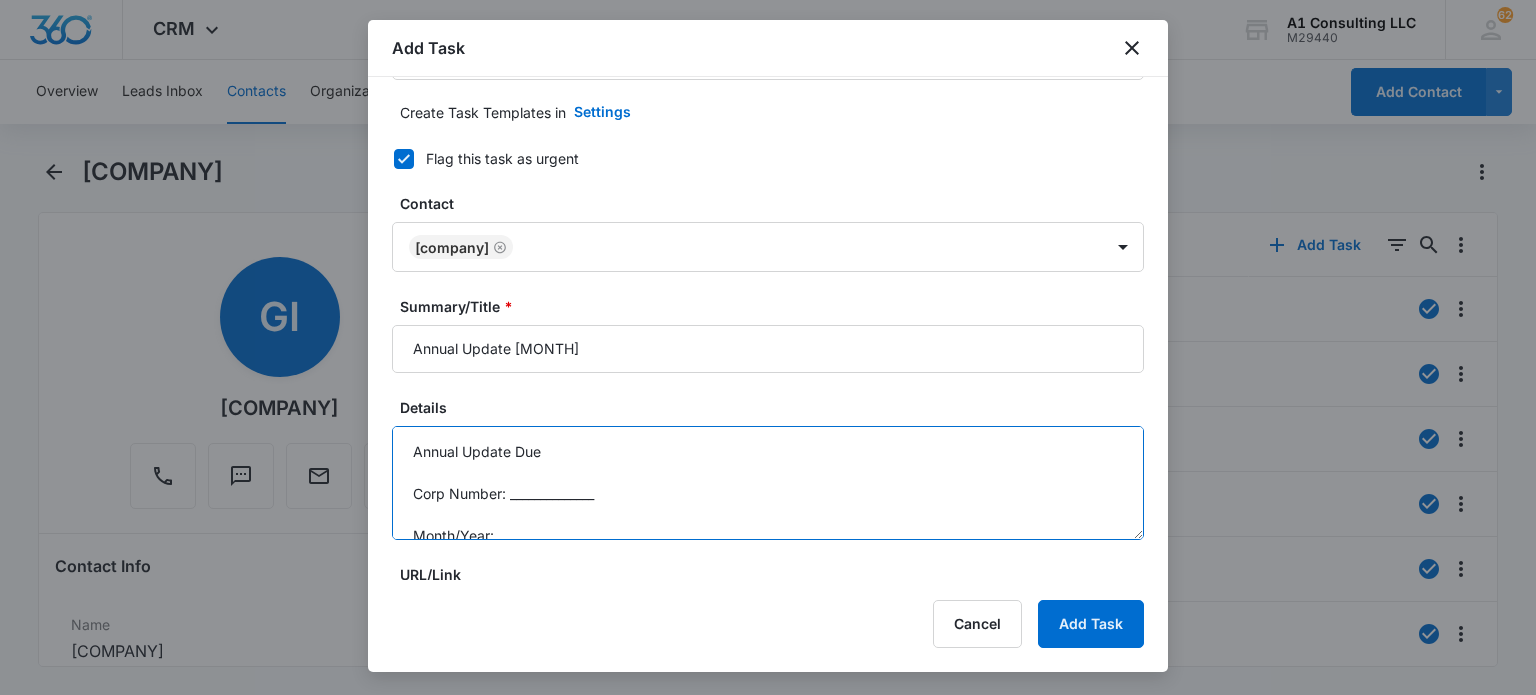 drag, startPoint x: 597, startPoint y: 498, endPoint x: 342, endPoint y: 408, distance: 270.41635 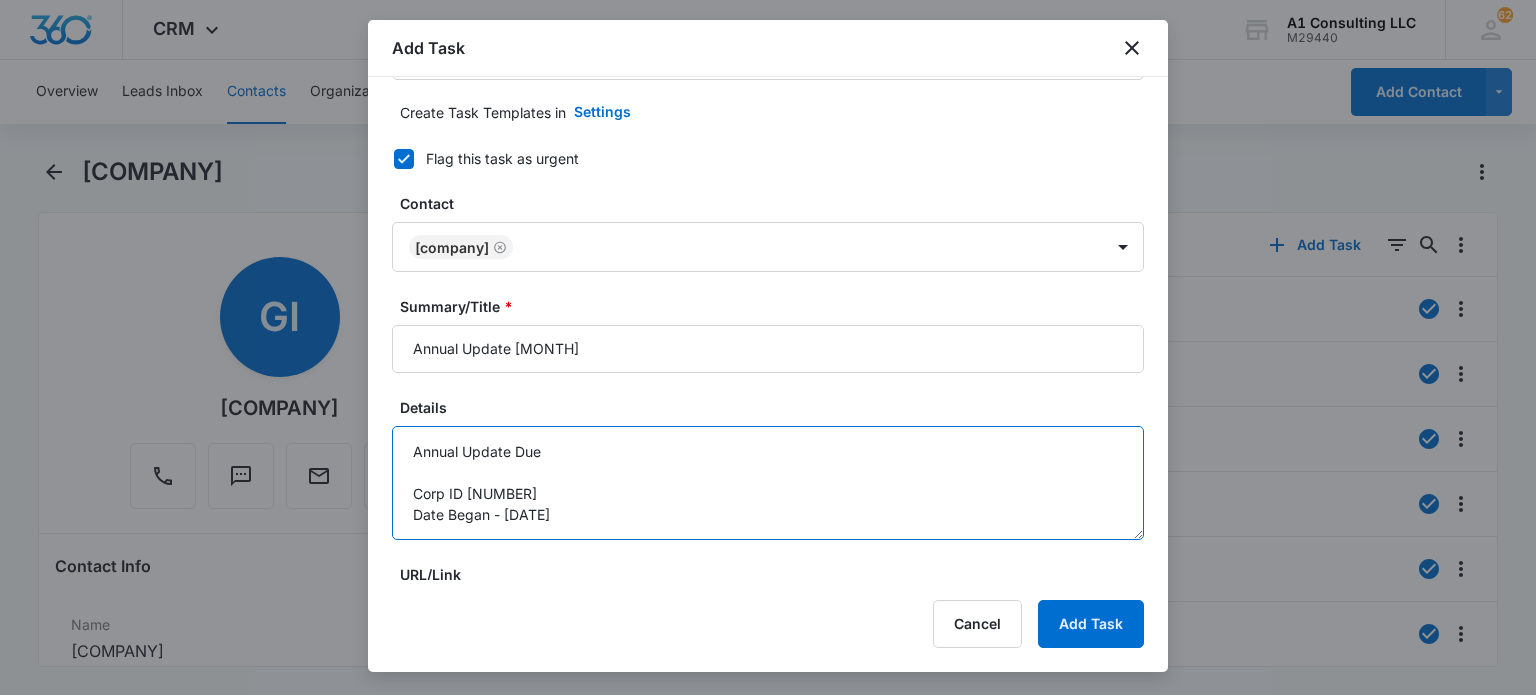 scroll, scrollTop: 20, scrollLeft: 0, axis: vertical 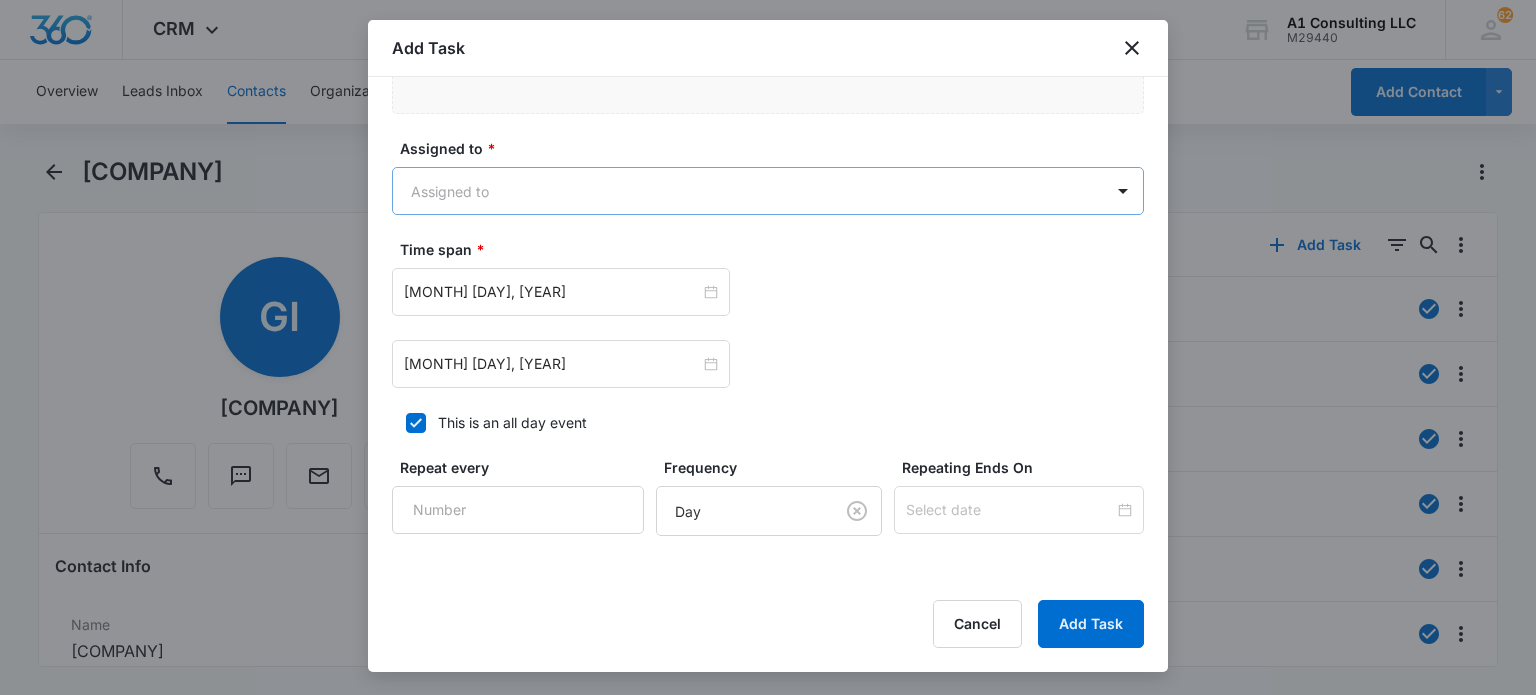 type on "Annual Update Due
Corp ID [NUMBER]
Date Began - [DATE]" 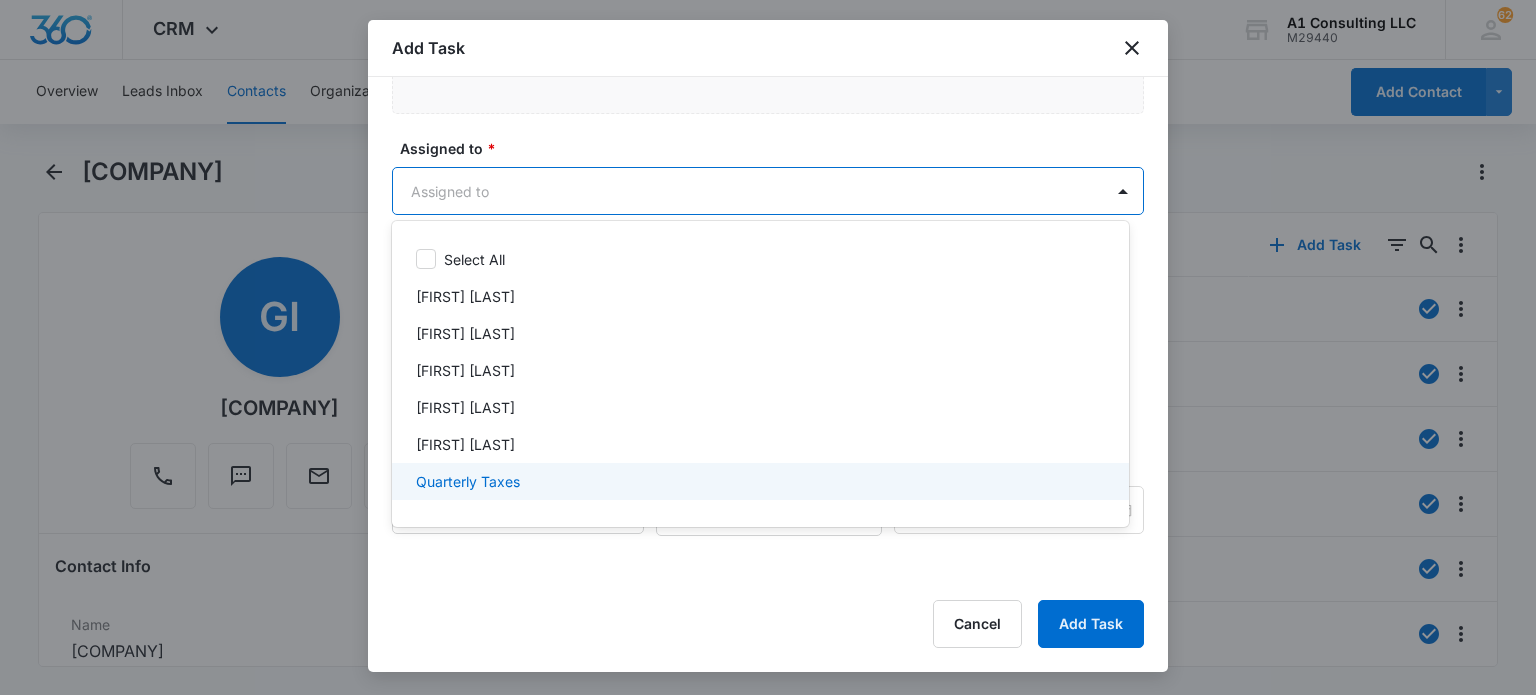 scroll, scrollTop: 177, scrollLeft: 0, axis: vertical 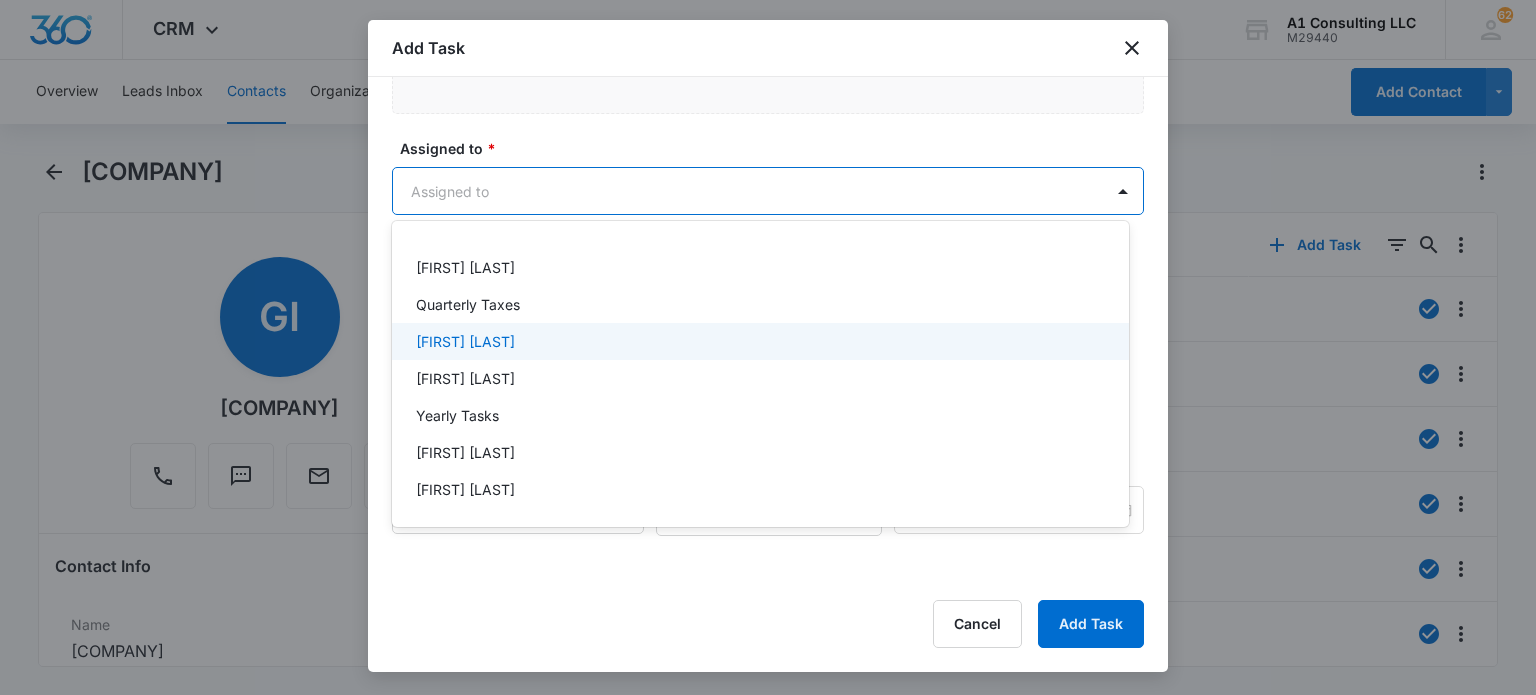 click on "[FIRST] [LAST]" at bounding box center (760, 341) 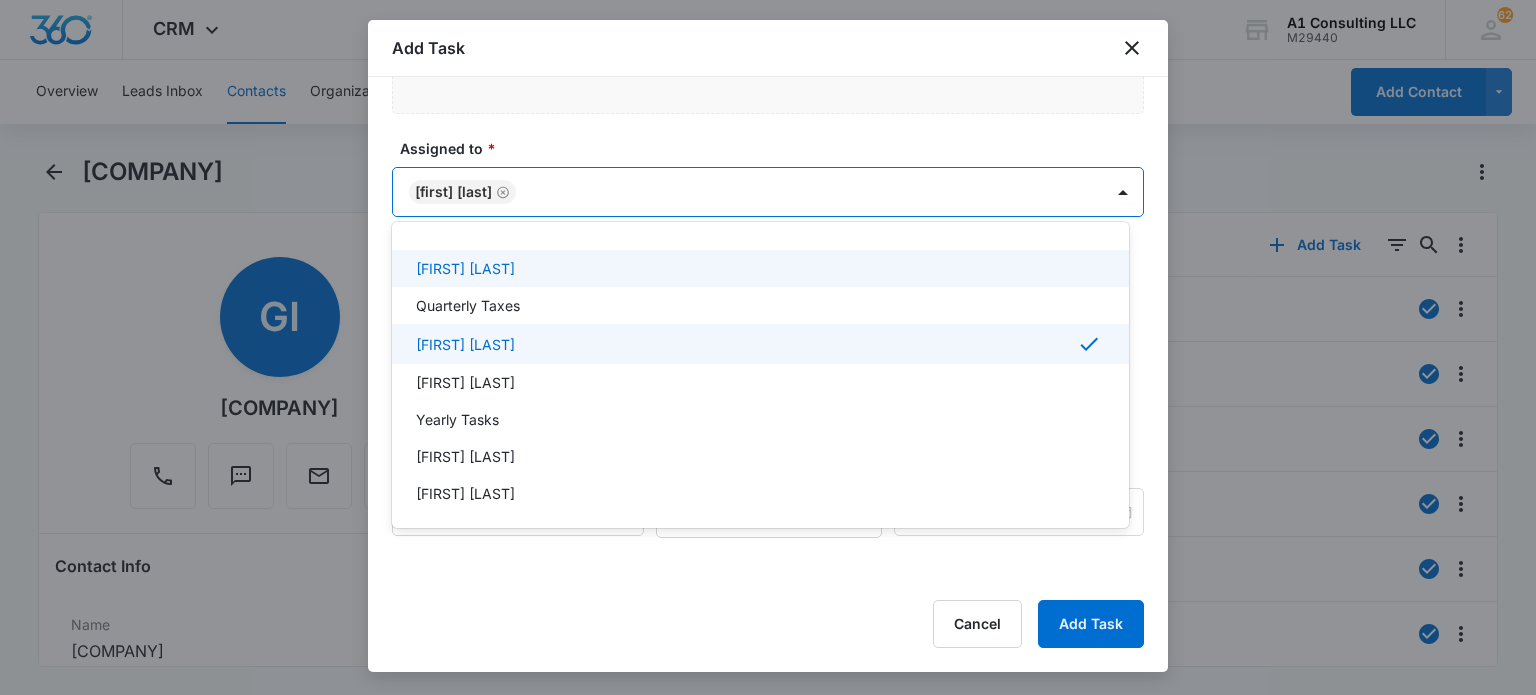 click at bounding box center (768, 347) 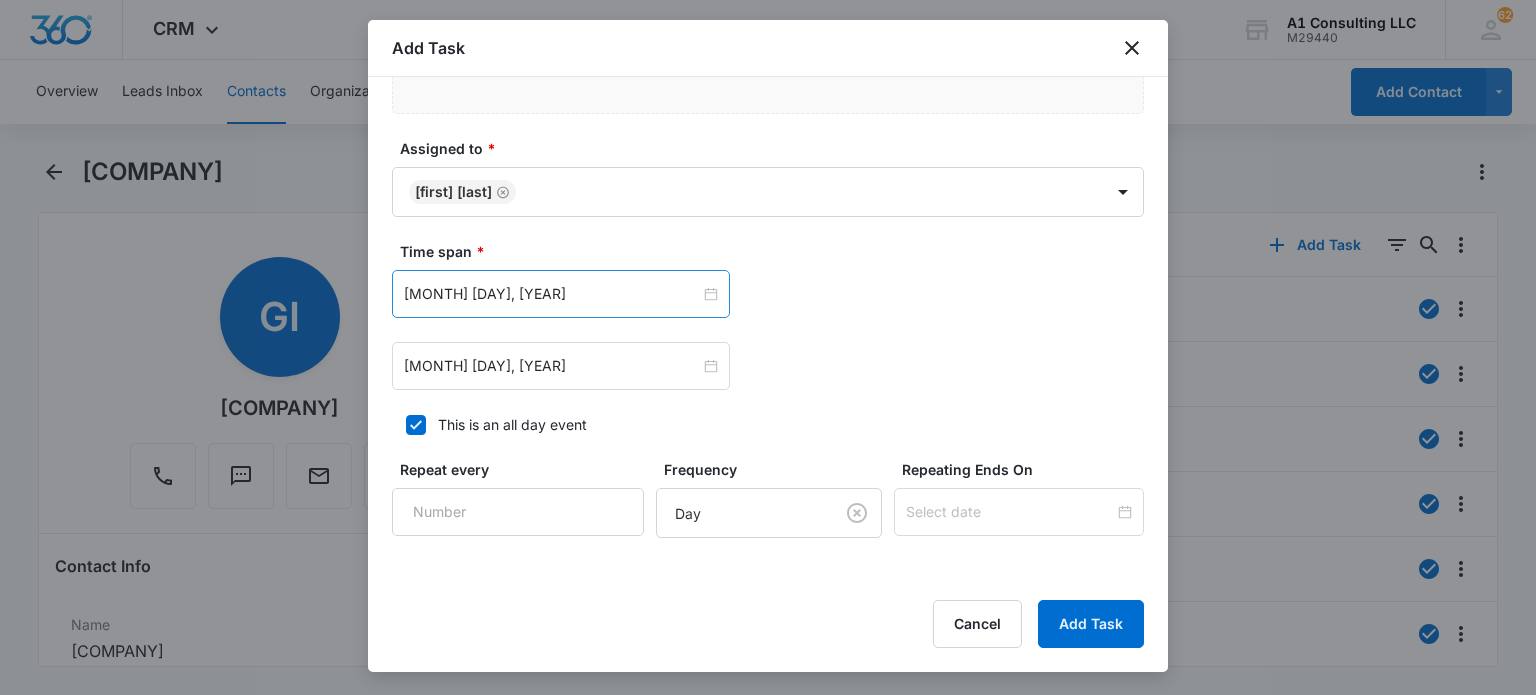 click on "[MONTH] [DAY], [YEAR]" at bounding box center (561, 294) 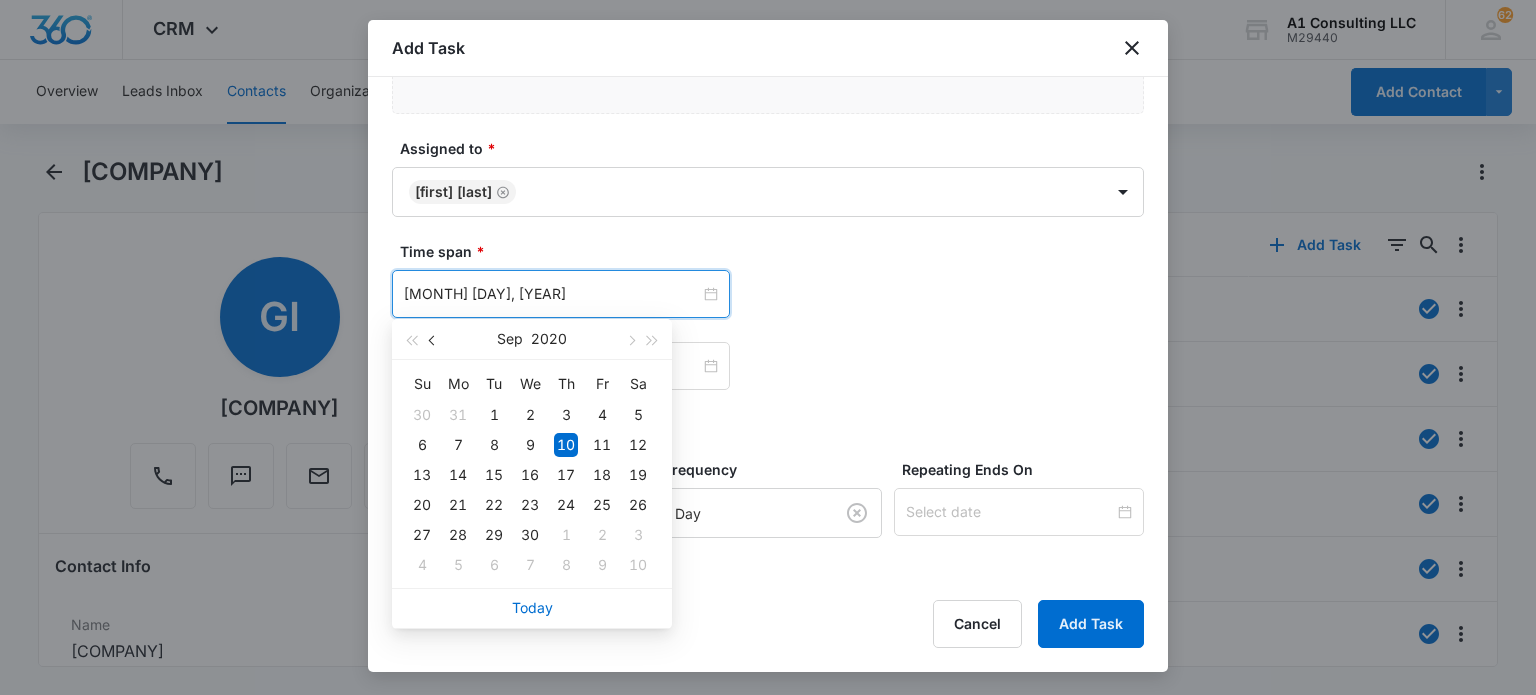 click at bounding box center (433, 339) 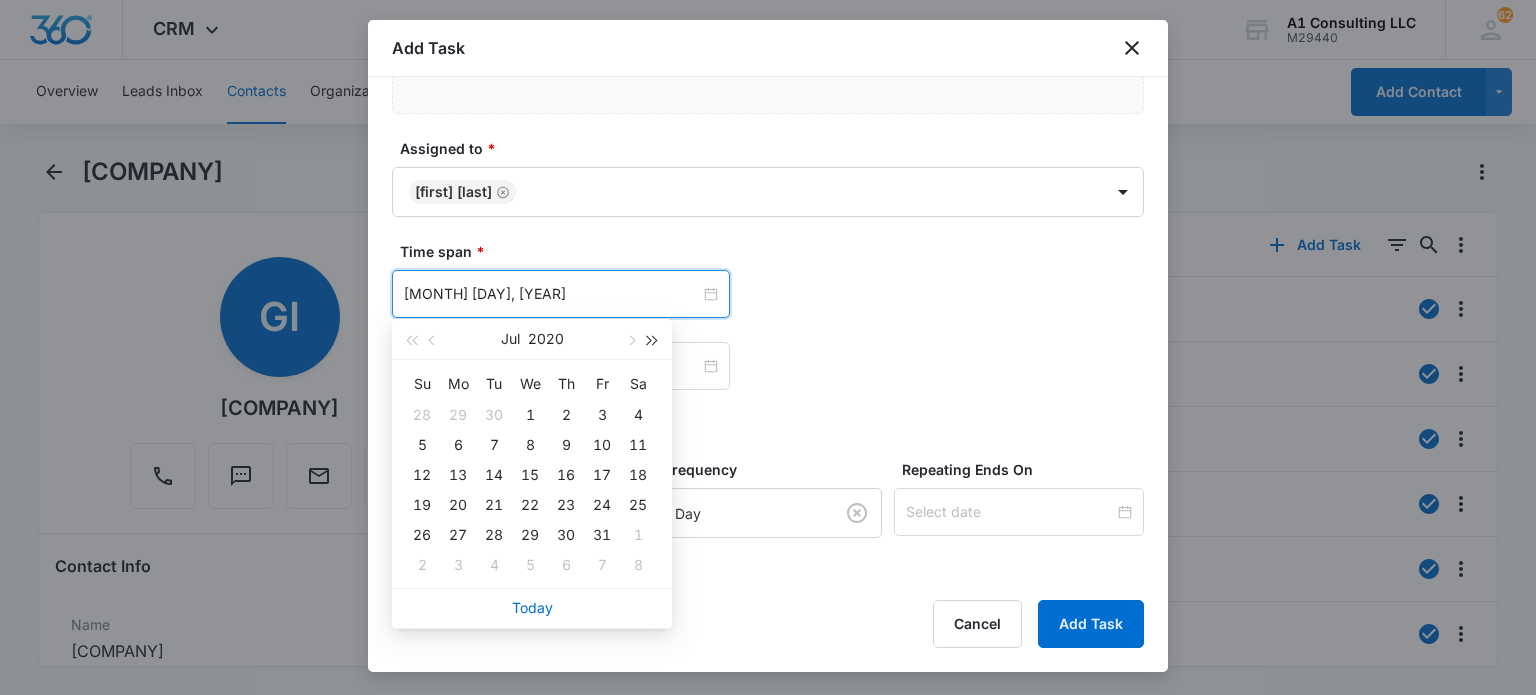 click at bounding box center (653, 339) 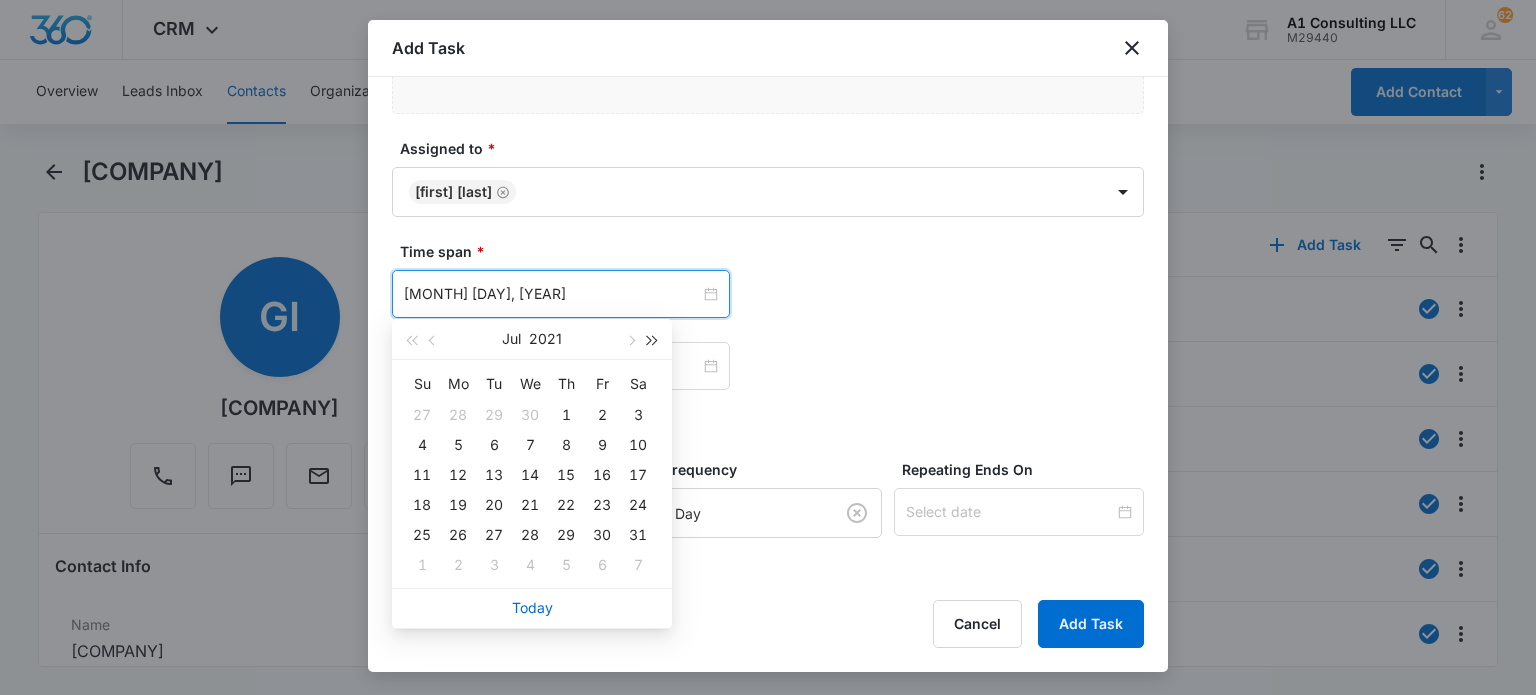 click at bounding box center (653, 339) 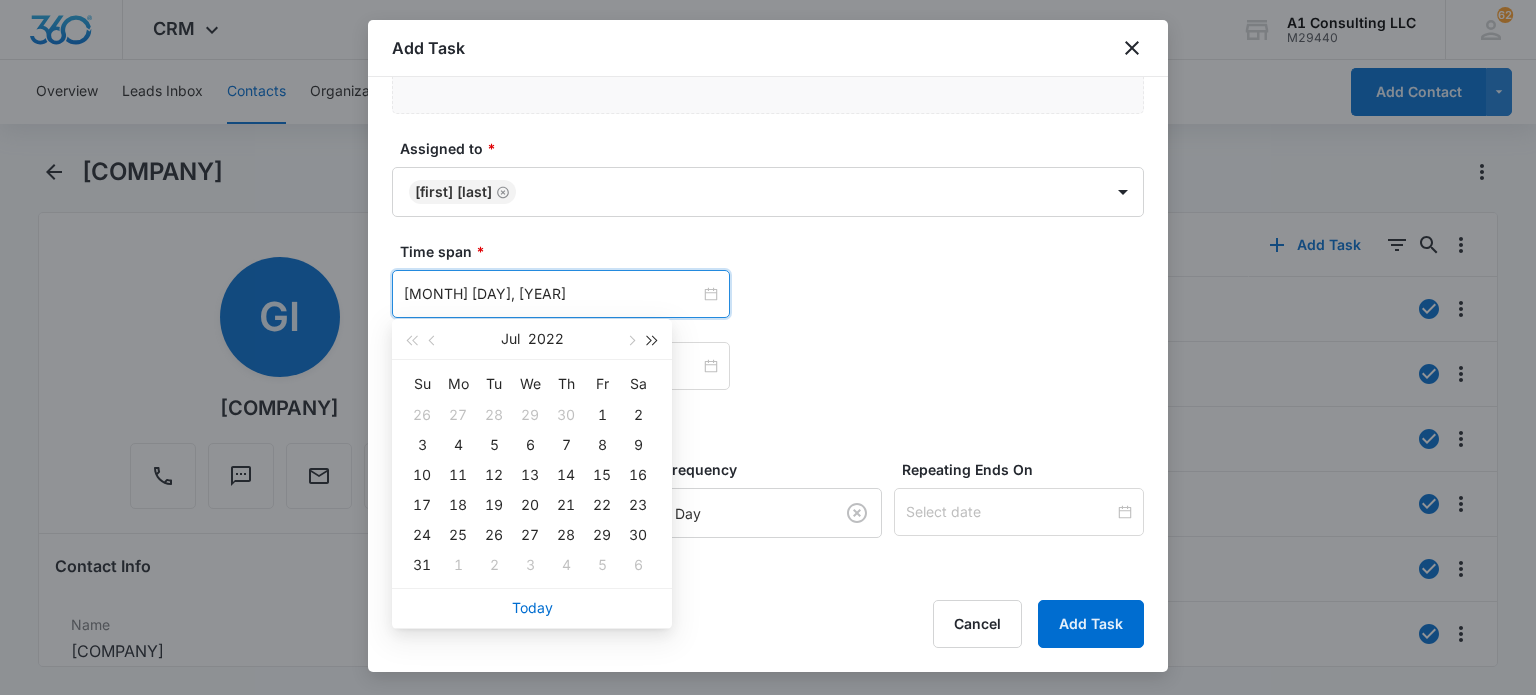 click at bounding box center (653, 339) 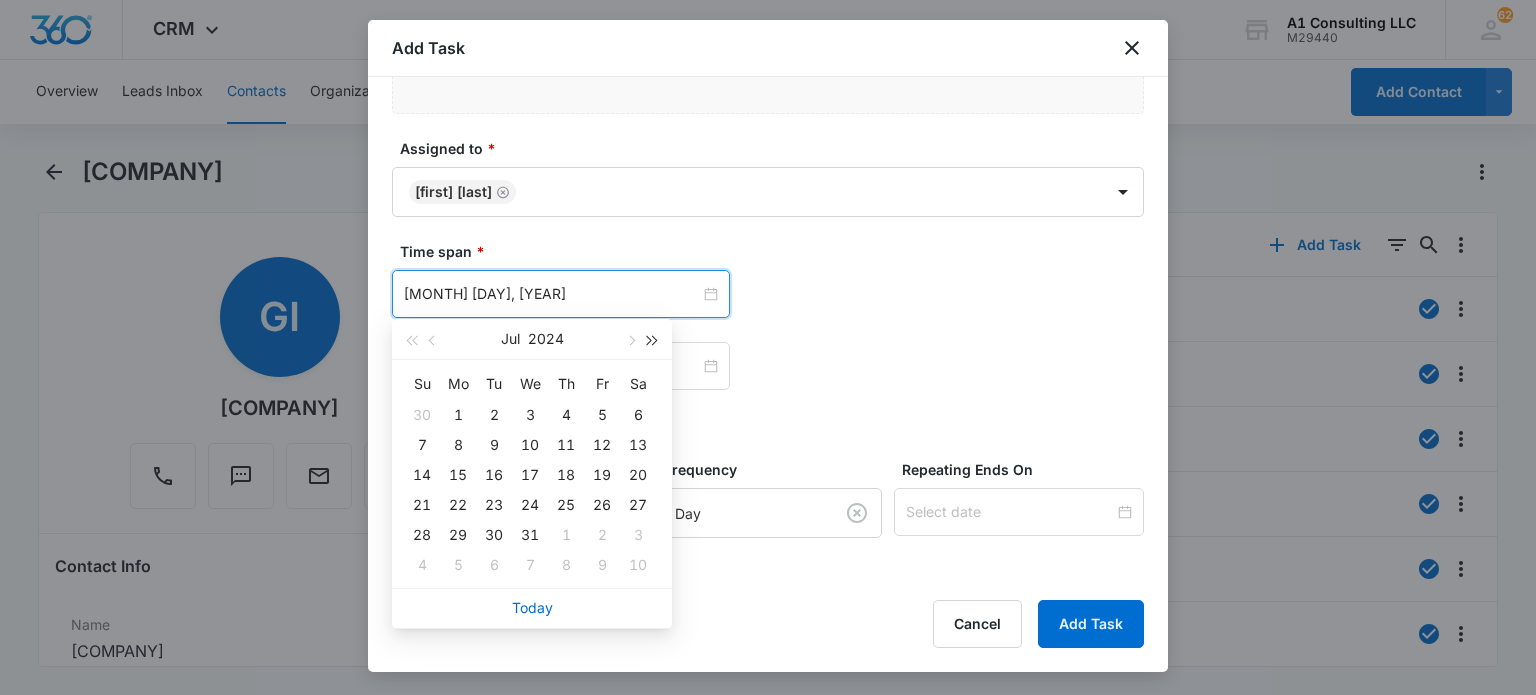 click at bounding box center [653, 339] 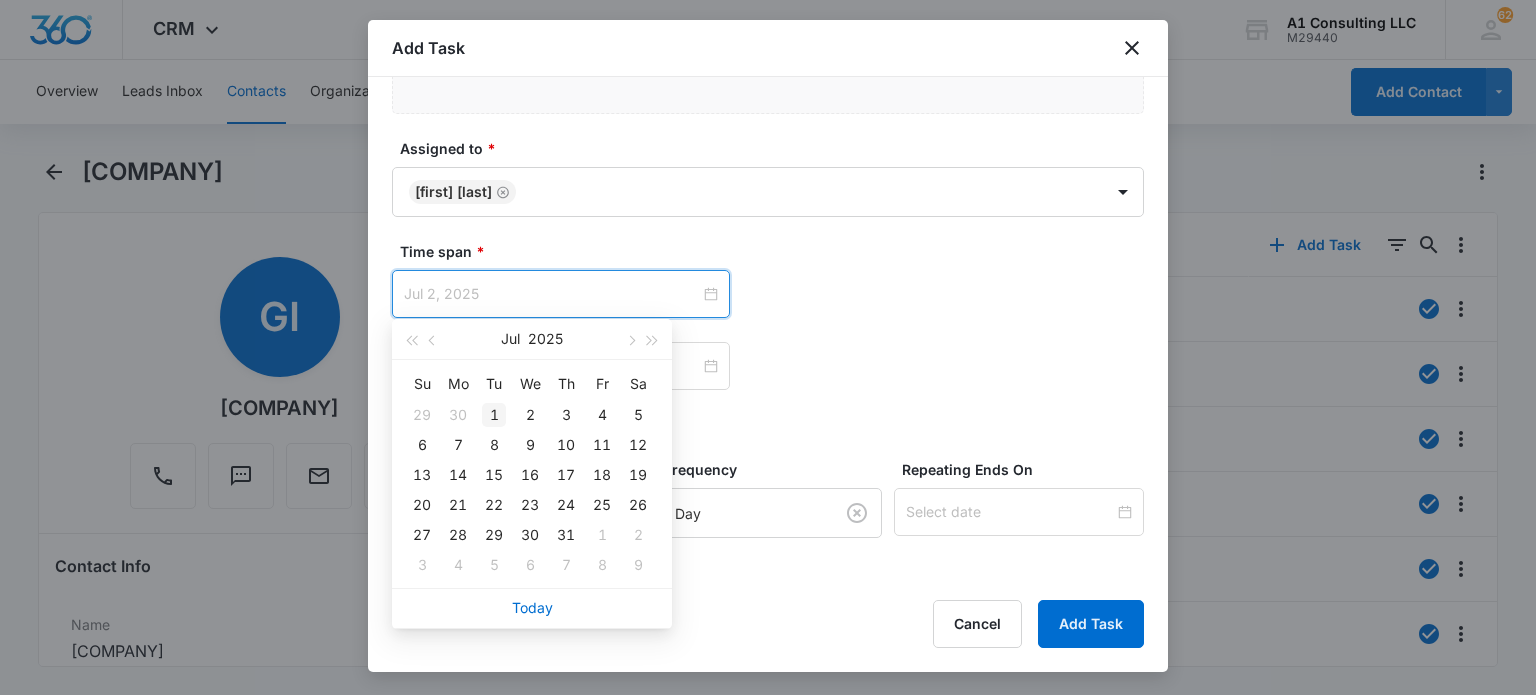 type on "Jul 1, 2025" 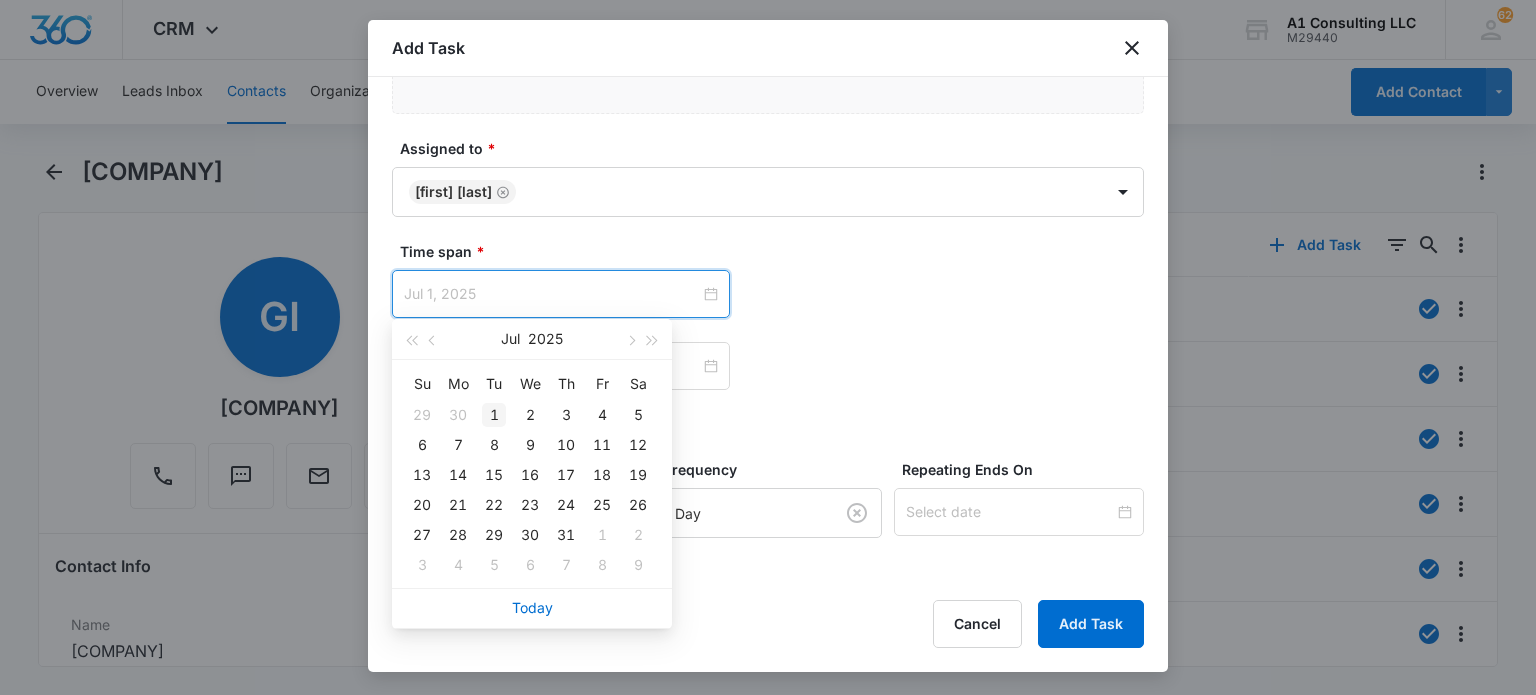 click on "1" at bounding box center [494, 415] 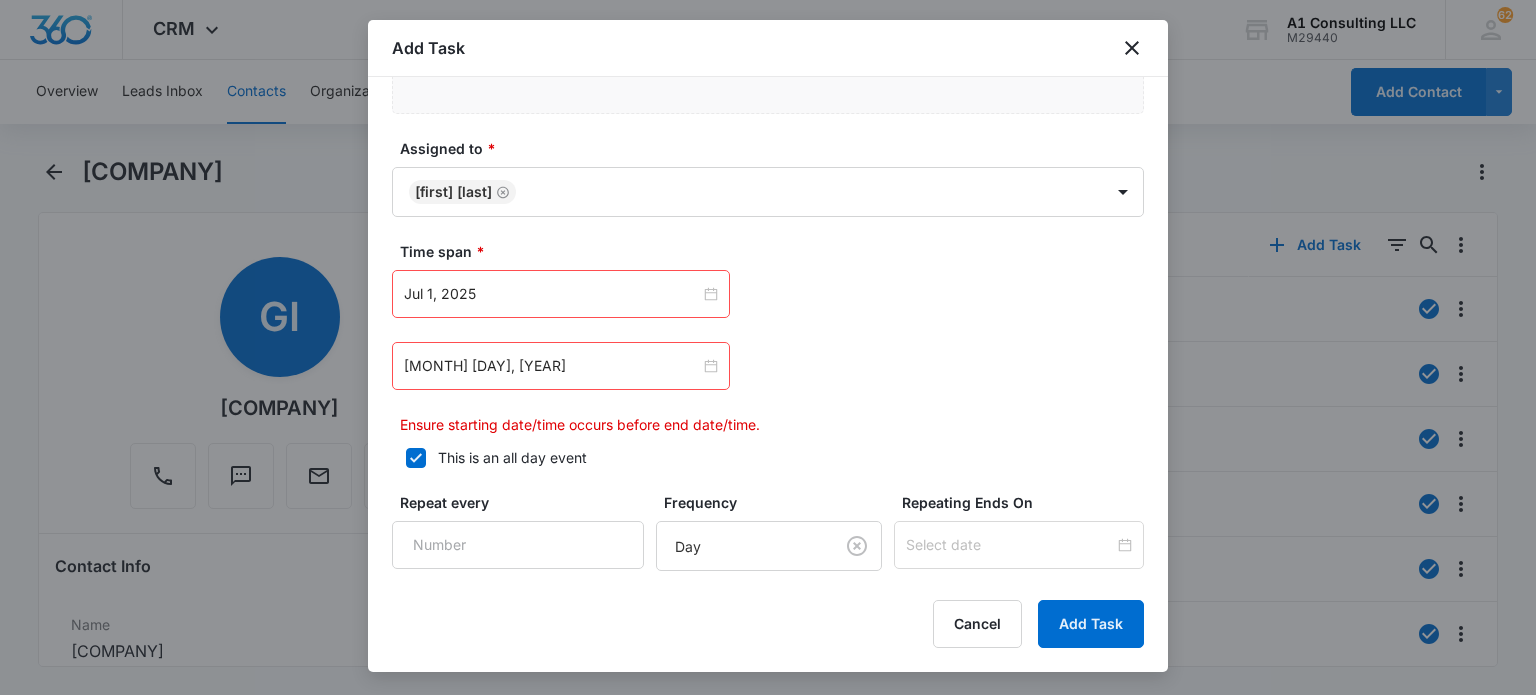 click on "[MONTH] [DAY], [YEAR]" at bounding box center [561, 366] 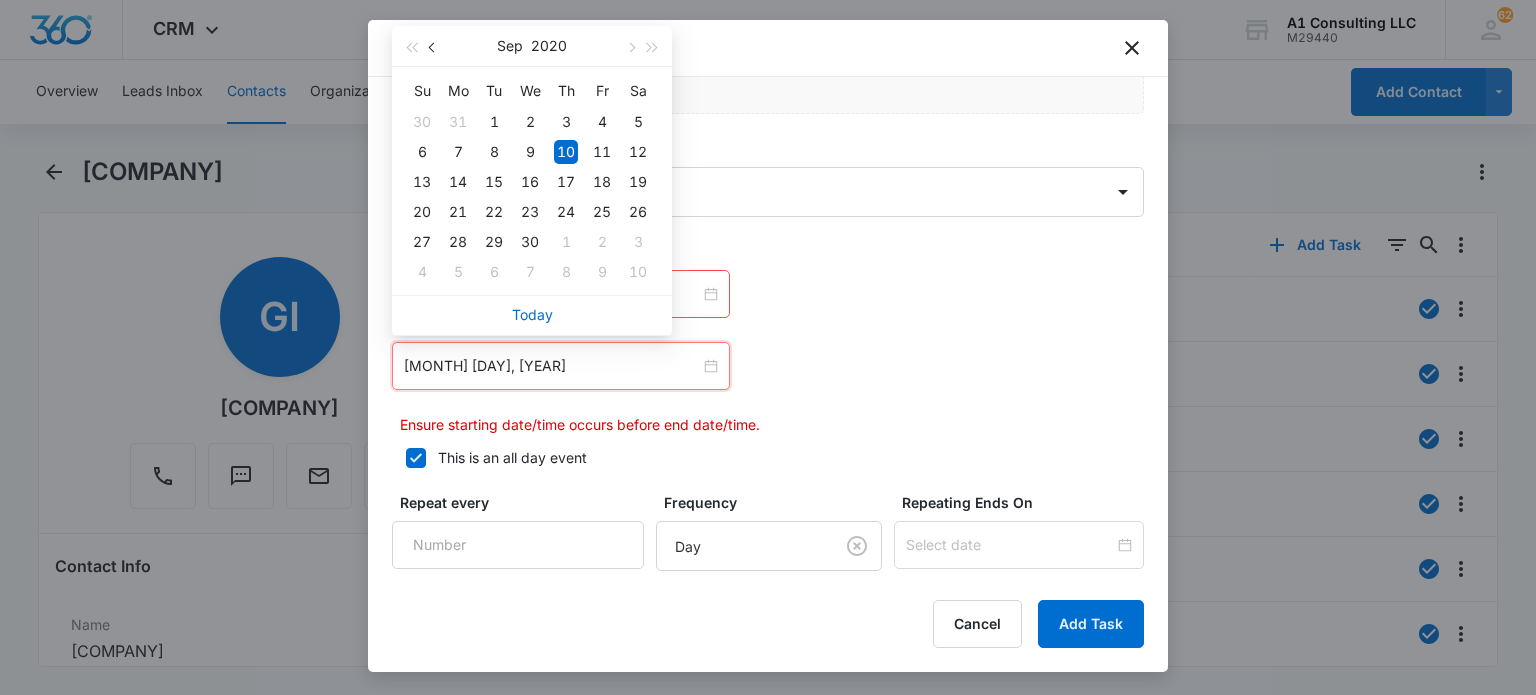 click at bounding box center (433, 46) 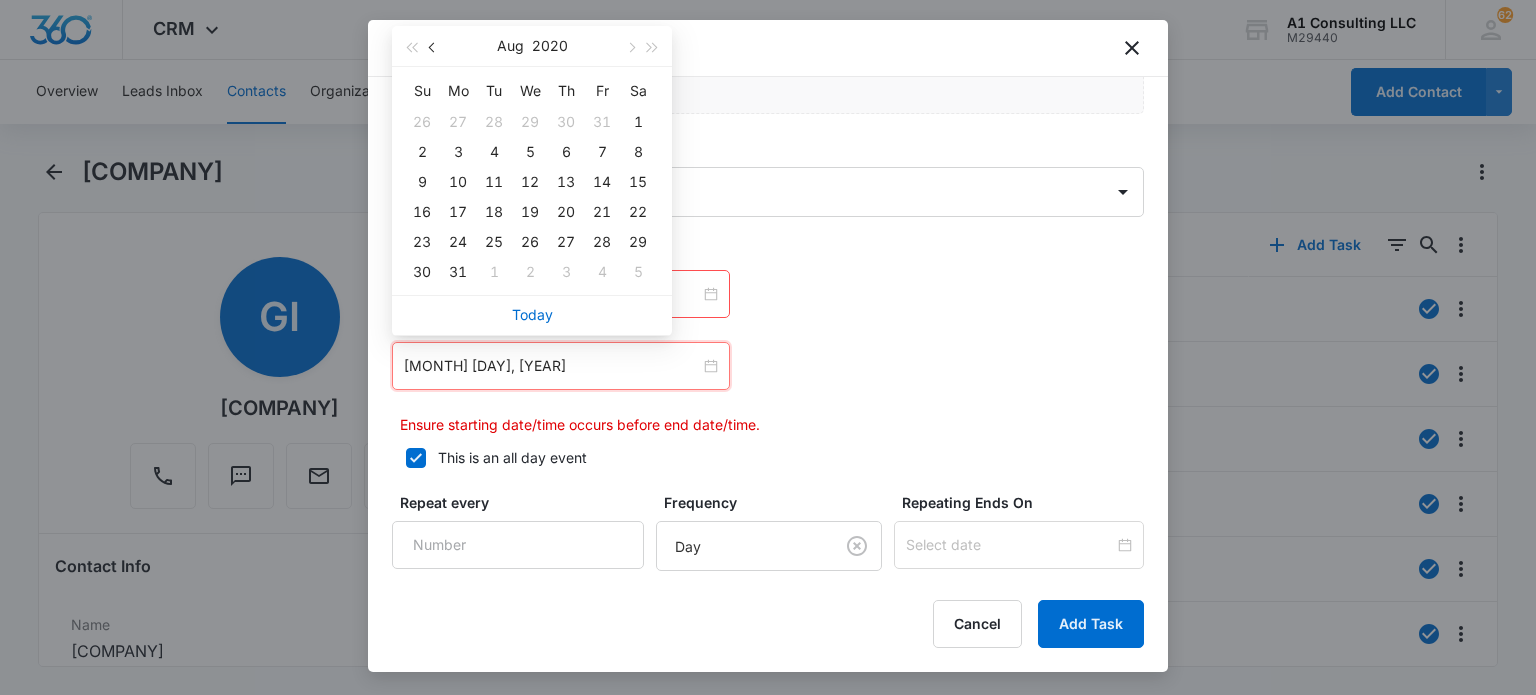 click at bounding box center [433, 46] 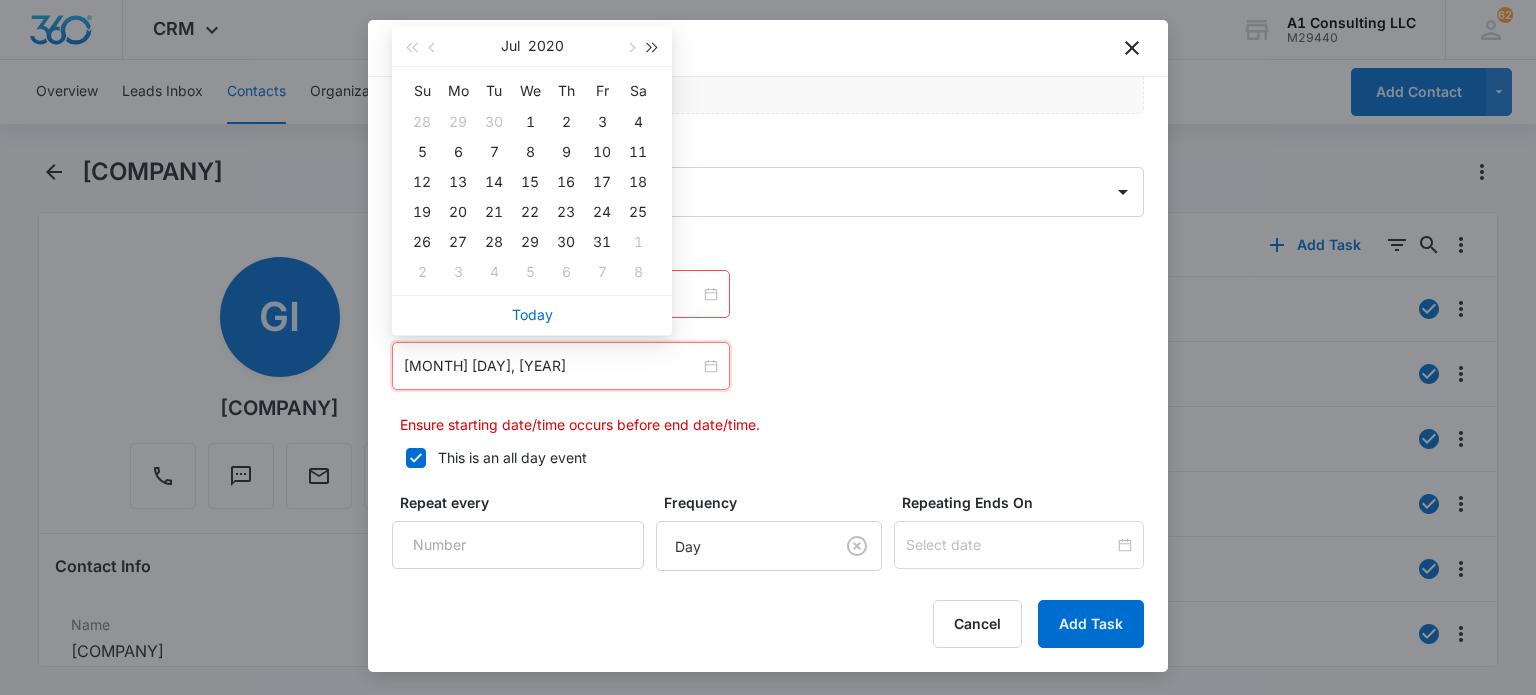 click at bounding box center [653, 48] 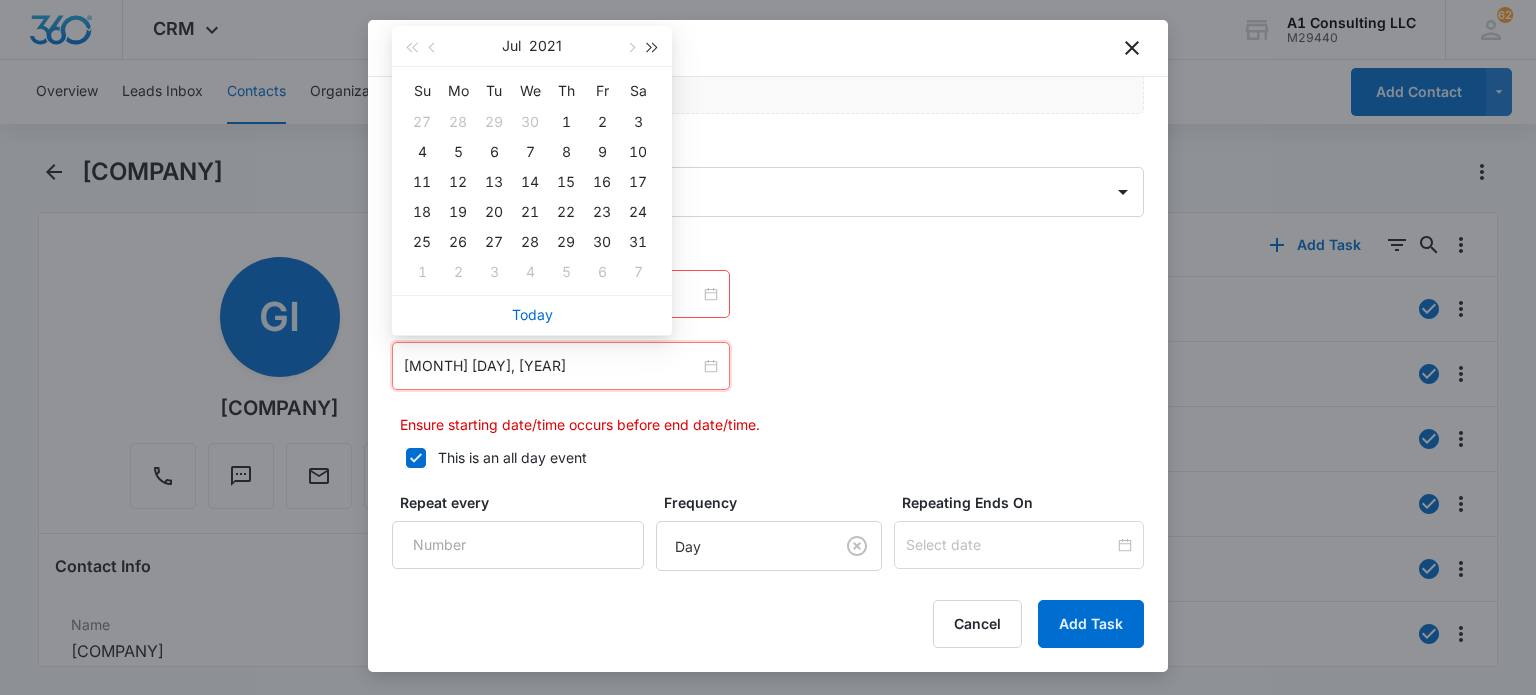 click at bounding box center (653, 48) 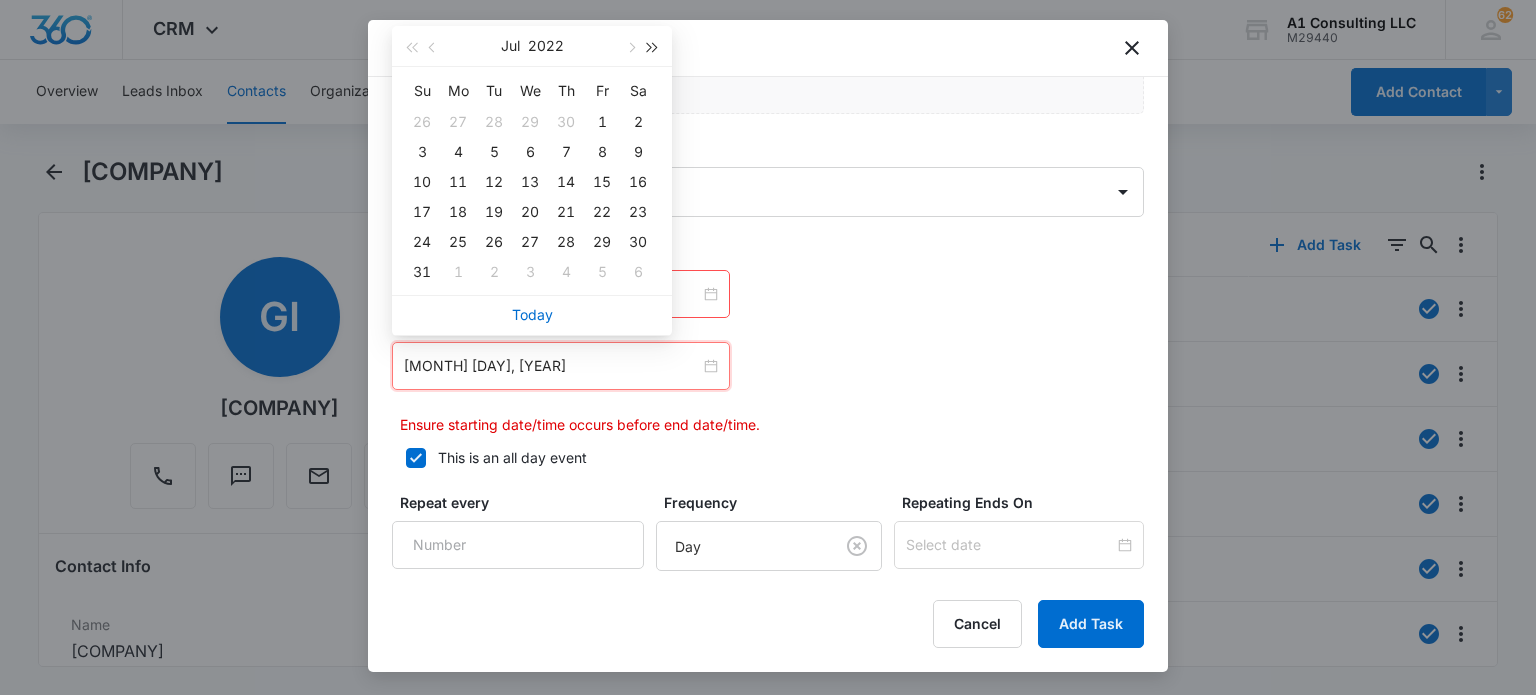 click at bounding box center [653, 48] 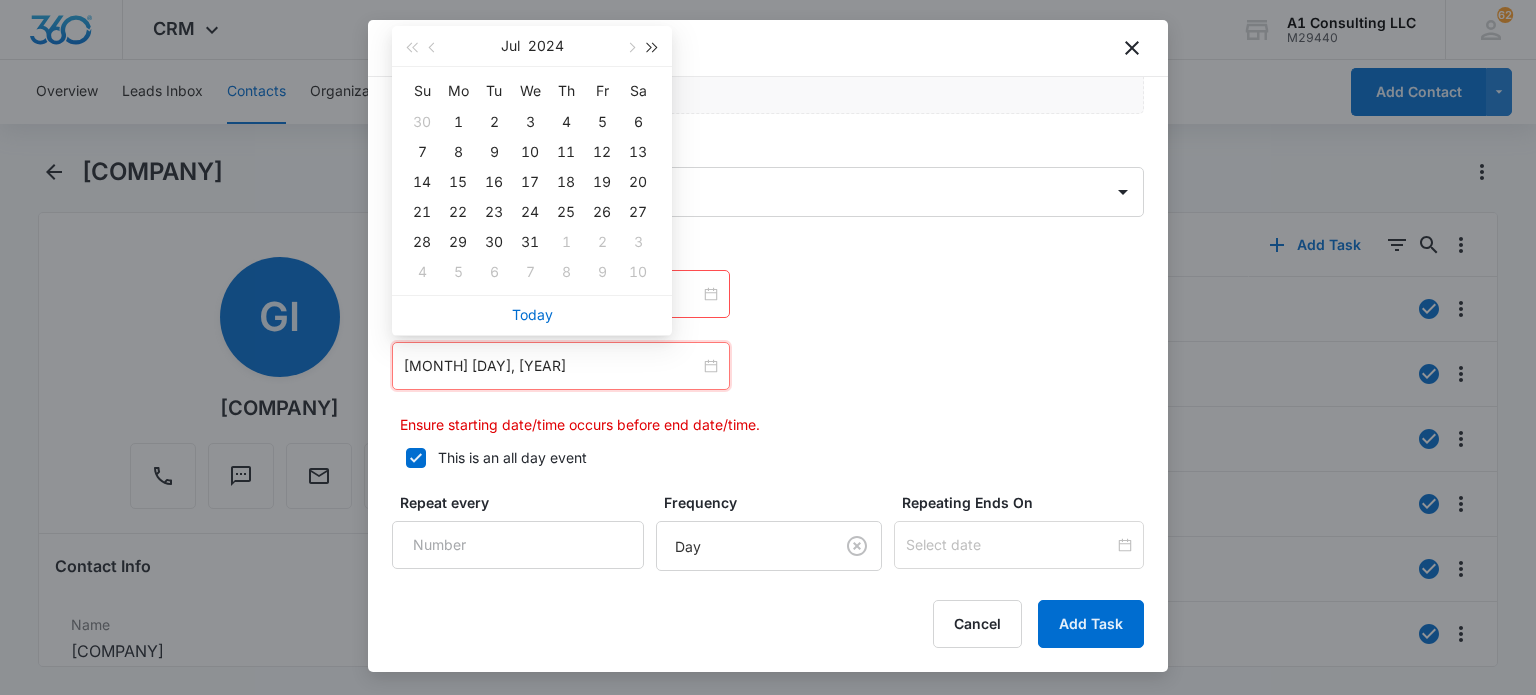 click at bounding box center [653, 48] 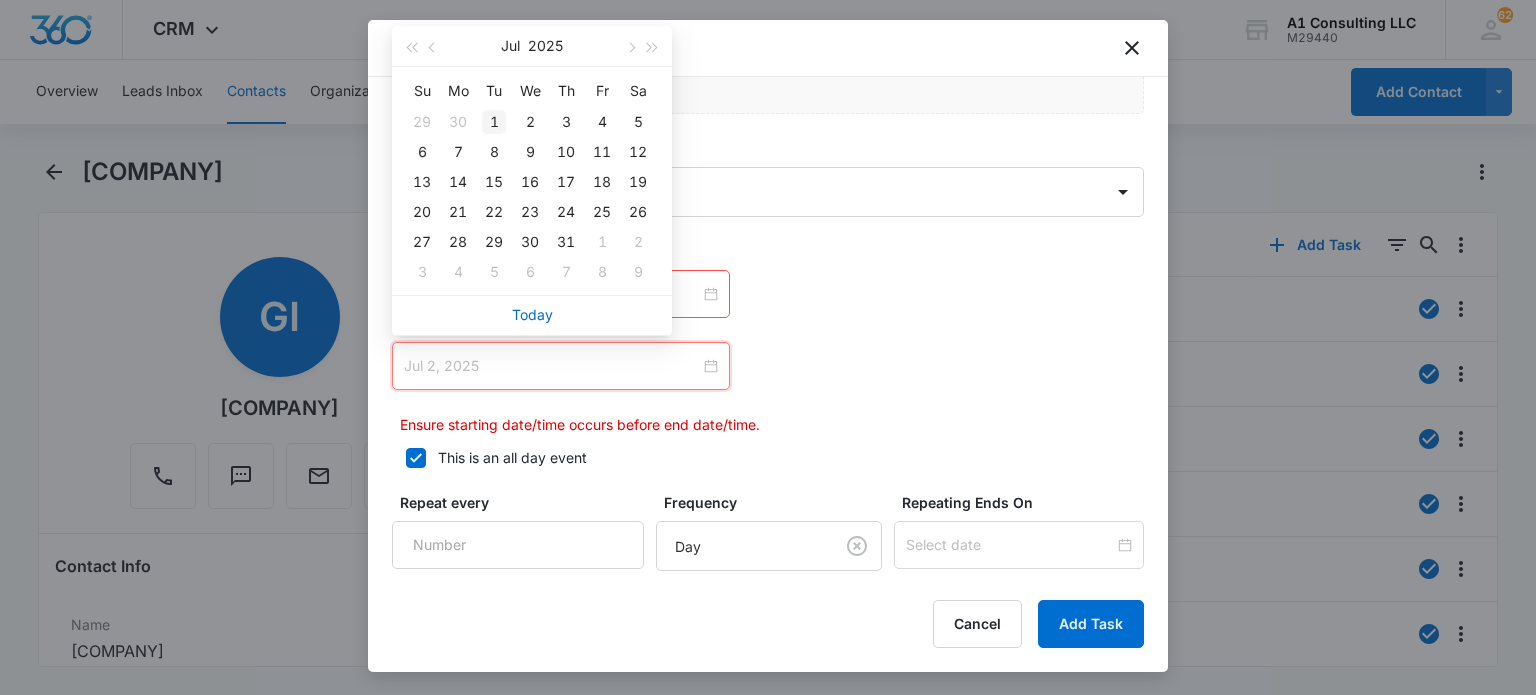 type on "Jul 1, 2025" 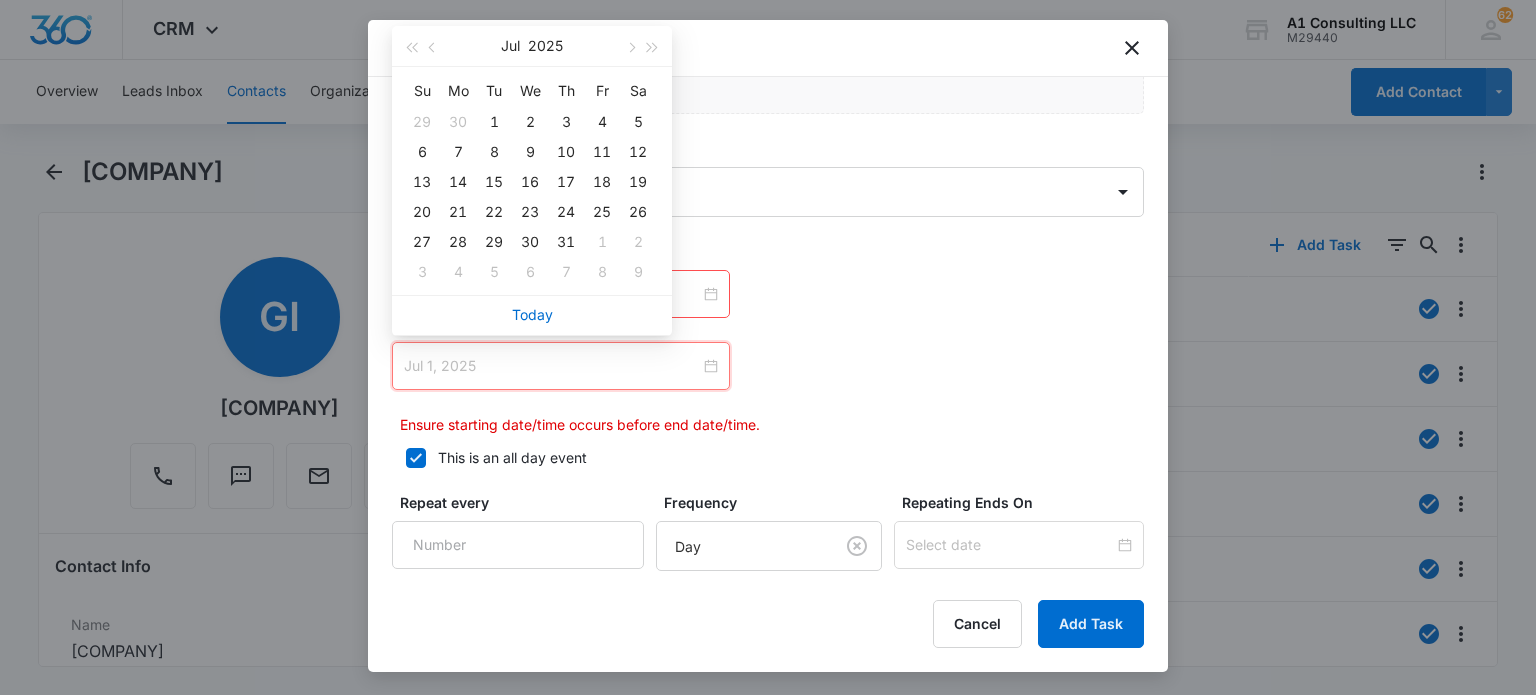 drag, startPoint x: 496, startPoint y: 120, endPoint x: 600, endPoint y: 269, distance: 181.70581 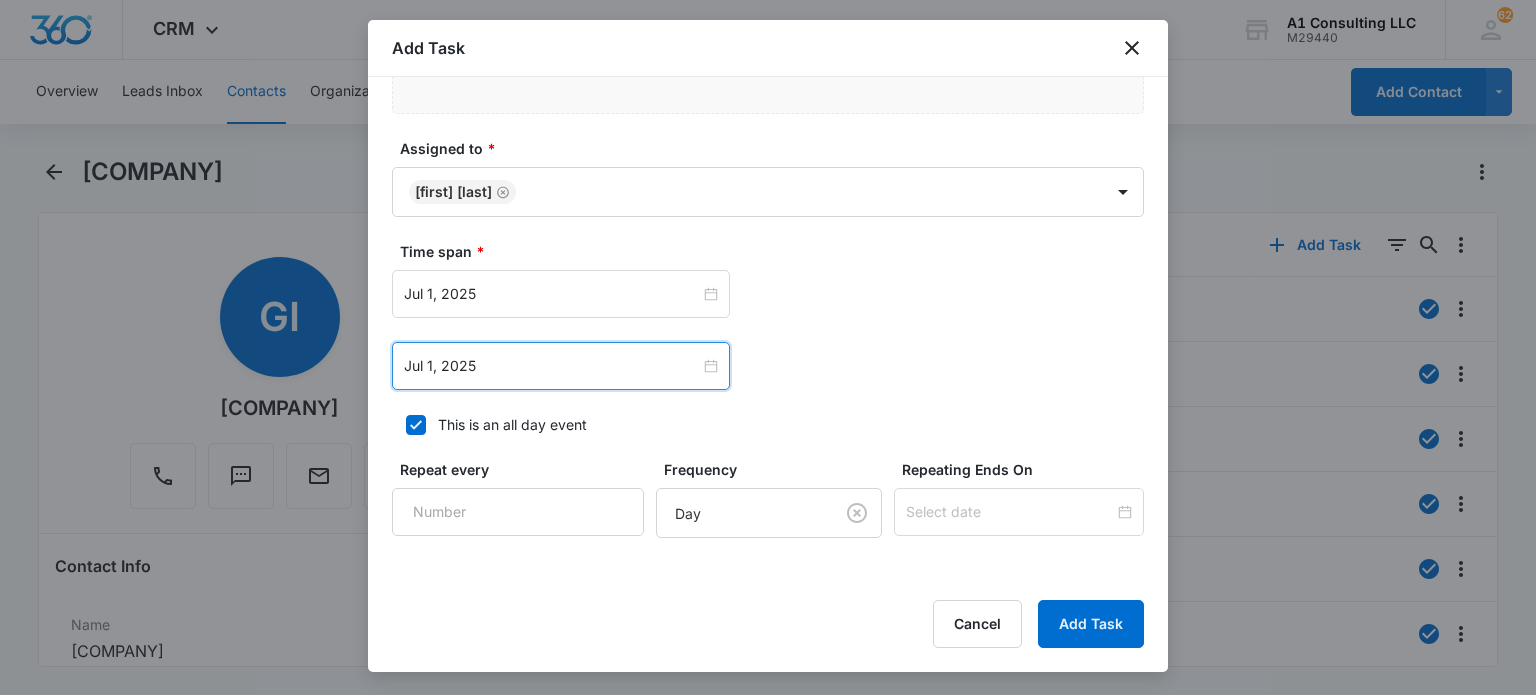 scroll, scrollTop: 1400, scrollLeft: 0, axis: vertical 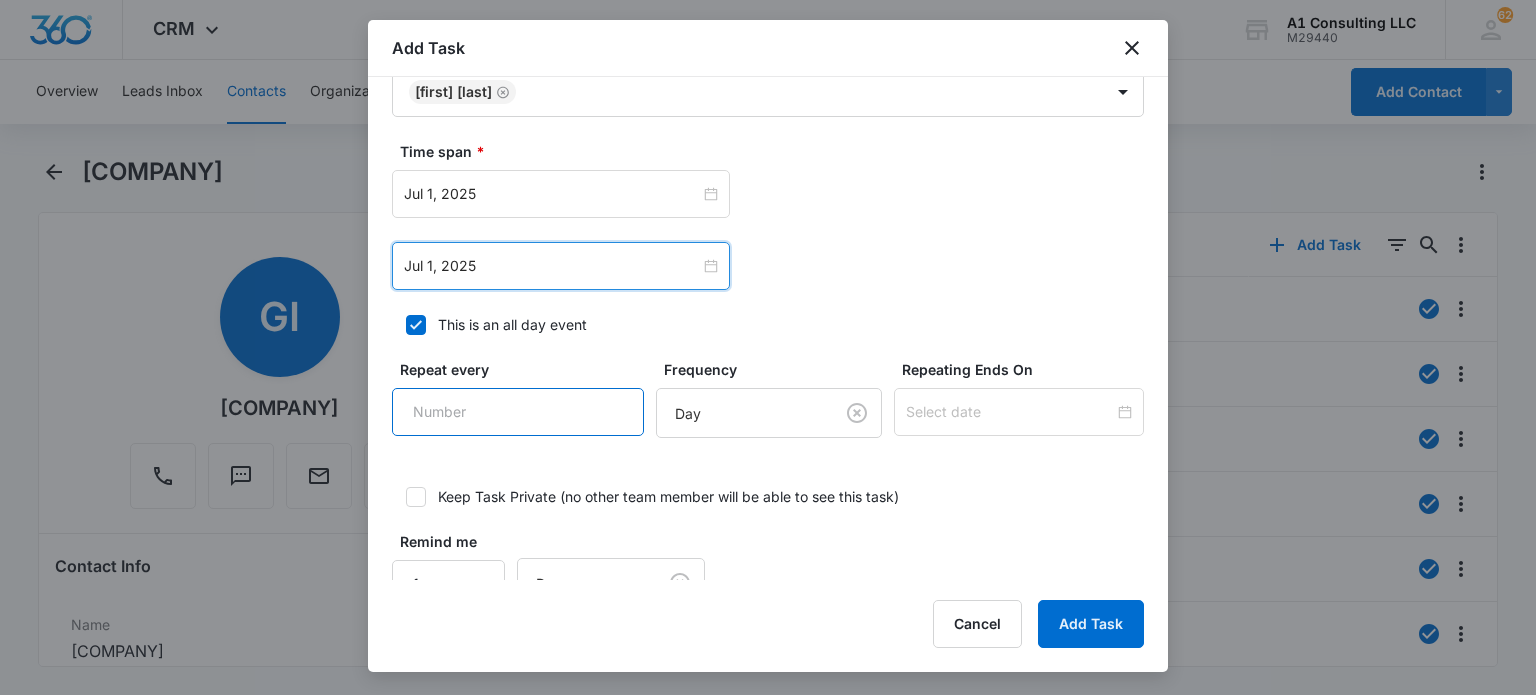 click on "Repeat every" at bounding box center (518, 412) 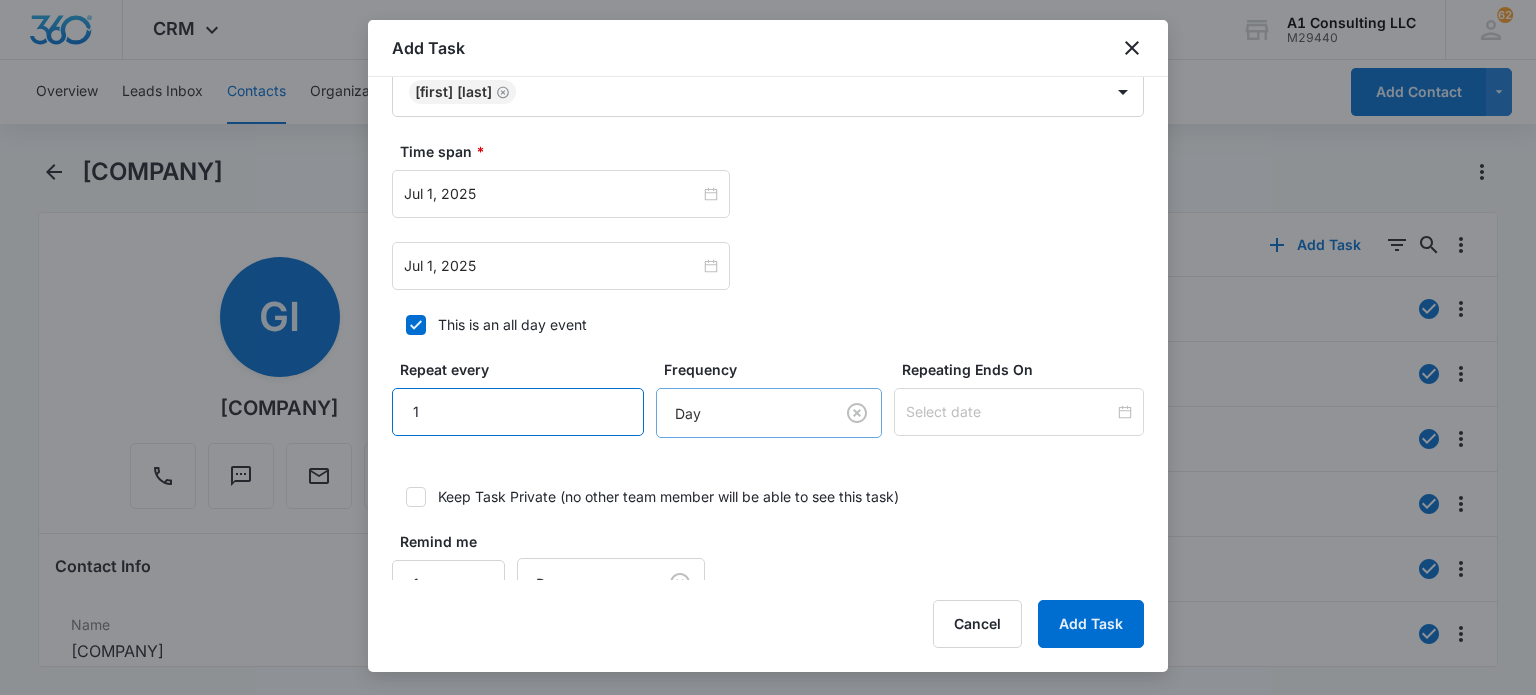 type on "1" 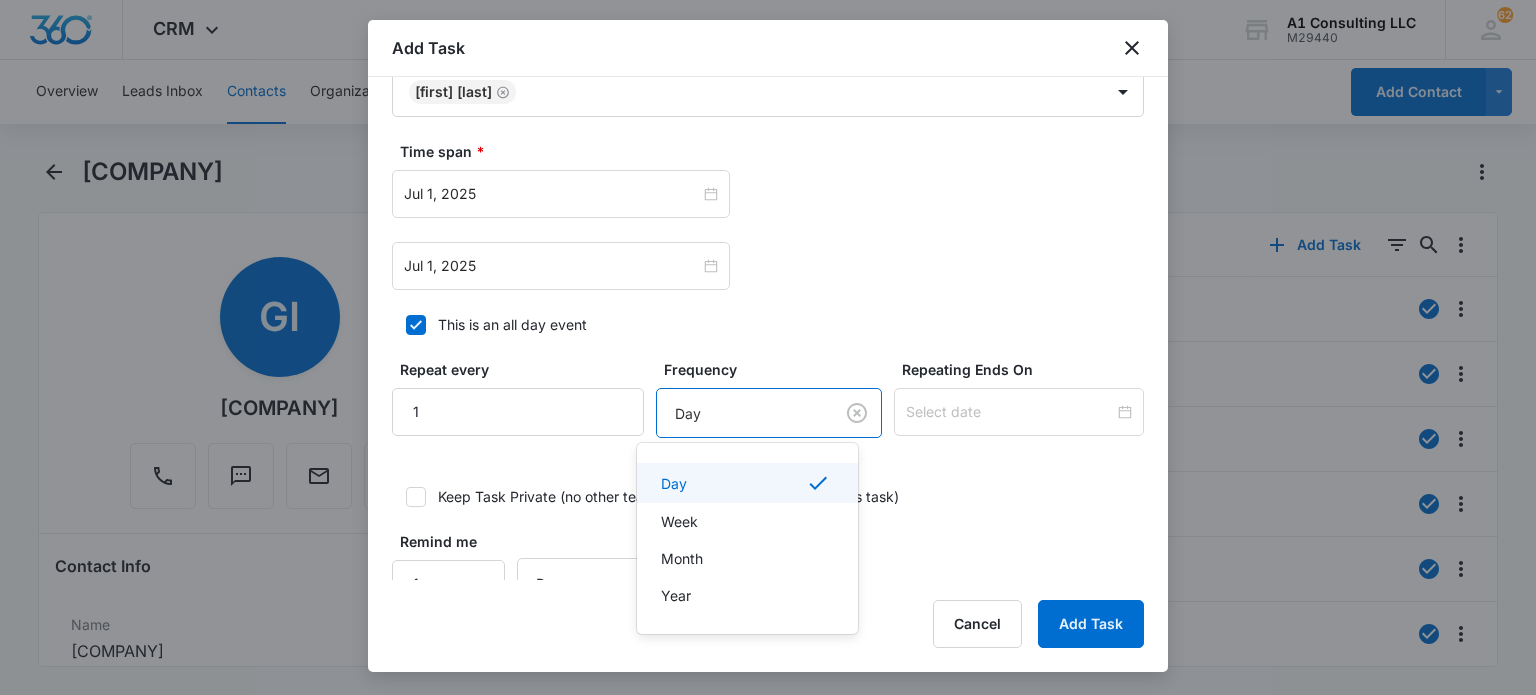 click on "CRM Apps Websites Forms CRM Email Social Content Ads Intelligence Files Brand Settings A1 Consulting LLC M29440 Your Accounts View All 62 [FIRST] [LAST] [EMAIL] My Profile 62 Notifications Support Logout Terms & Conditions   •   Privacy Policy Overview Leads Inbox Contacts Organizations History Deals Projects Tasks Calendar Lists Reports Settings Add Contact G I G Transport Corp Remove GI G I G Transport Corp Contact Info Name Cancel Save Changes G I G Transport Corp Phone Cancel Save Changes ([PHONE]) Email Cancel Save Changes [EMAIL] Organization Cancel Save Changes --- Address Cancel Save Changes One Gateway Center Suite 2600 A Newark NJ 07102 USA Details Source Cancel Save Changes Referral Contact Type Cancel Save Changes Client Contact Status Cancel Save Changes New Jersey  Assigned To Cancel Save Changes [FIRST] [LAST], [FIRST] [LAST], [FIRST] [LAST], Admin Account Tags Cancel Save Changes BOIR [YEAR] Connecticut Permit English  Grand Openning Safety Audit ---" at bounding box center [768, 347] 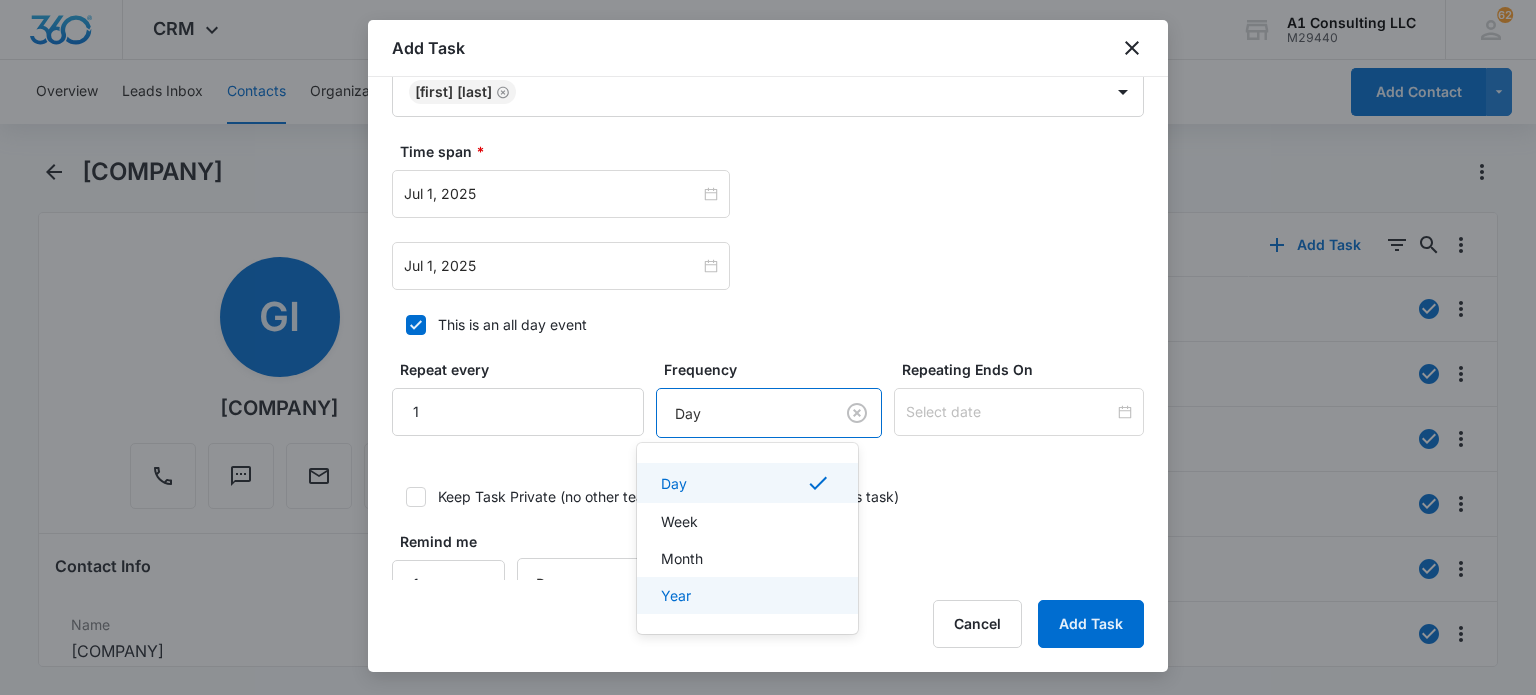 click on "Year" at bounding box center [745, 595] 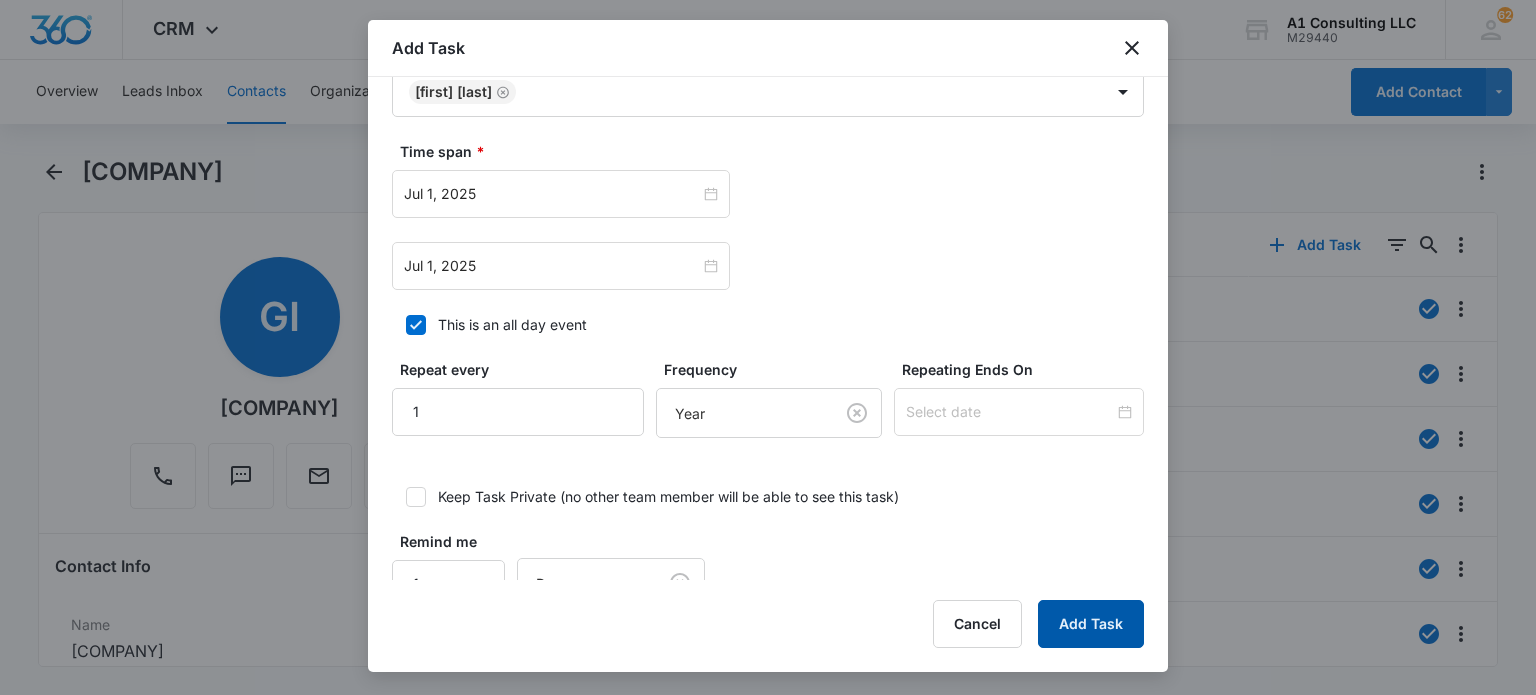 drag, startPoint x: 1097, startPoint y: 615, endPoint x: 1002, endPoint y: 421, distance: 216.01157 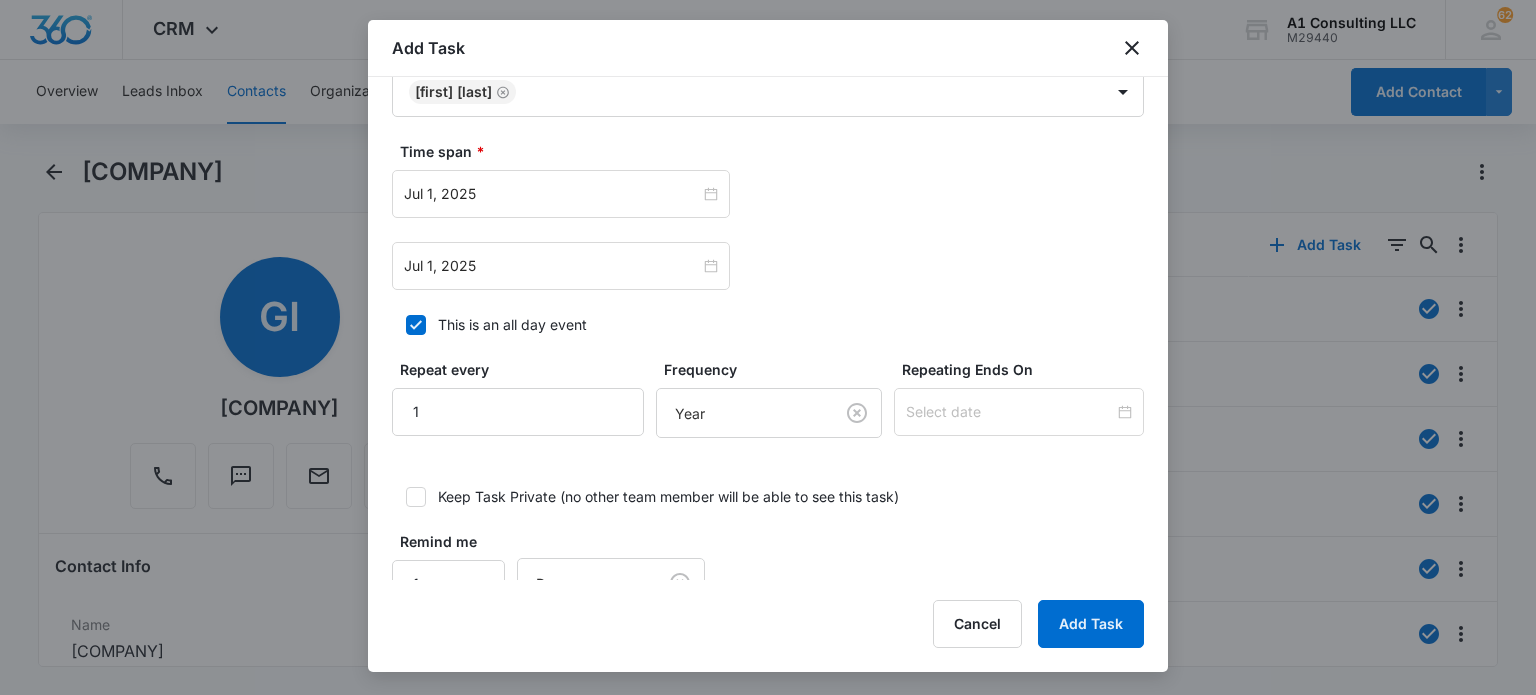 scroll, scrollTop: 0, scrollLeft: 0, axis: both 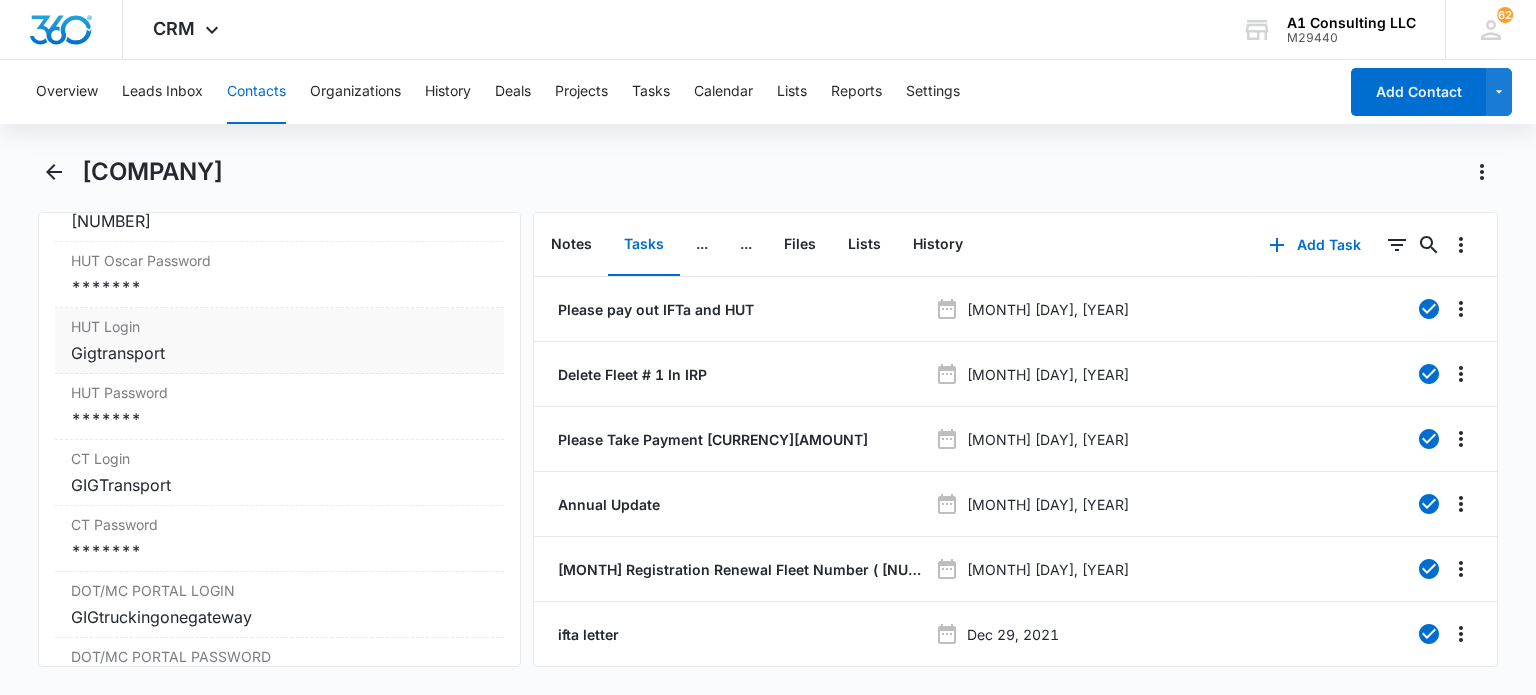 click on "Gigtransport" at bounding box center [279, 353] 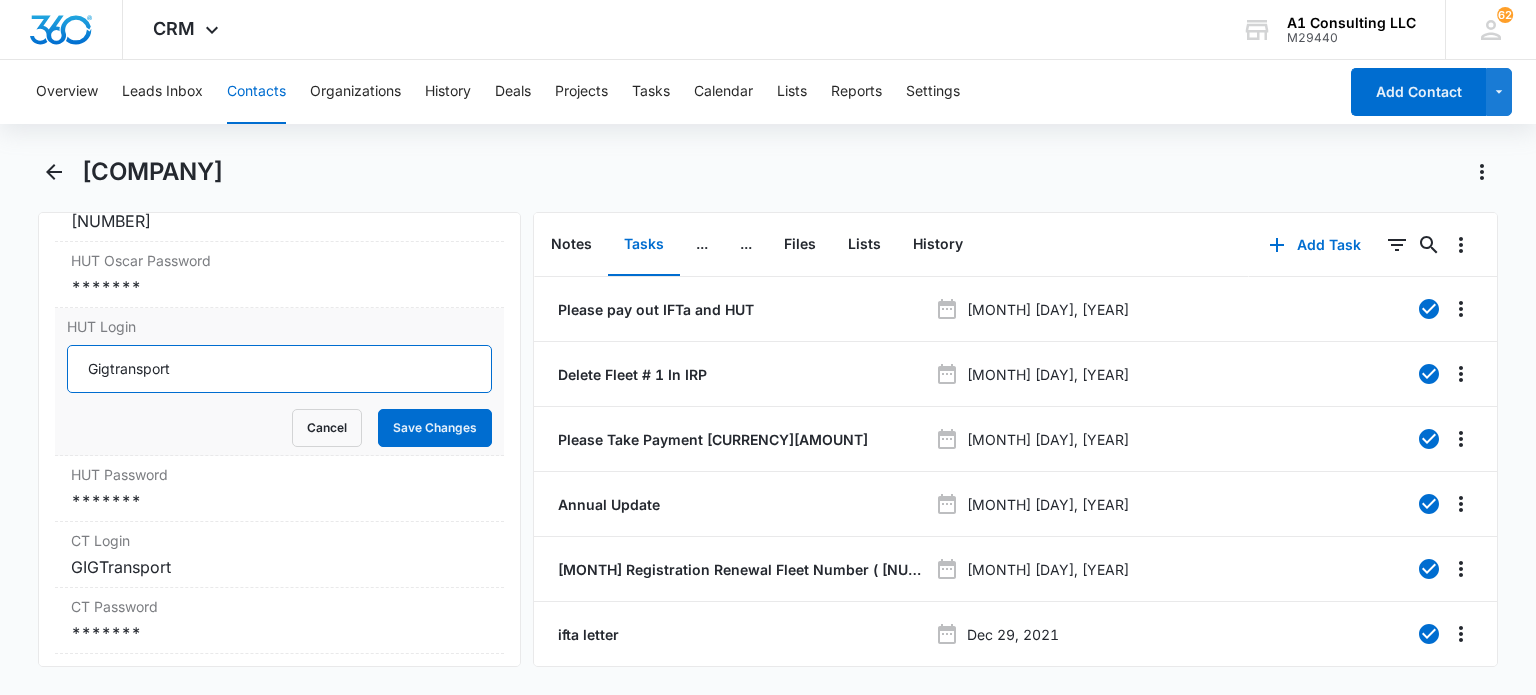 click on "Gigtransport" at bounding box center [279, 369] 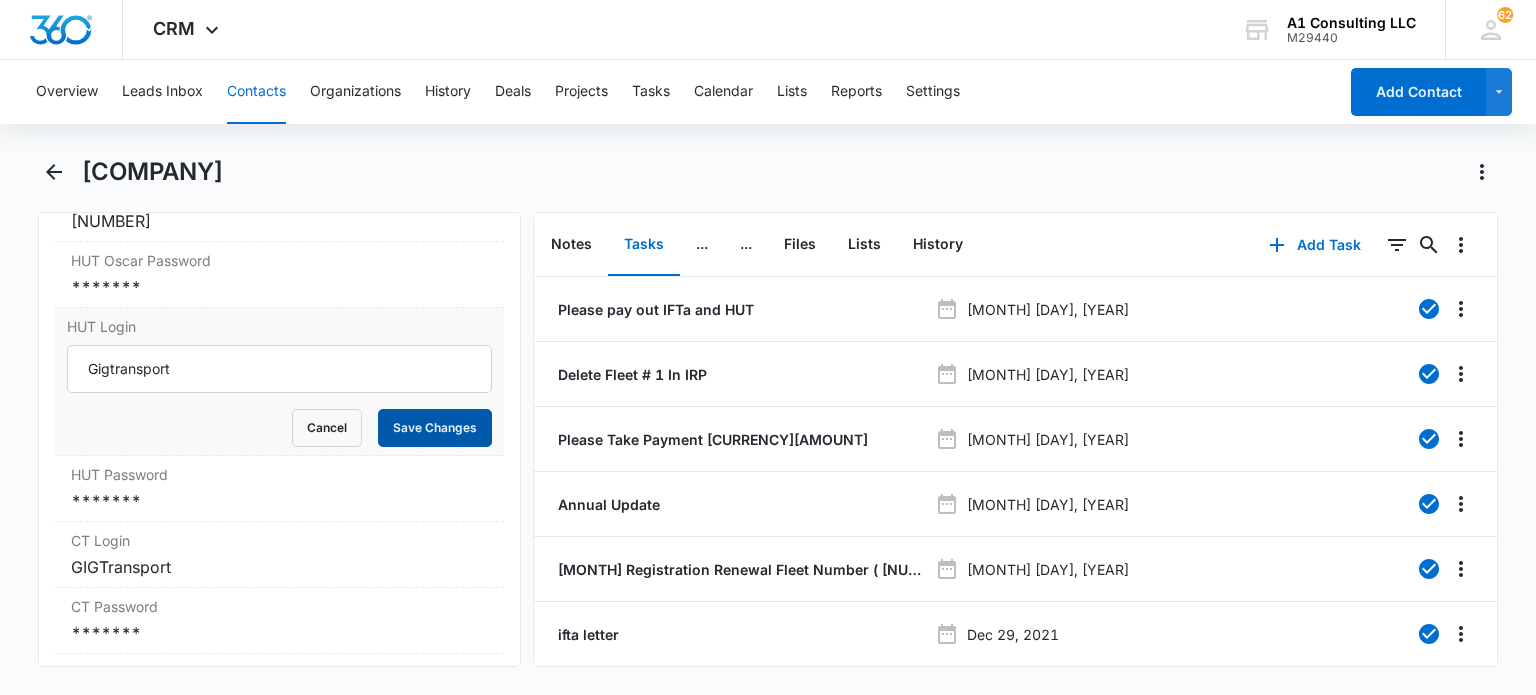 drag, startPoint x: 397, startPoint y: 411, endPoint x: 315, endPoint y: 467, distance: 99.29753 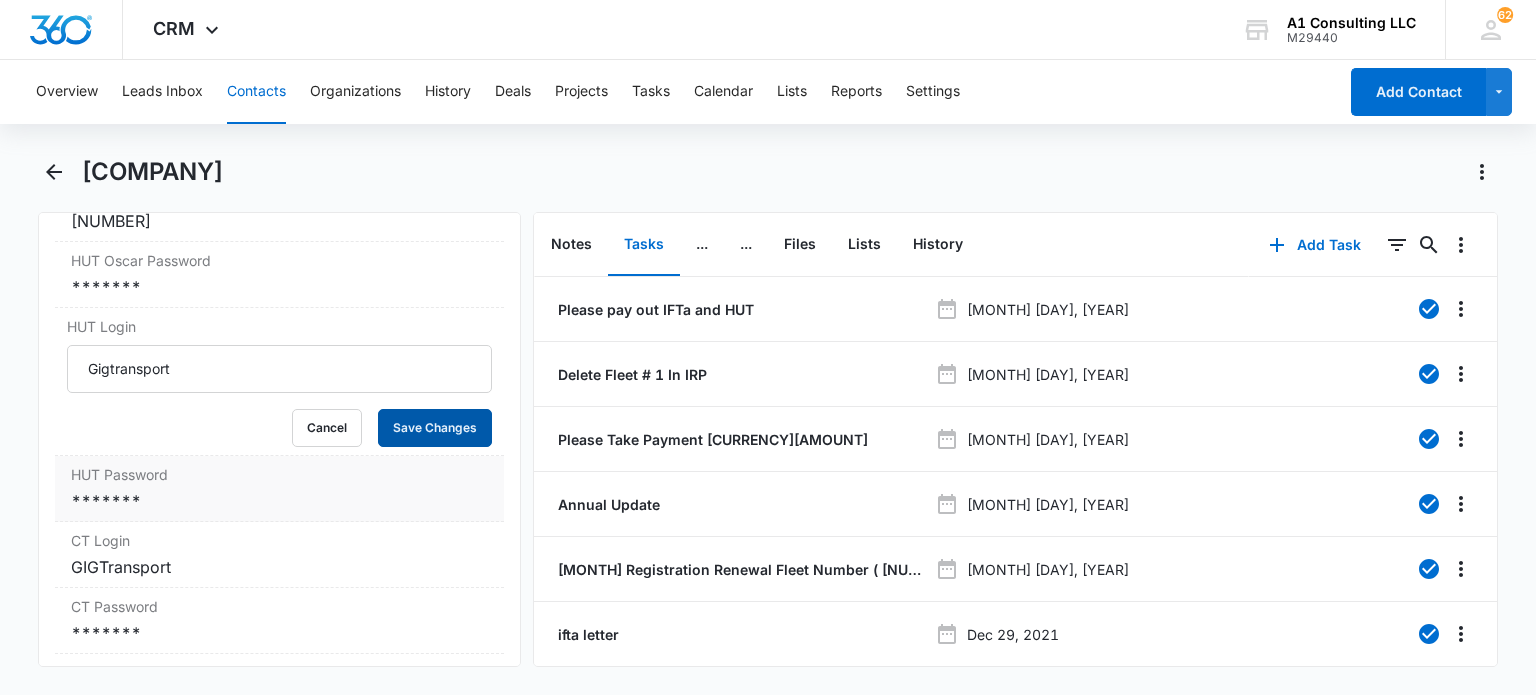 click on "Save Changes" at bounding box center [435, 428] 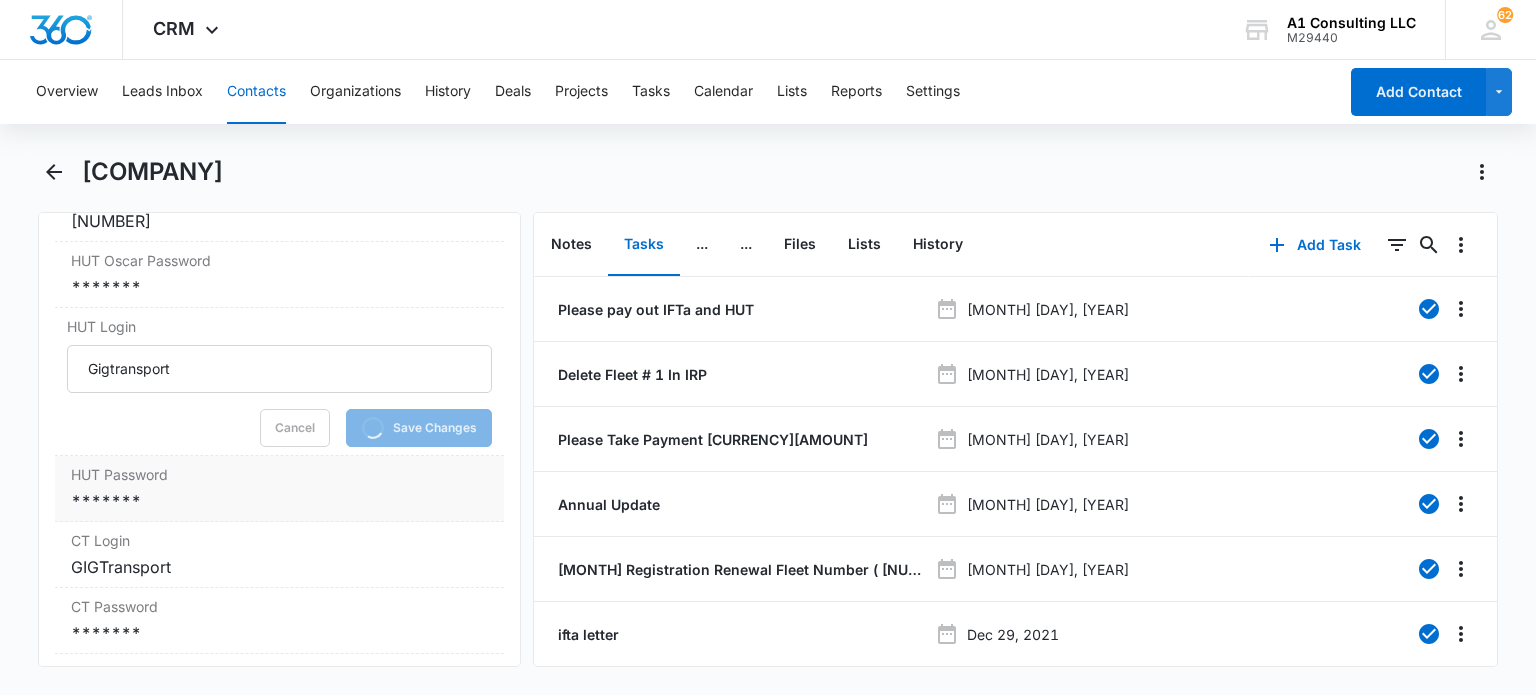 click on "HUT Password" at bounding box center (279, 474) 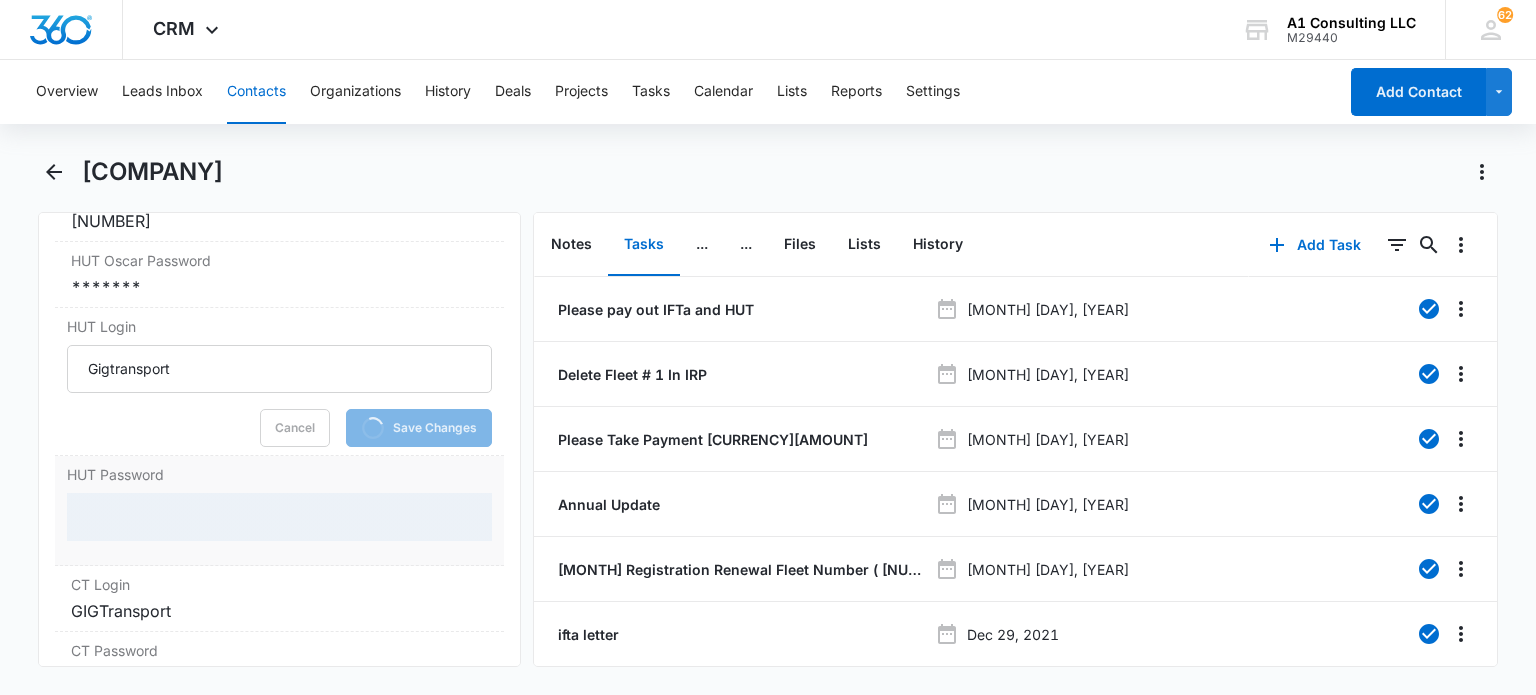 scroll, scrollTop: 3500, scrollLeft: 0, axis: vertical 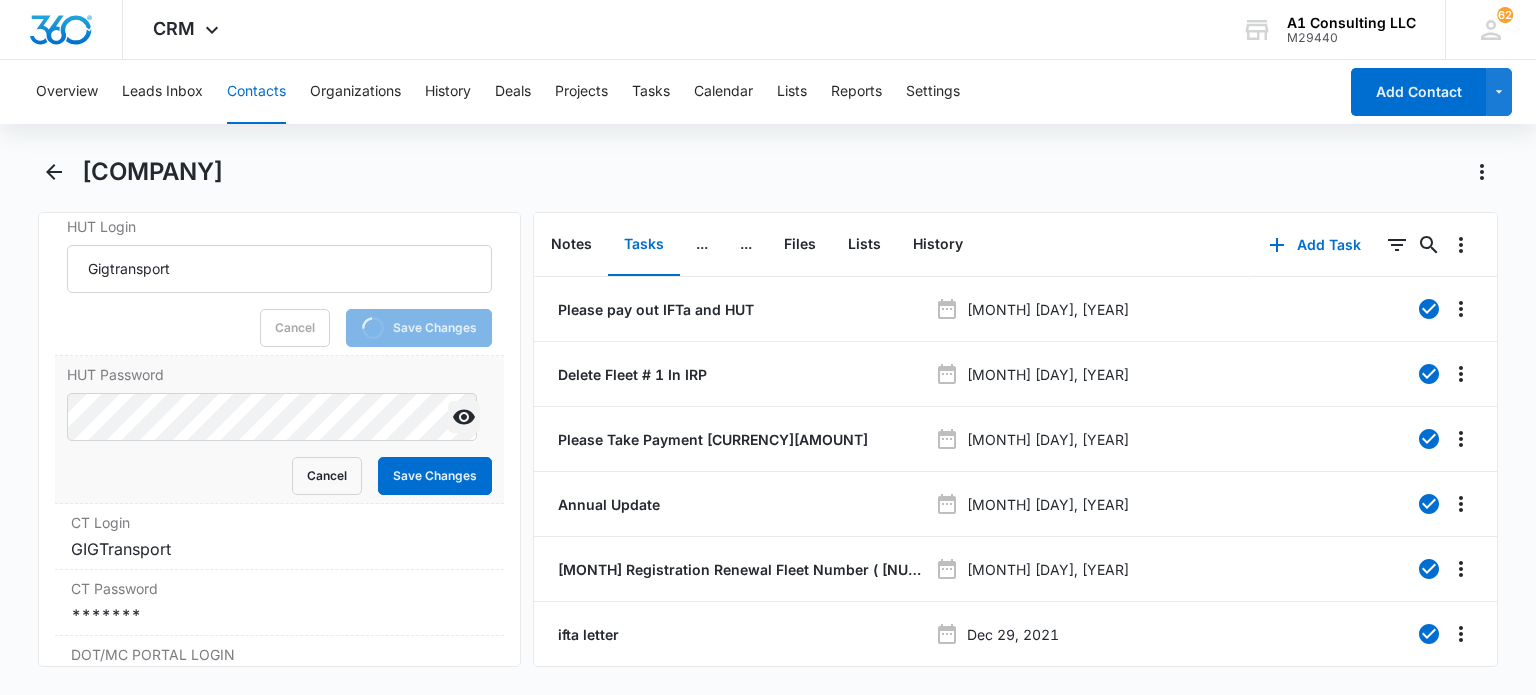click 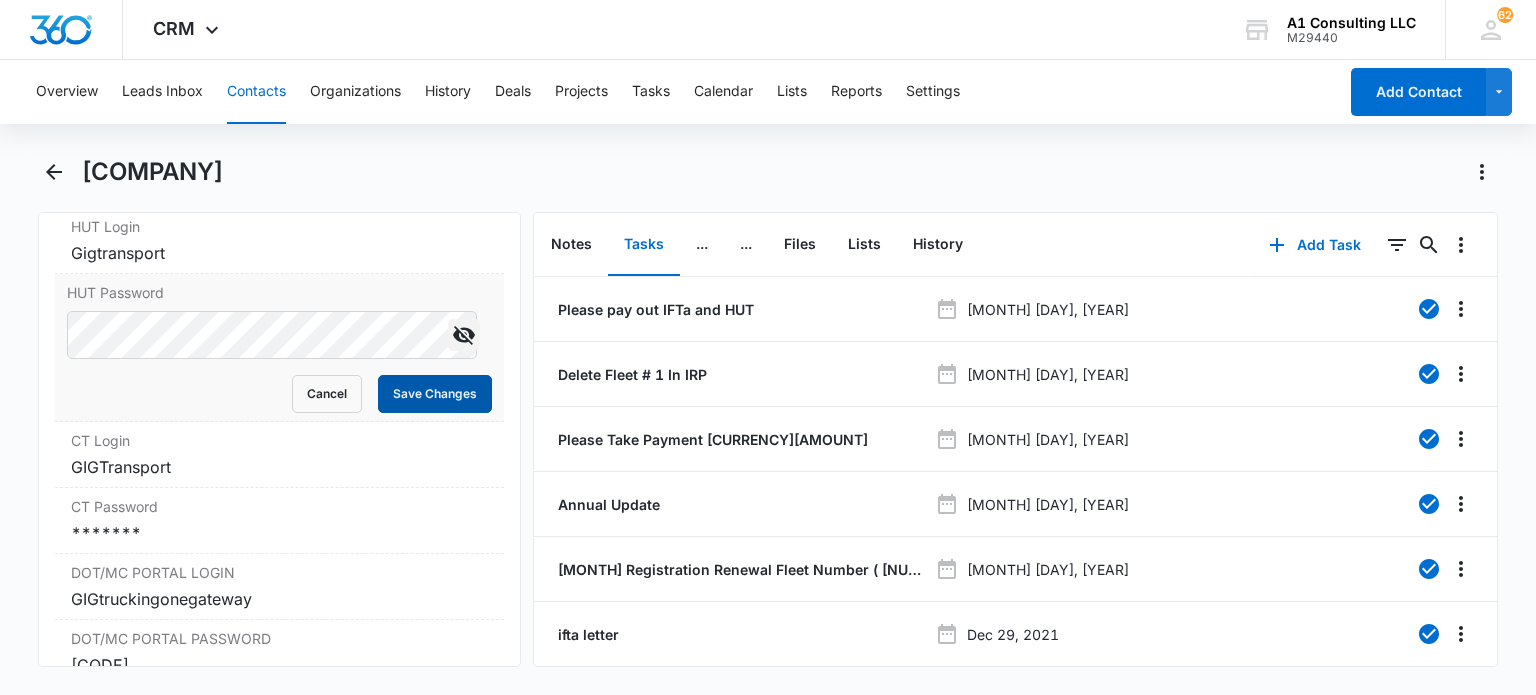 click on "Save Changes" at bounding box center [435, 394] 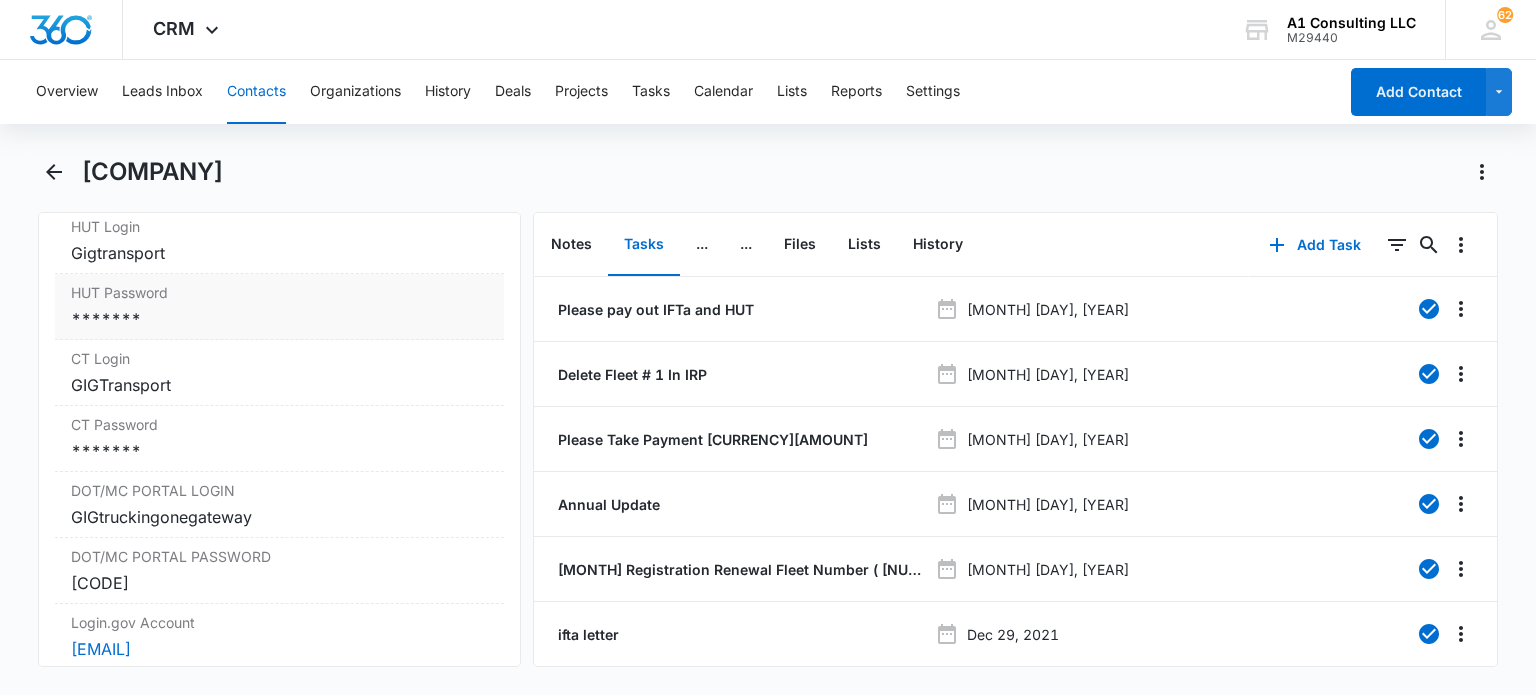 click on "*******" at bounding box center (279, 319) 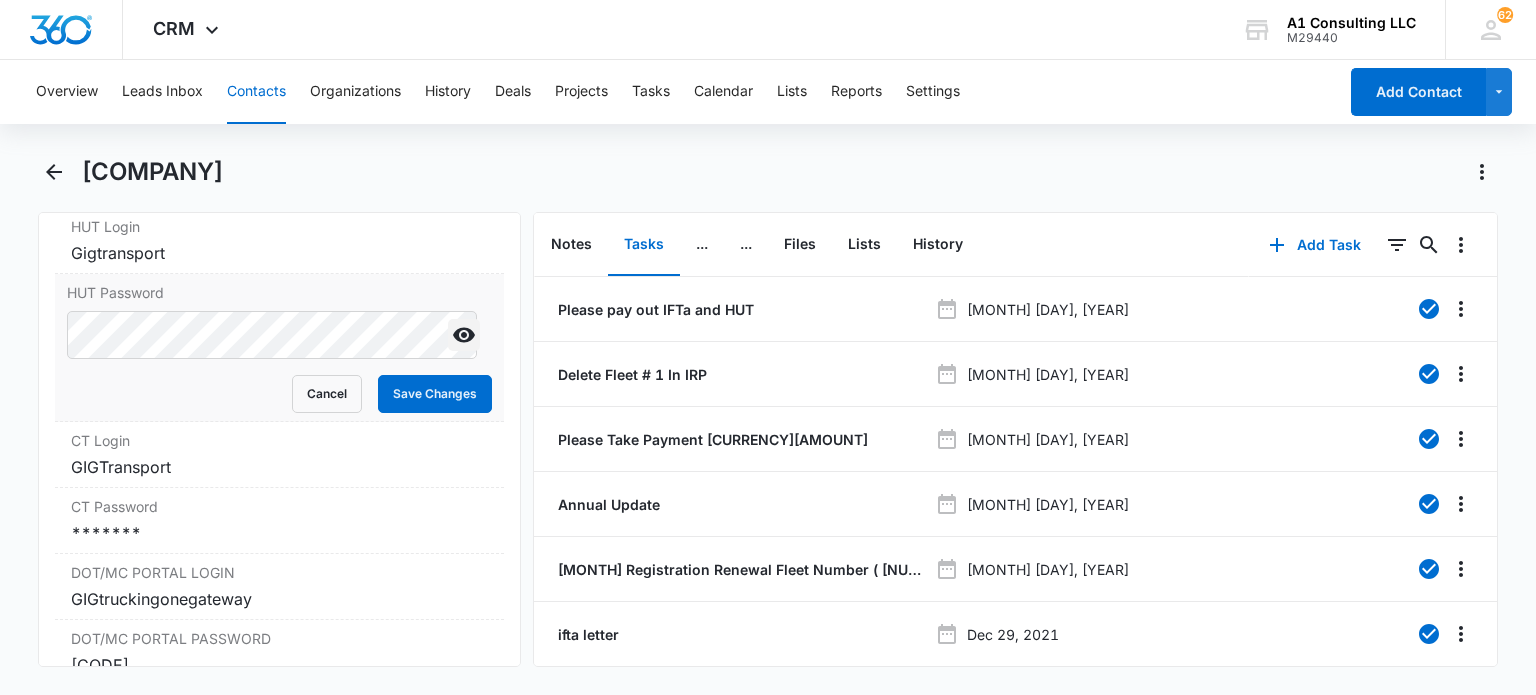 click 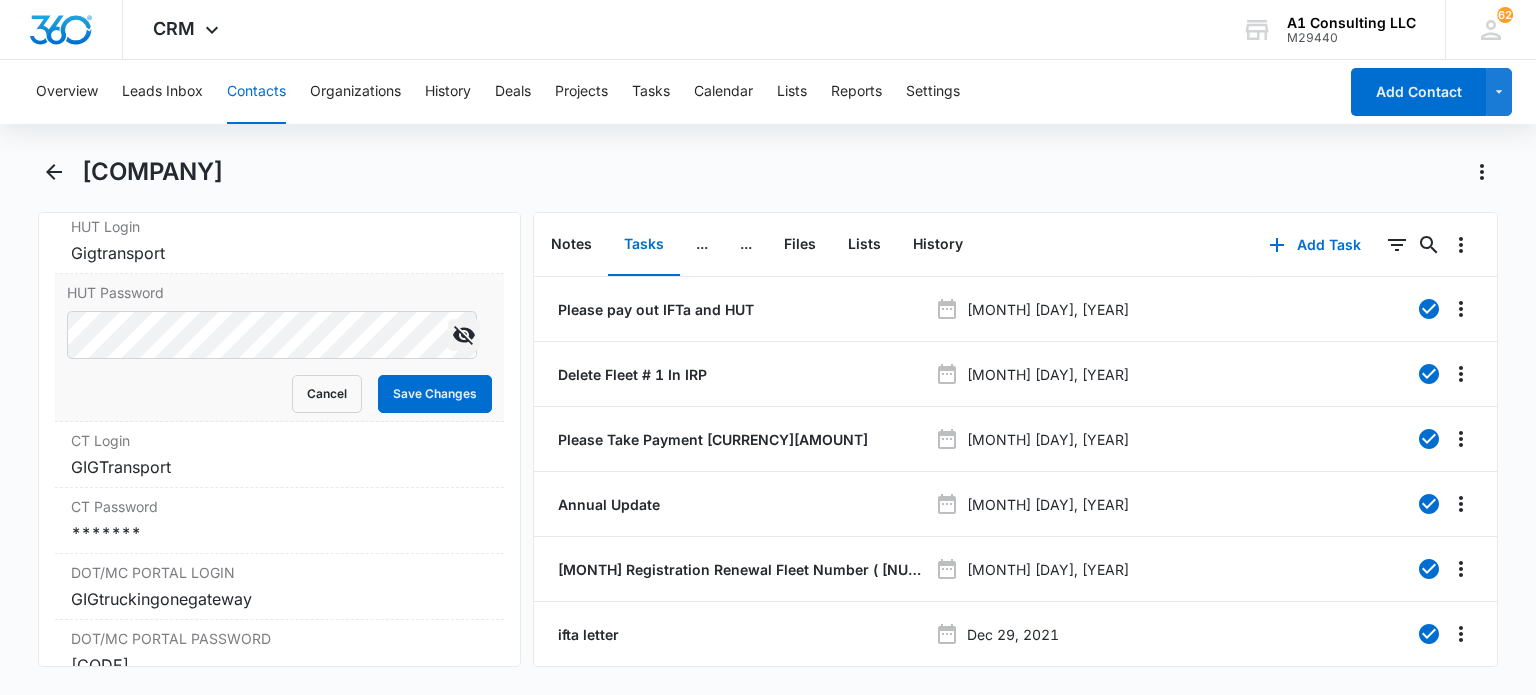 click on "HUT Password" at bounding box center [279, 292] 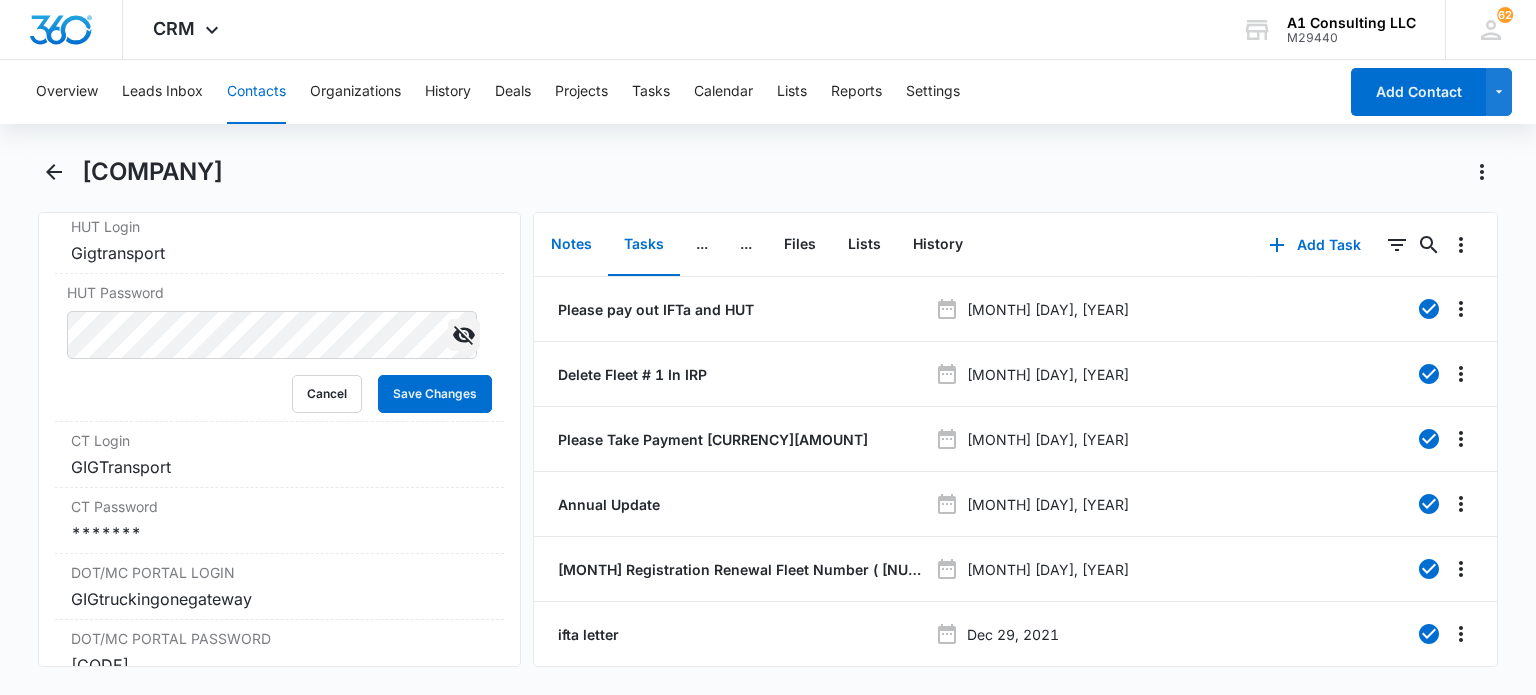 click on "Notes" at bounding box center [571, 245] 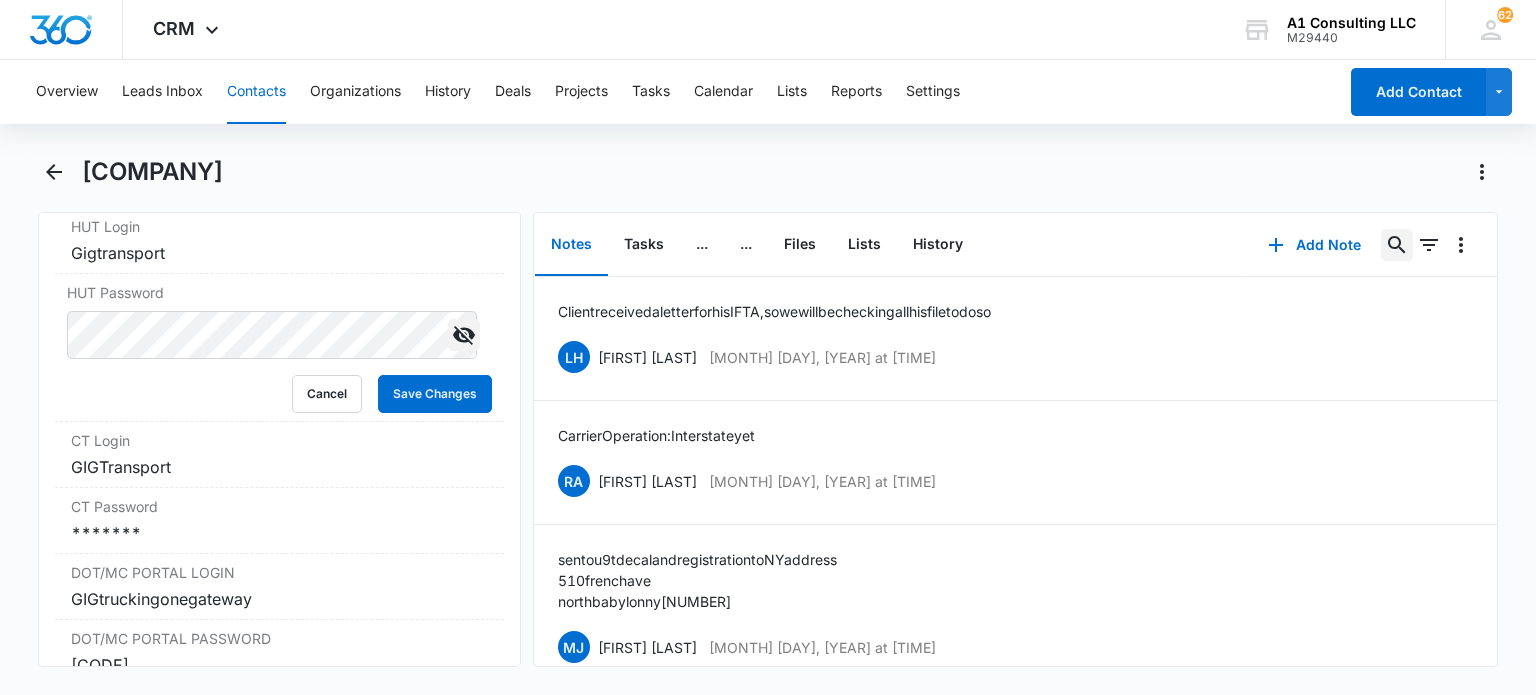 click 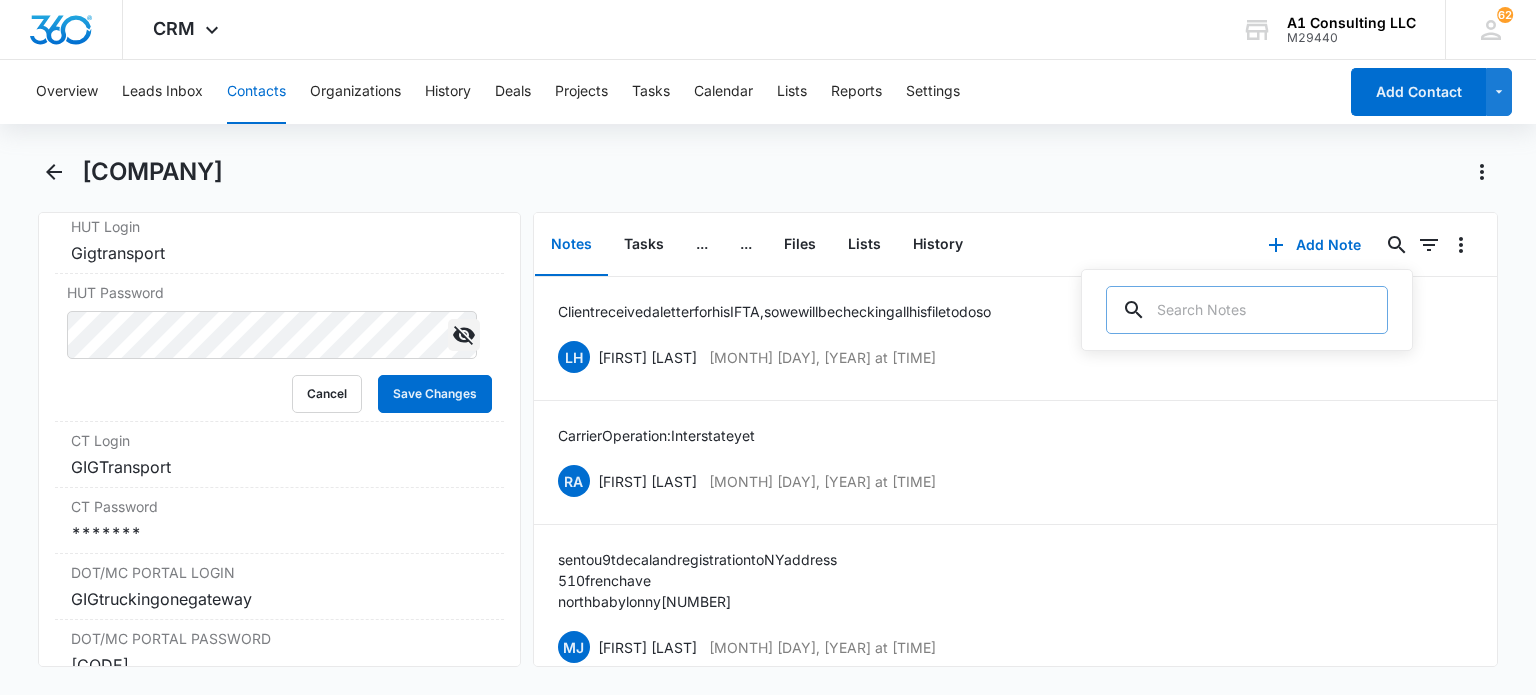 click at bounding box center [1247, 310] 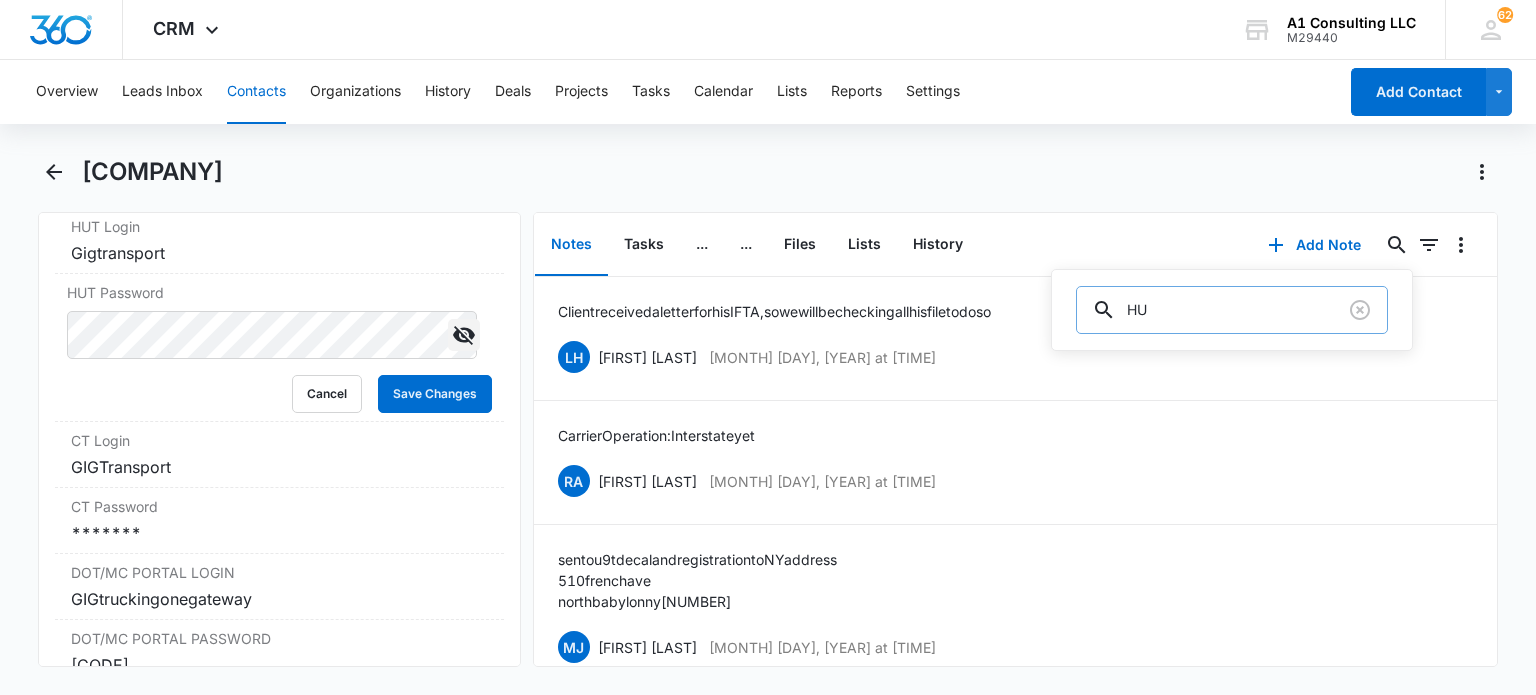 type on "HUT" 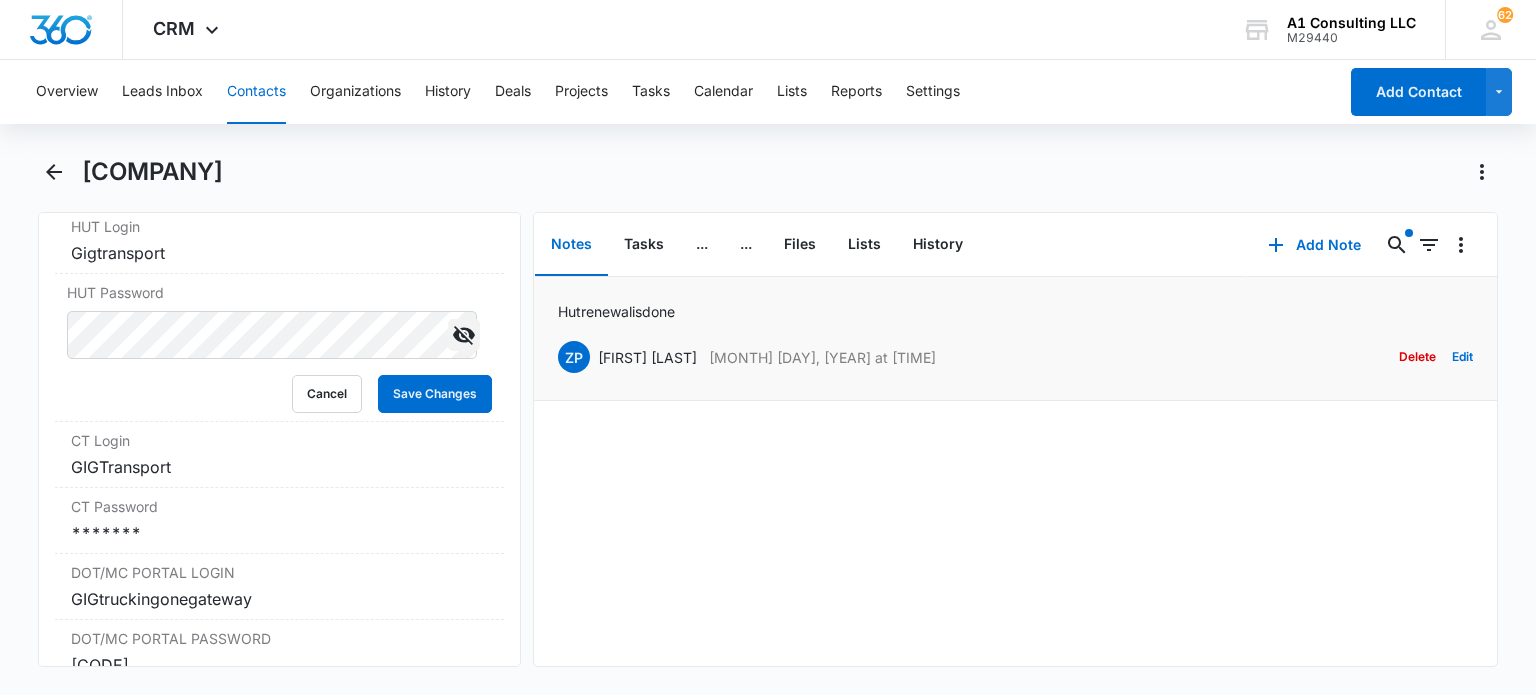 click on "Delete" at bounding box center [1417, 357] 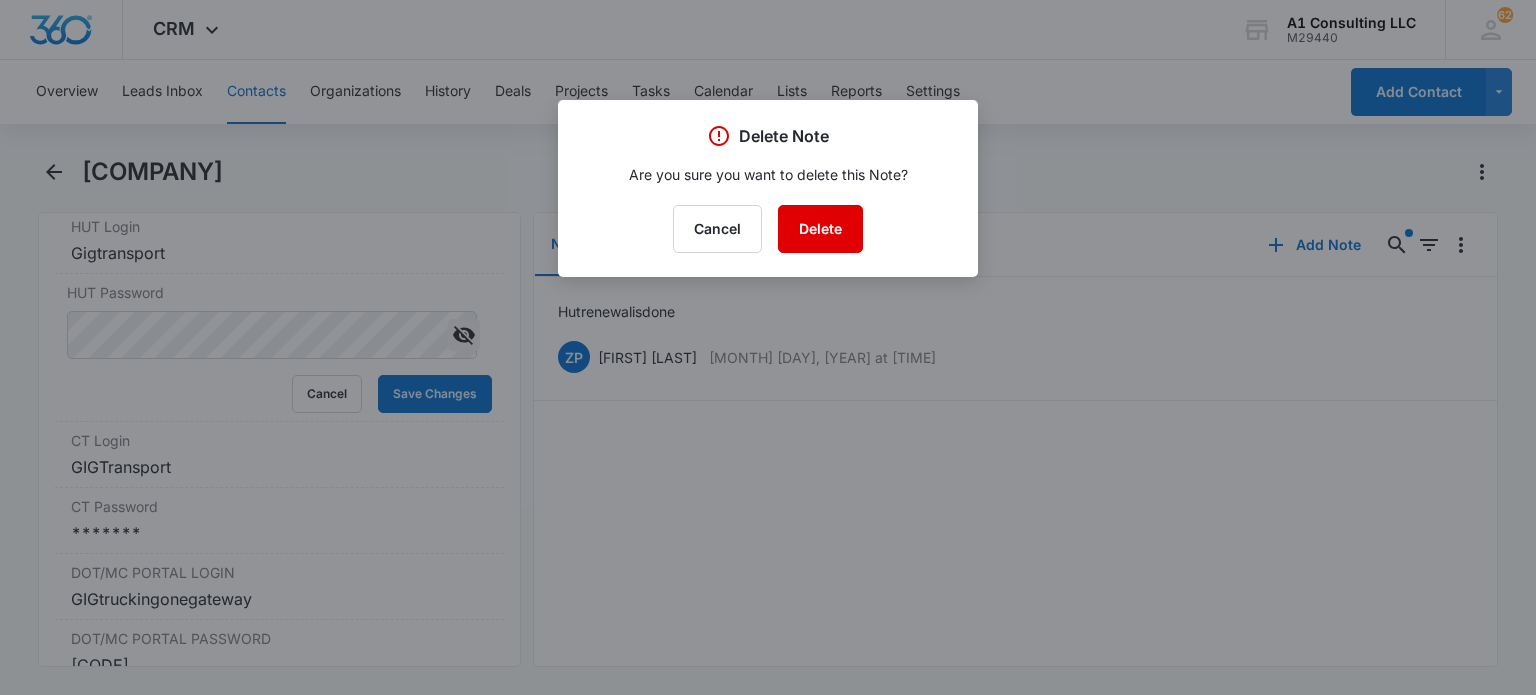 click on "Delete" at bounding box center (820, 229) 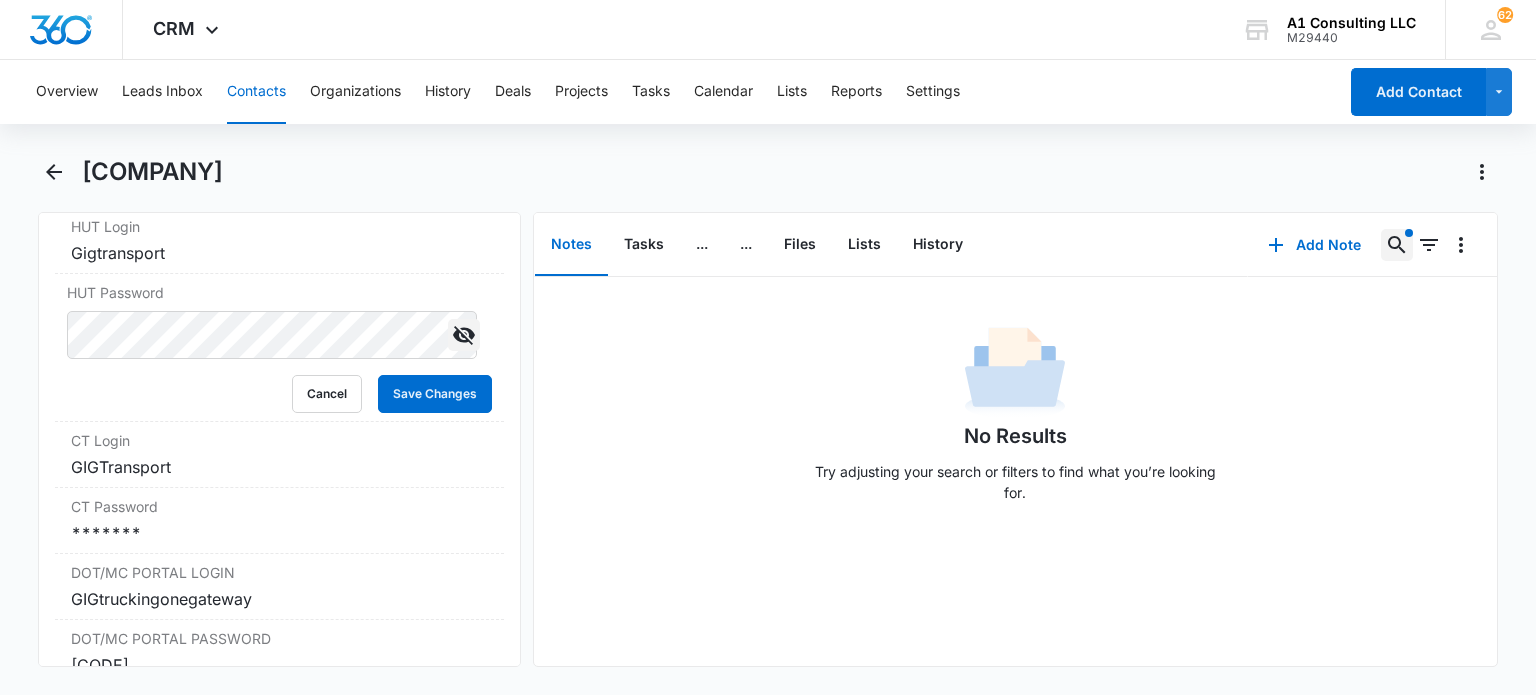 click 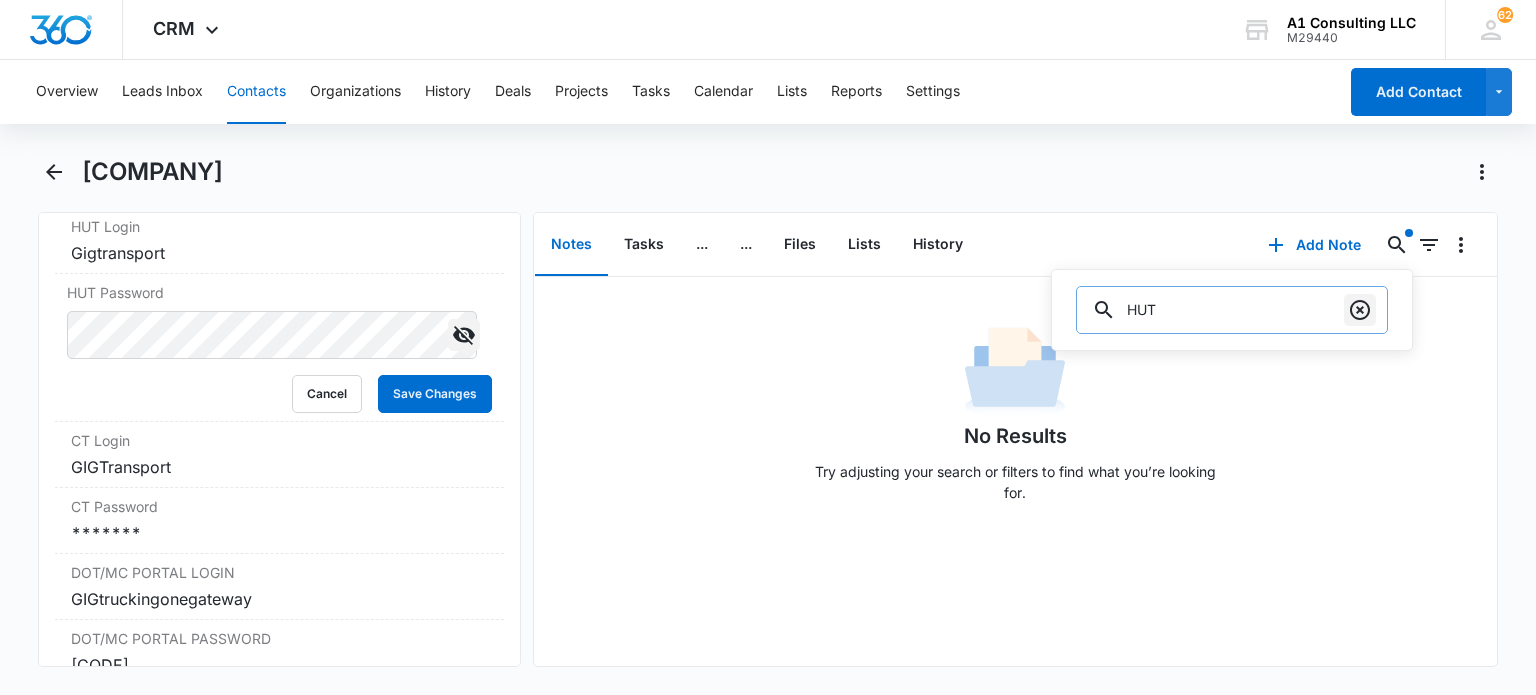 click 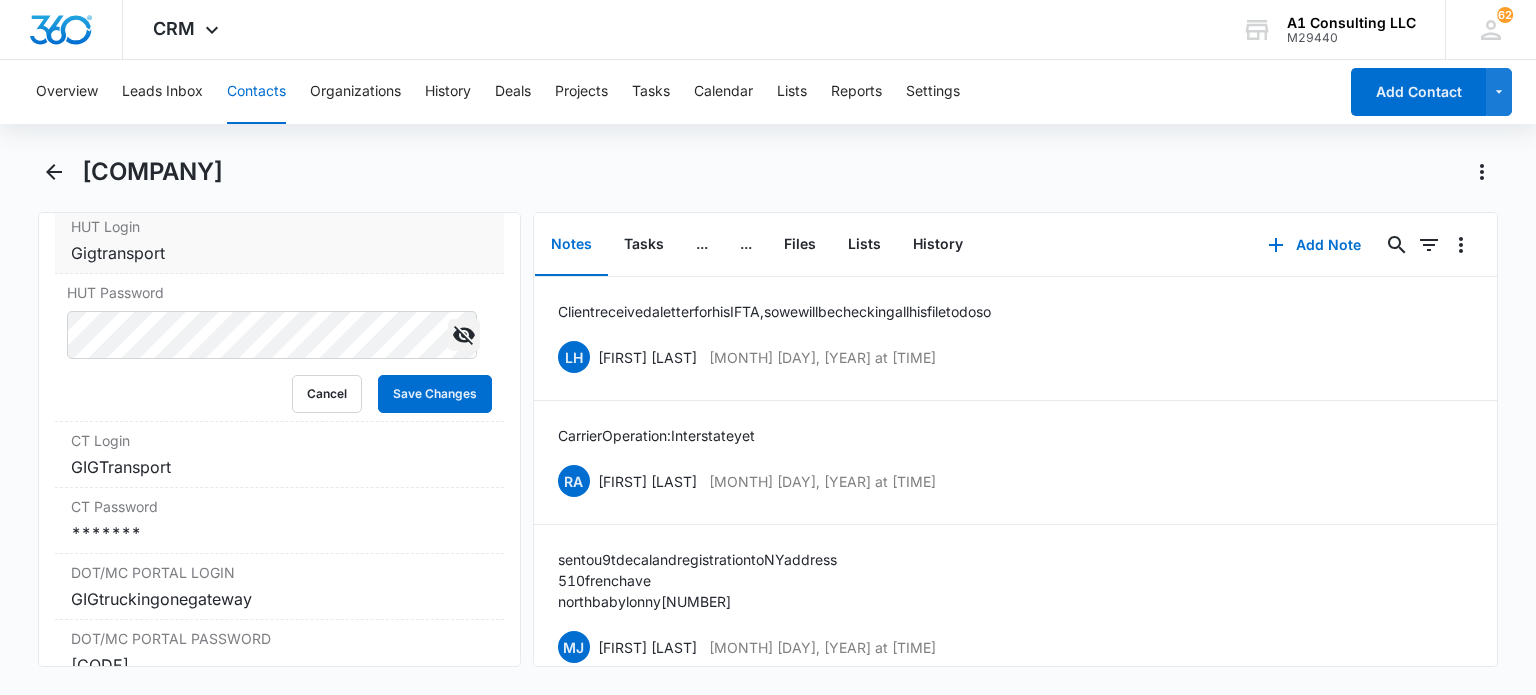 click on "Gigtransport" at bounding box center (279, 253) 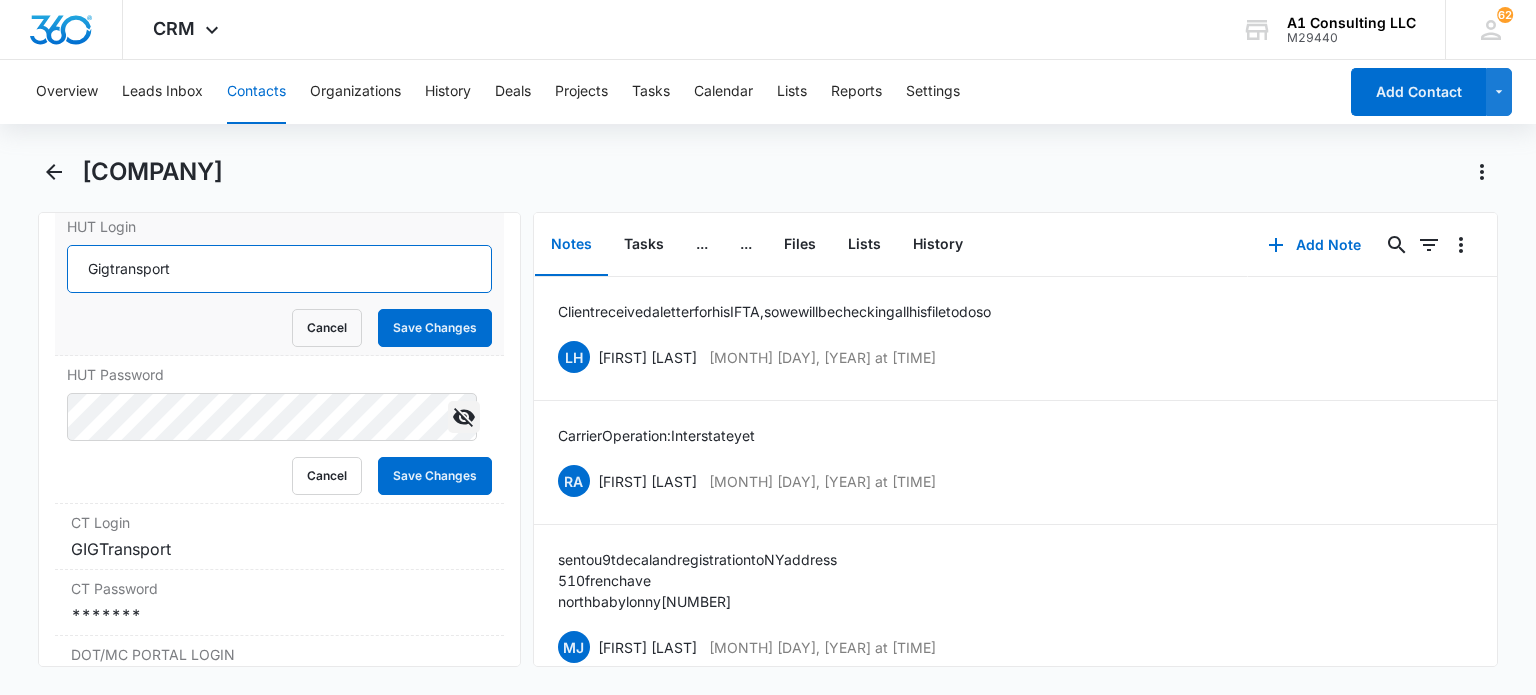 click on "Gigtransport" at bounding box center [279, 269] 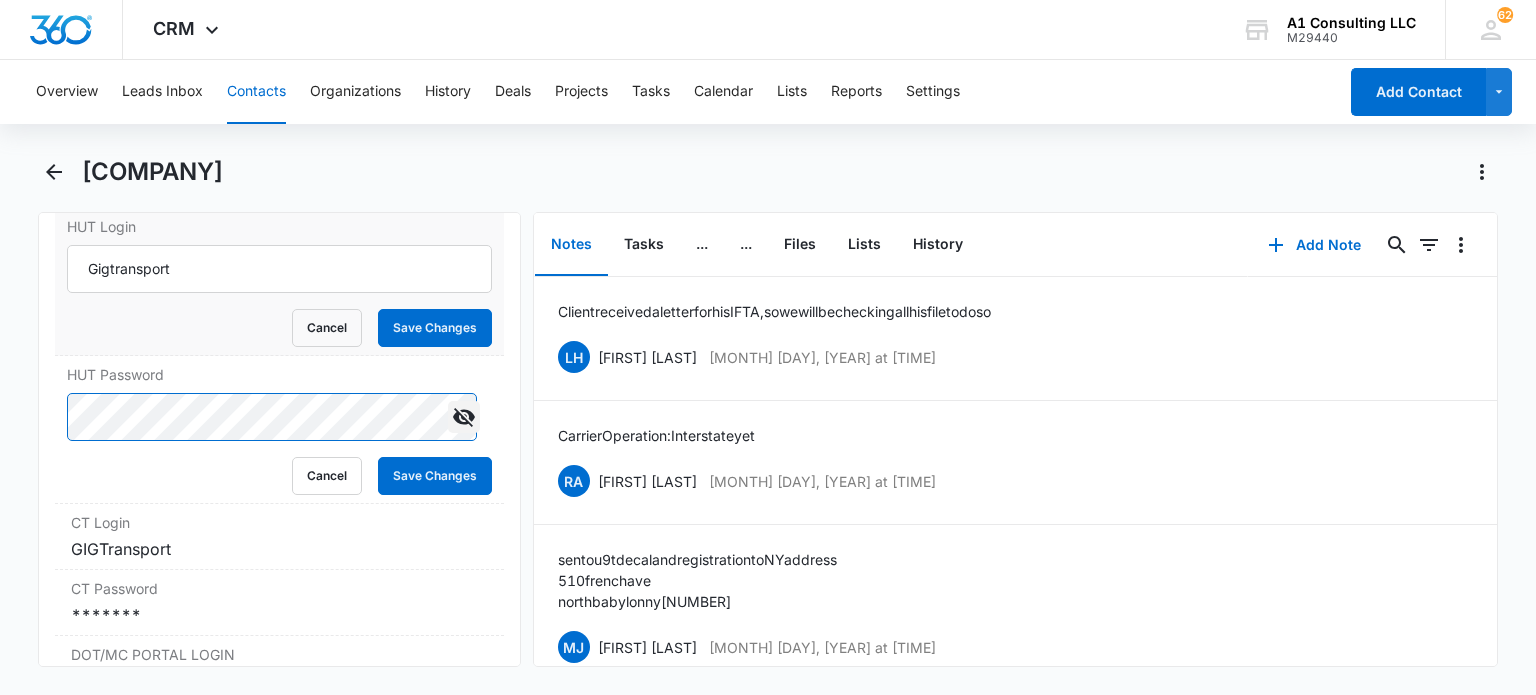 click on "HUT Password Cancel Save Changes Remove GI [COMPANY] Contact Info Name Cancel Save Changes [COMPANY] Phone Cancel Save Changes ([AREACODE]) [PHONE] Email Cancel Save Changes [EMAIL] Organization Cancel Save Changes --- Address Cancel Save Changes [NUMBER] [STREET] [SUITE] [CITY] [STATE] [POSTALCODE] [COUNTRY] Details Source Cancel Save Changes Referral Contact Type Cancel Save Changes Client Contact Status Cancel Save Changes [STATE] Assigned To Cancel Save Changes [PERSON], [PERSON], [PERSON], [PERSON] Account Tags Cancel Save Changes BOIR [YEAR] [STATE] Permit English Grand Openning [STATE] IRP CONFIGURATION Safety Audit Next Contact Date Cancel Save Changes --- Color Tag Current Color: Cancel Save Changes Payments ID ID [NUMBER] Created [MONTH] [DAY], [YEAR] at [TIME] Additional Contact Info Owner Name Cancel Save Changes [PERSON] Phone Number Usage Cancel Save Changes --- Phone Number Cancel Save Changes ([AREACODE]) [PHONE] Contact #2 Name Cancel Save Changes --- Phone Number Usage #2 Cancel [NUMBER]" at bounding box center (768, 423) 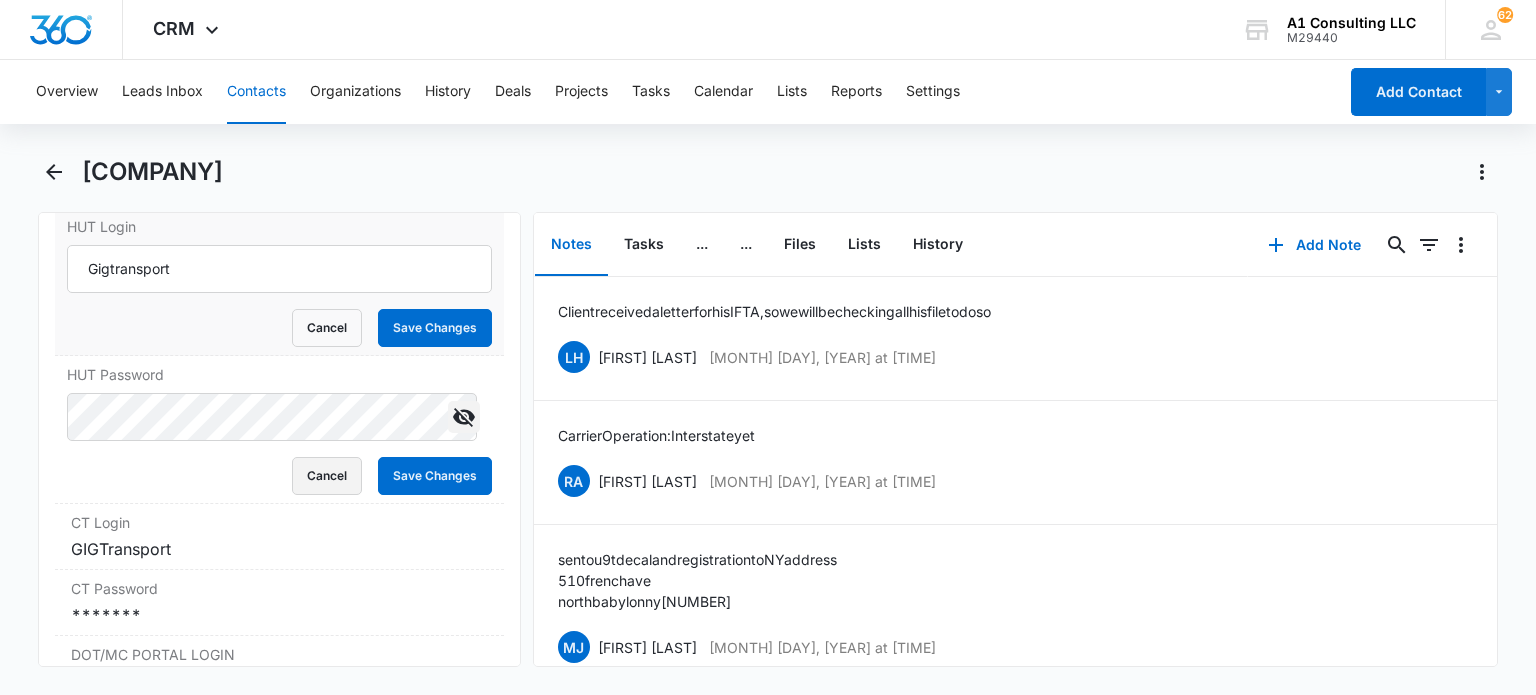 drag, startPoint x: 312, startPoint y: 465, endPoint x: 331, endPoint y: 341, distance: 125.4472 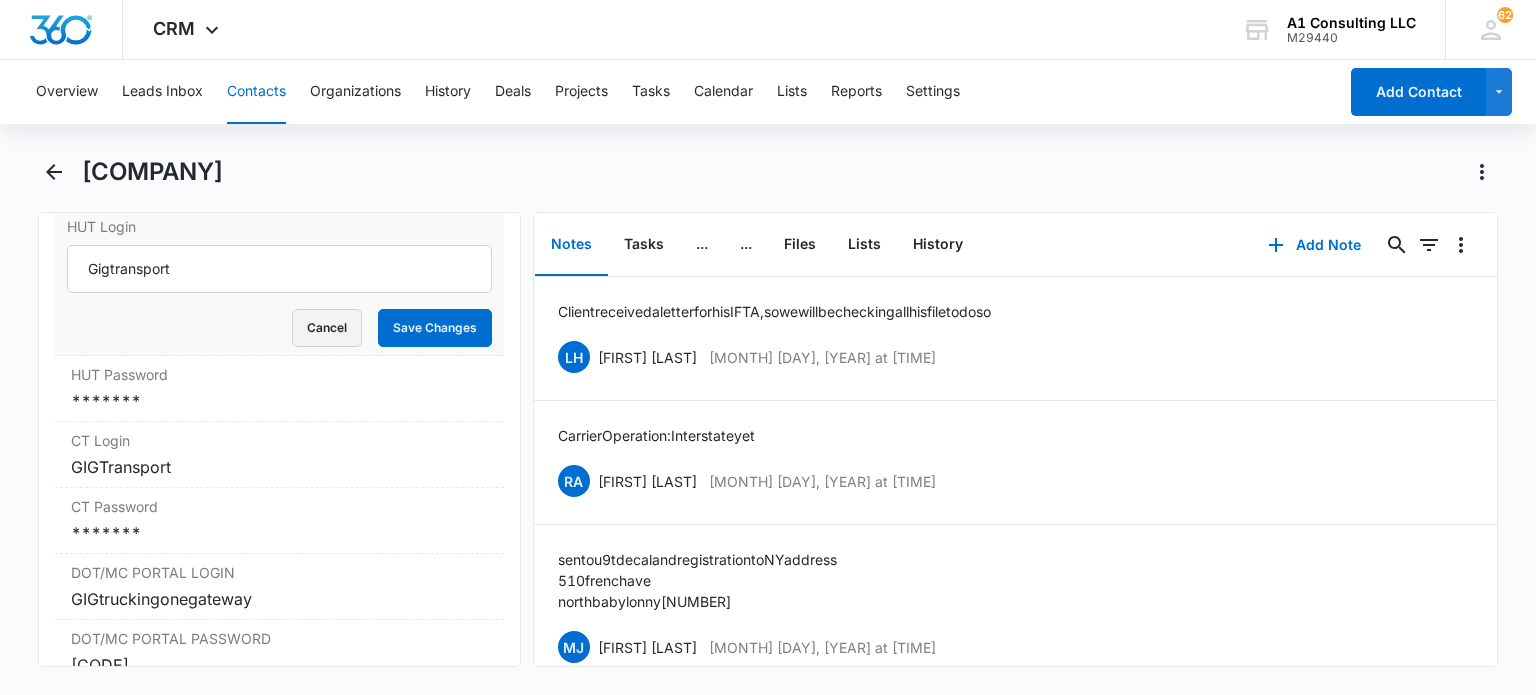 click on "Cancel" at bounding box center (327, 328) 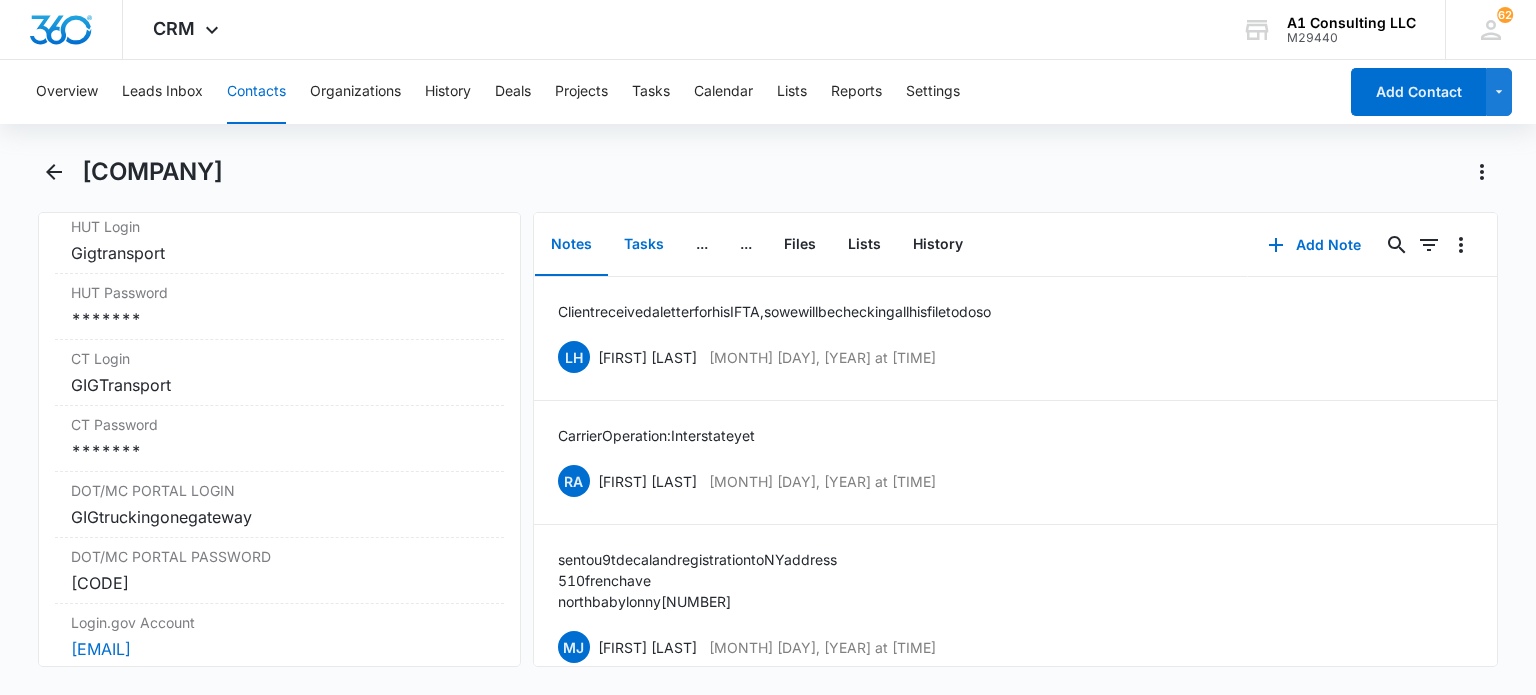 click on "Tasks" at bounding box center (644, 245) 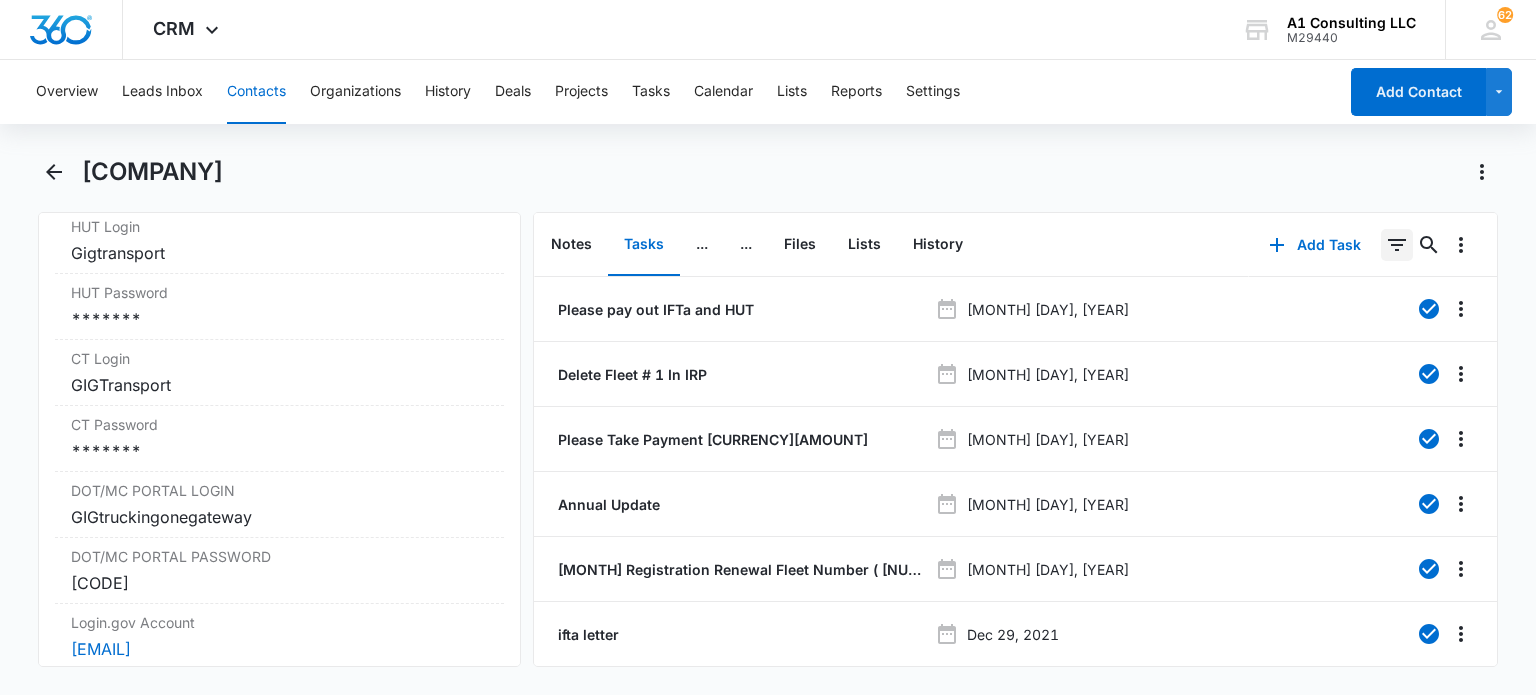 click 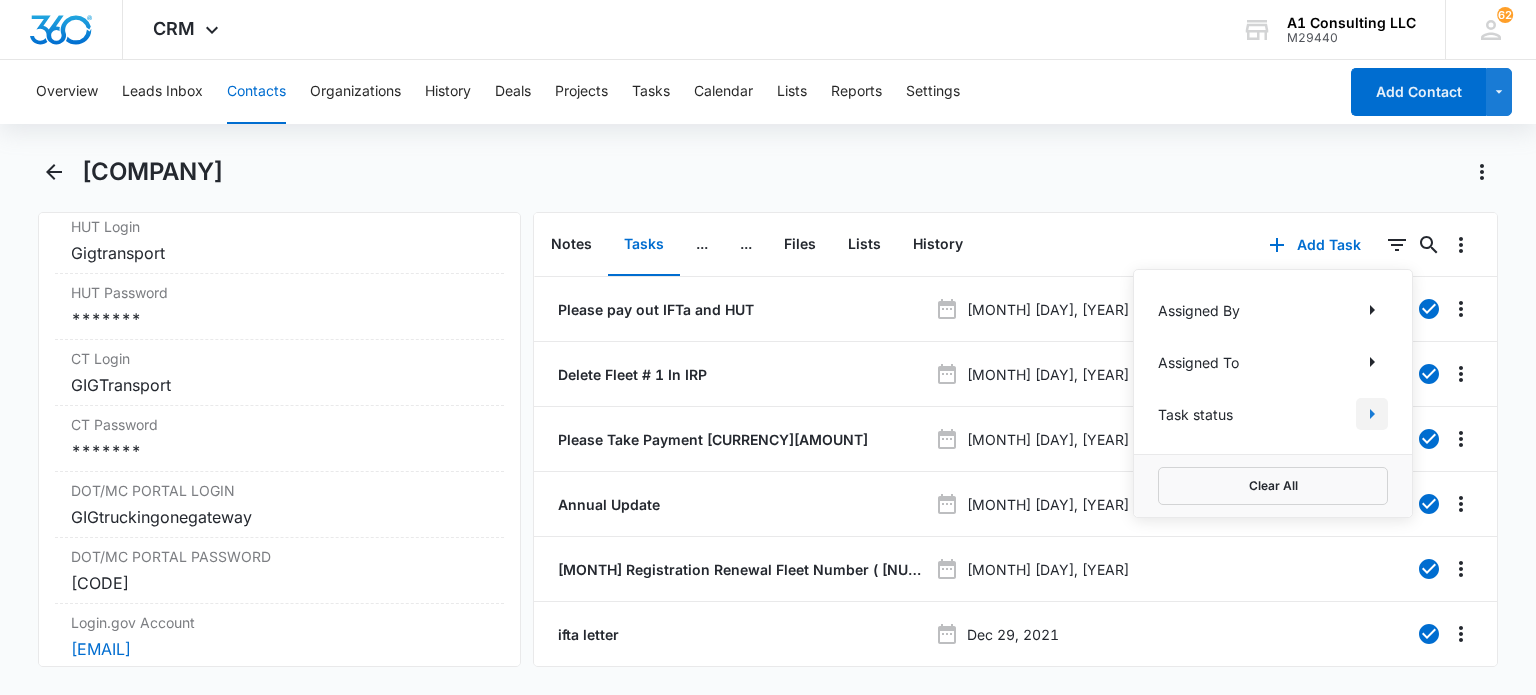 click 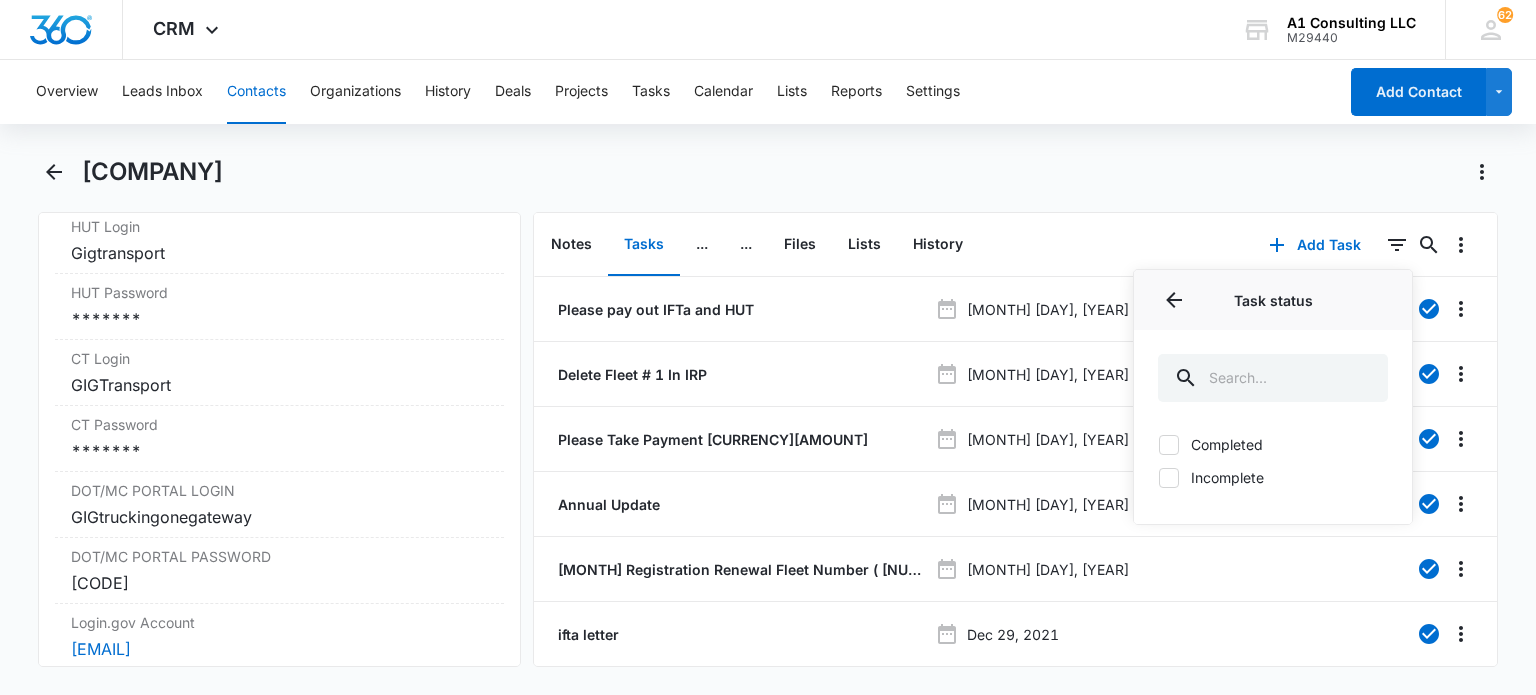 click on "Incomplete" at bounding box center [1273, 477] 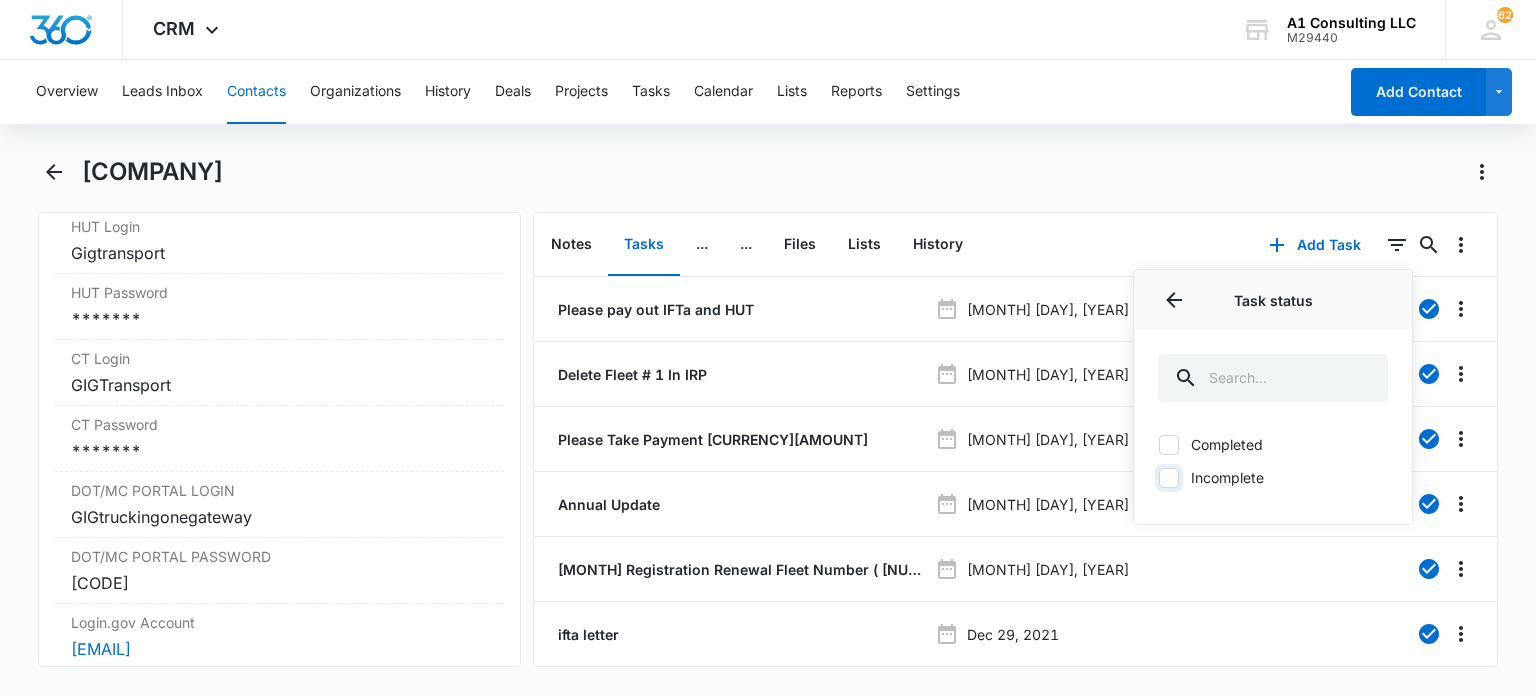 click on "Incomplete" at bounding box center (1158, 477) 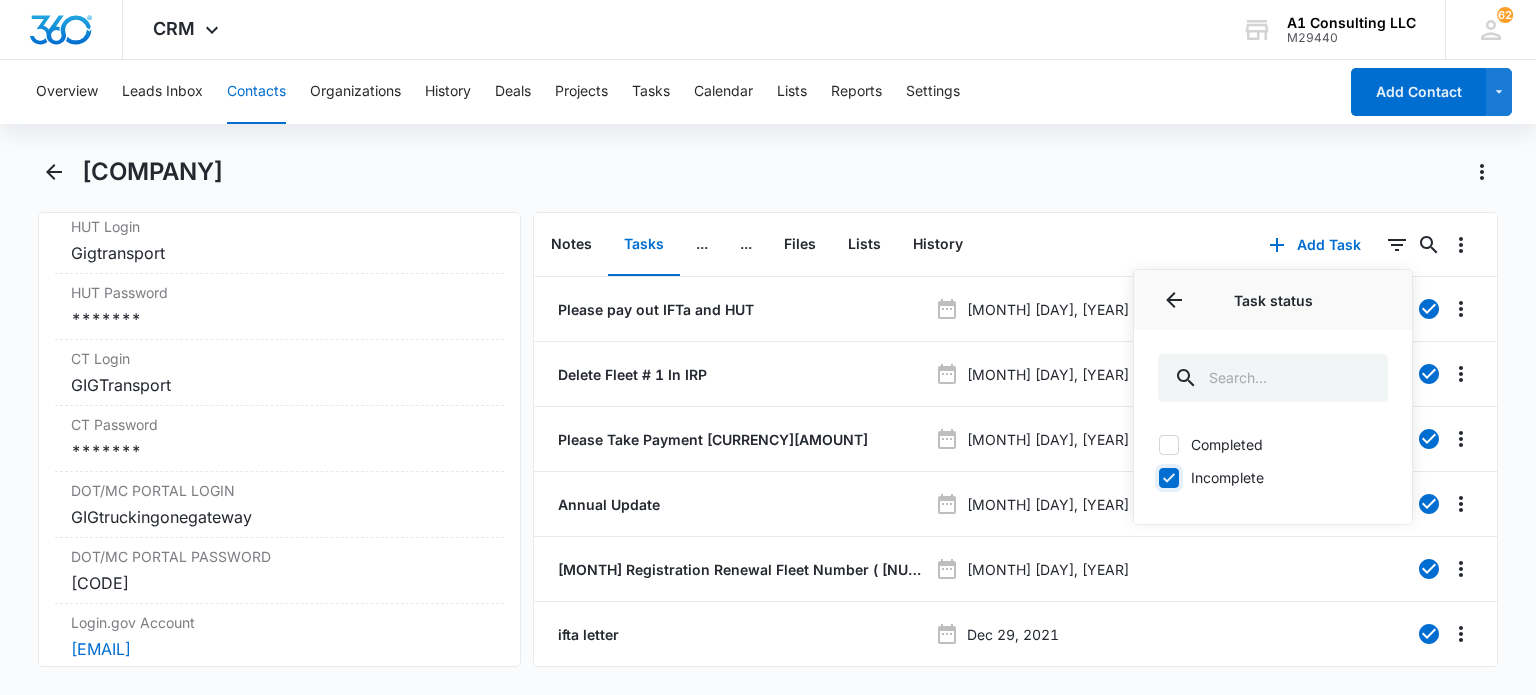 checkbox on "true" 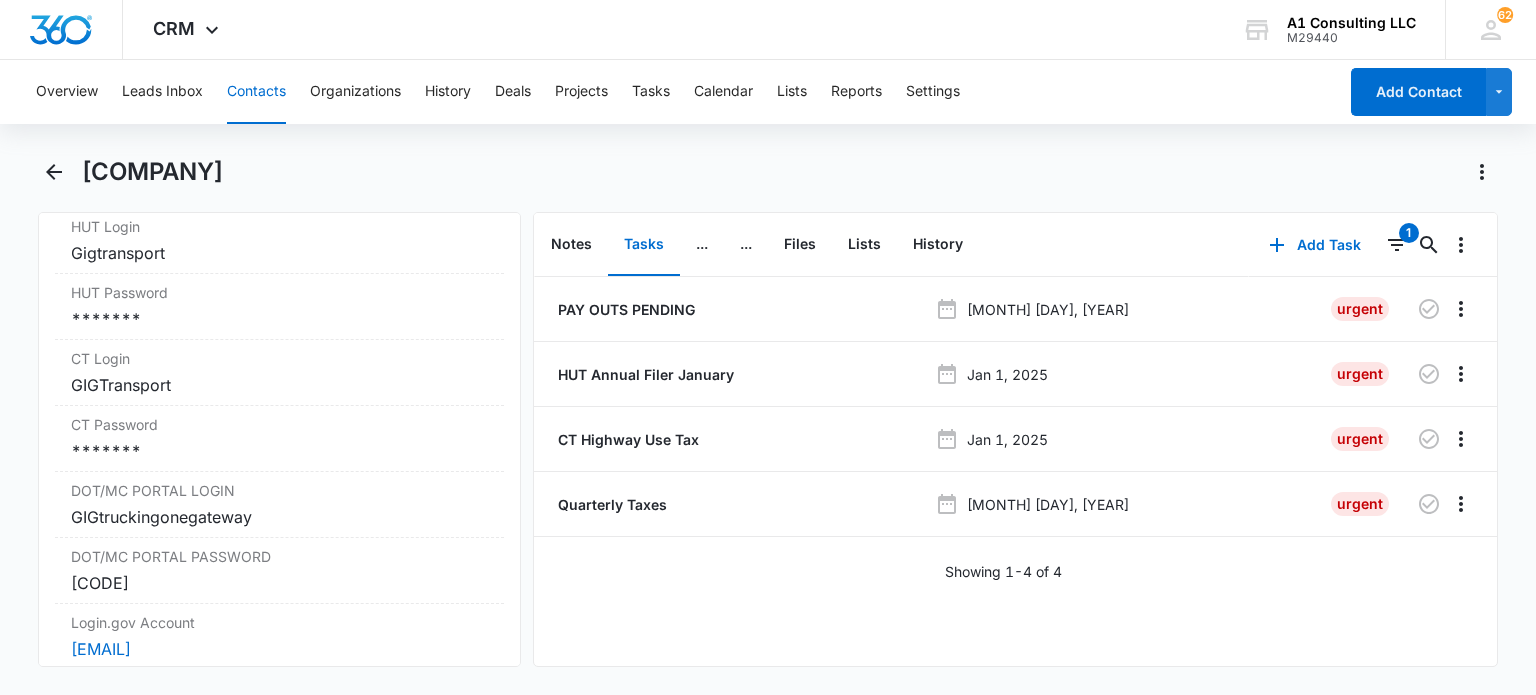 click on "[COMPANY]" at bounding box center [790, 172] 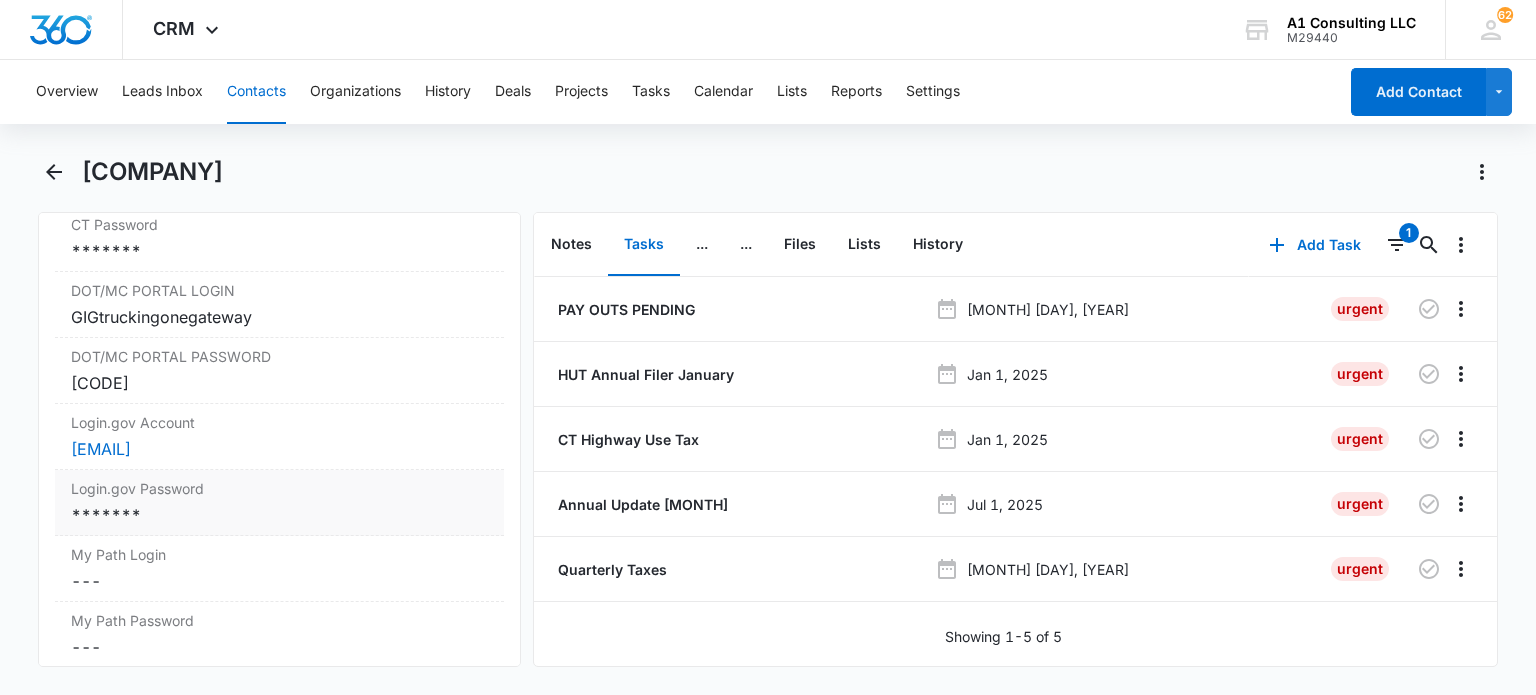 scroll, scrollTop: 3600, scrollLeft: 0, axis: vertical 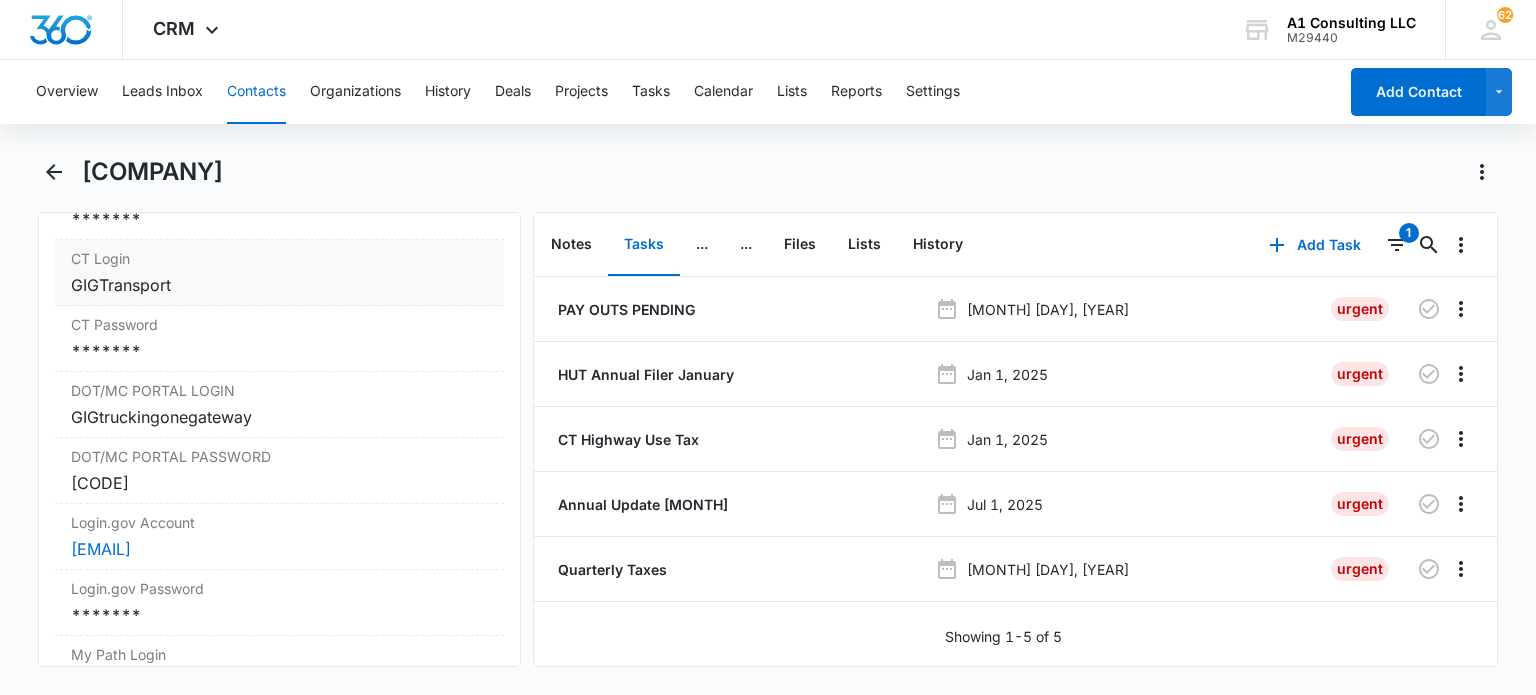click on "GIGTransport" at bounding box center [279, 285] 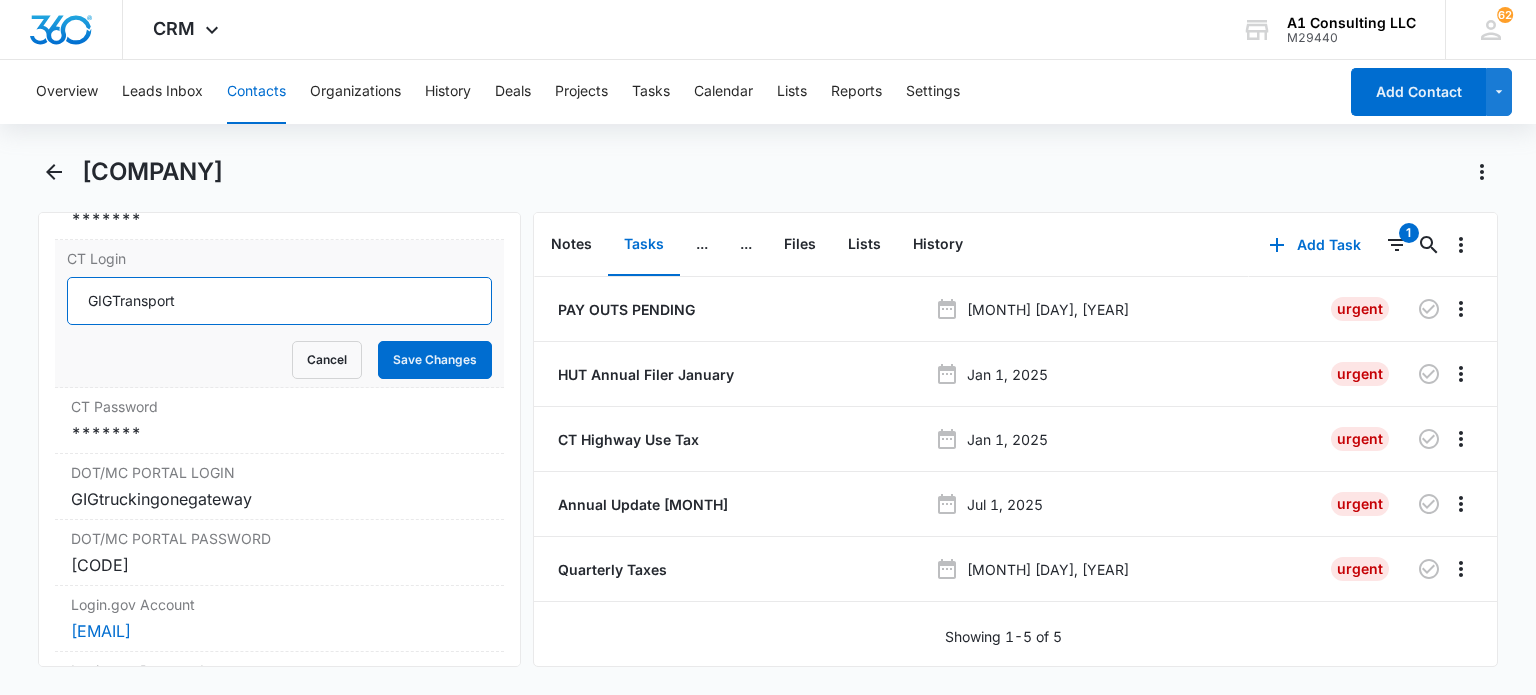 click on "GIGTransport" at bounding box center [279, 301] 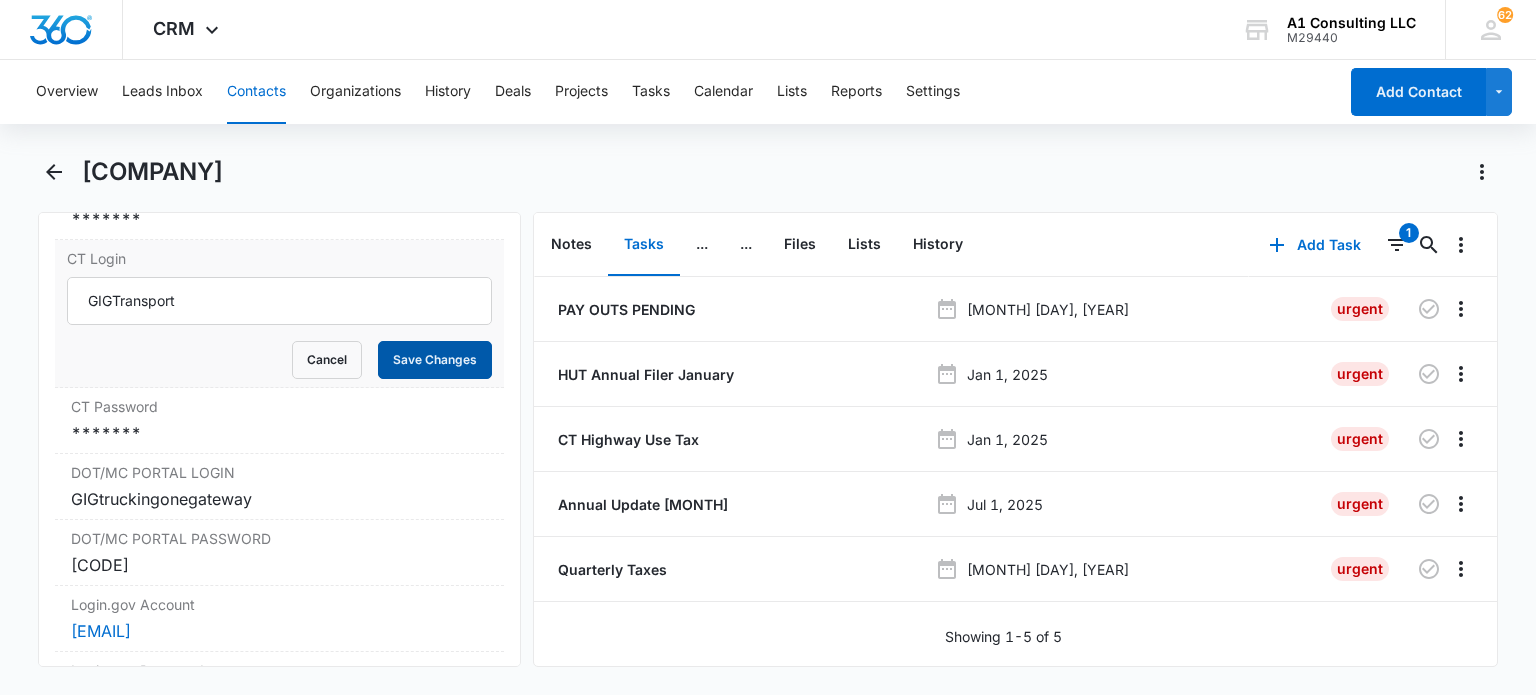 drag, startPoint x: 426, startPoint y: 344, endPoint x: 859, endPoint y: 19, distance: 541.4 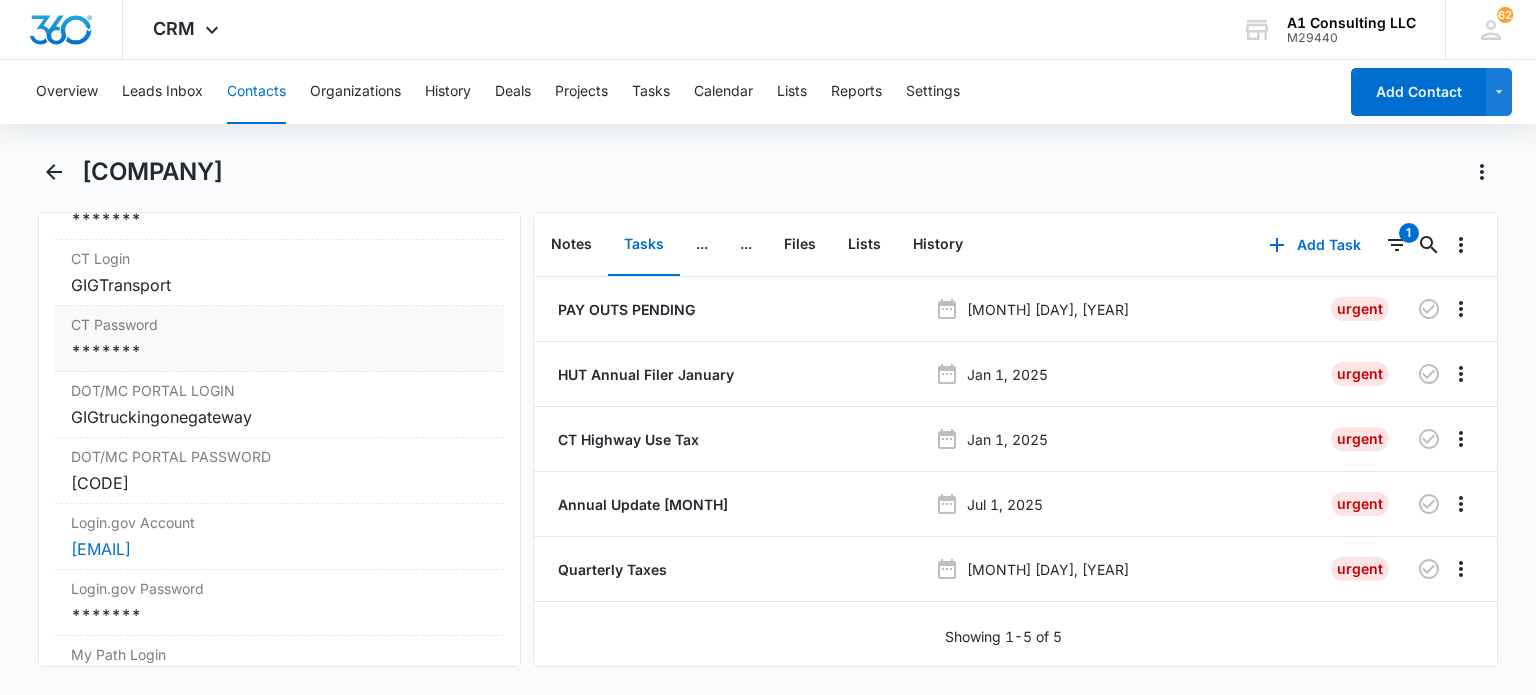 click on "*******" at bounding box center (279, 351) 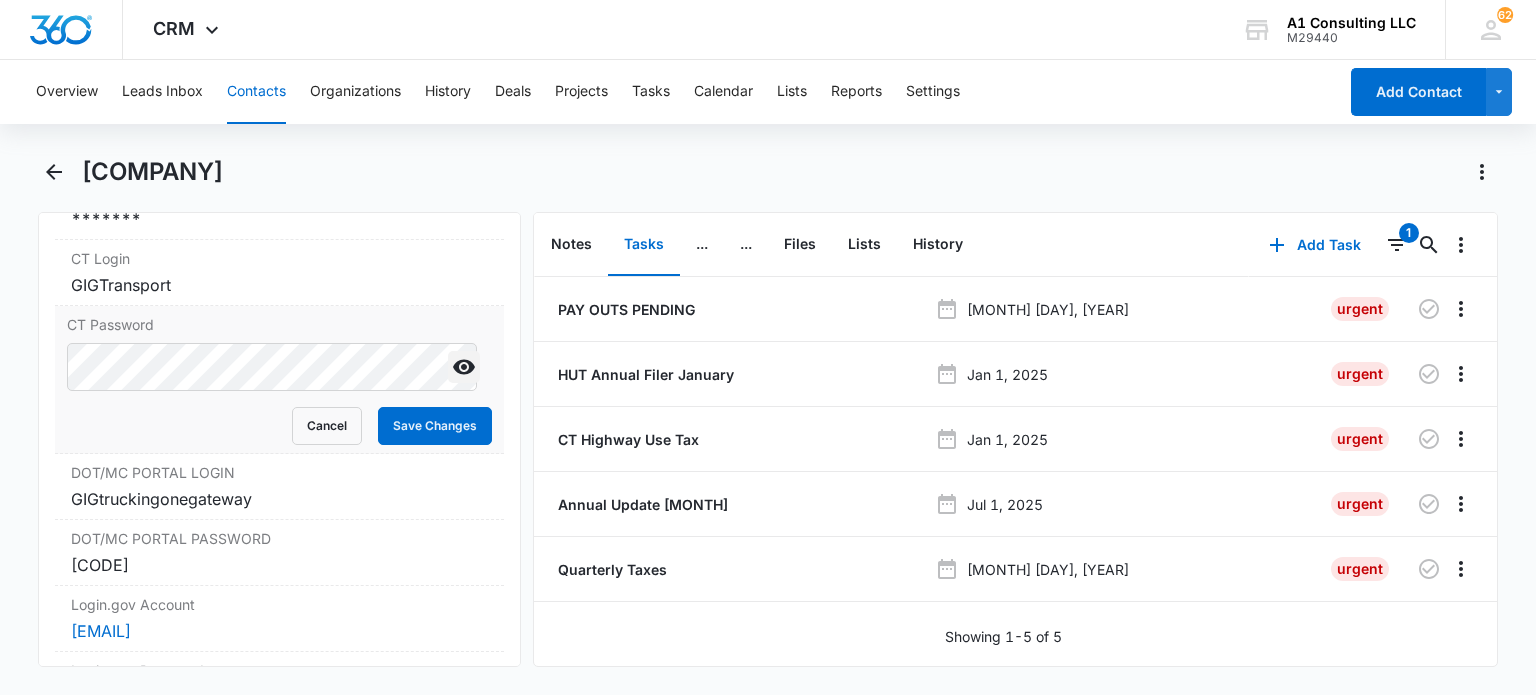 click 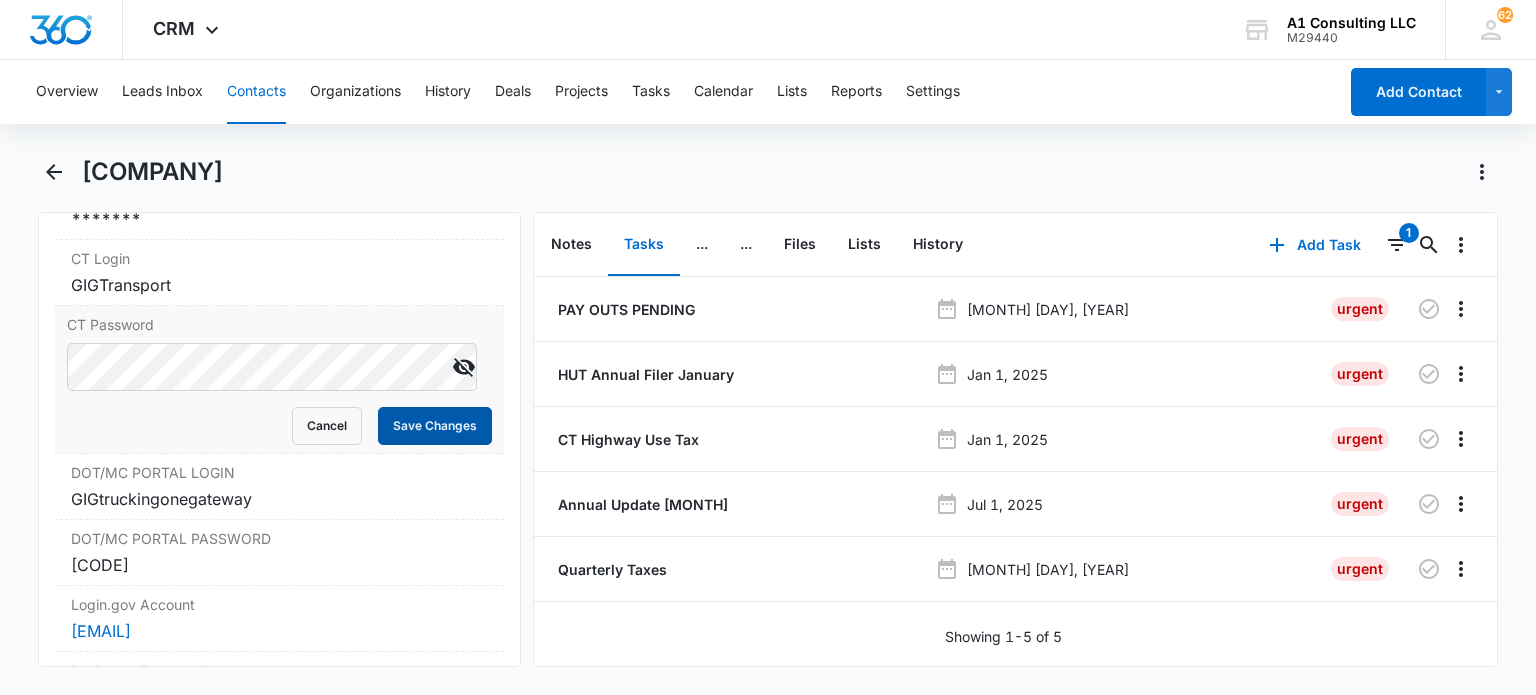 click on "Save Changes" at bounding box center [435, 426] 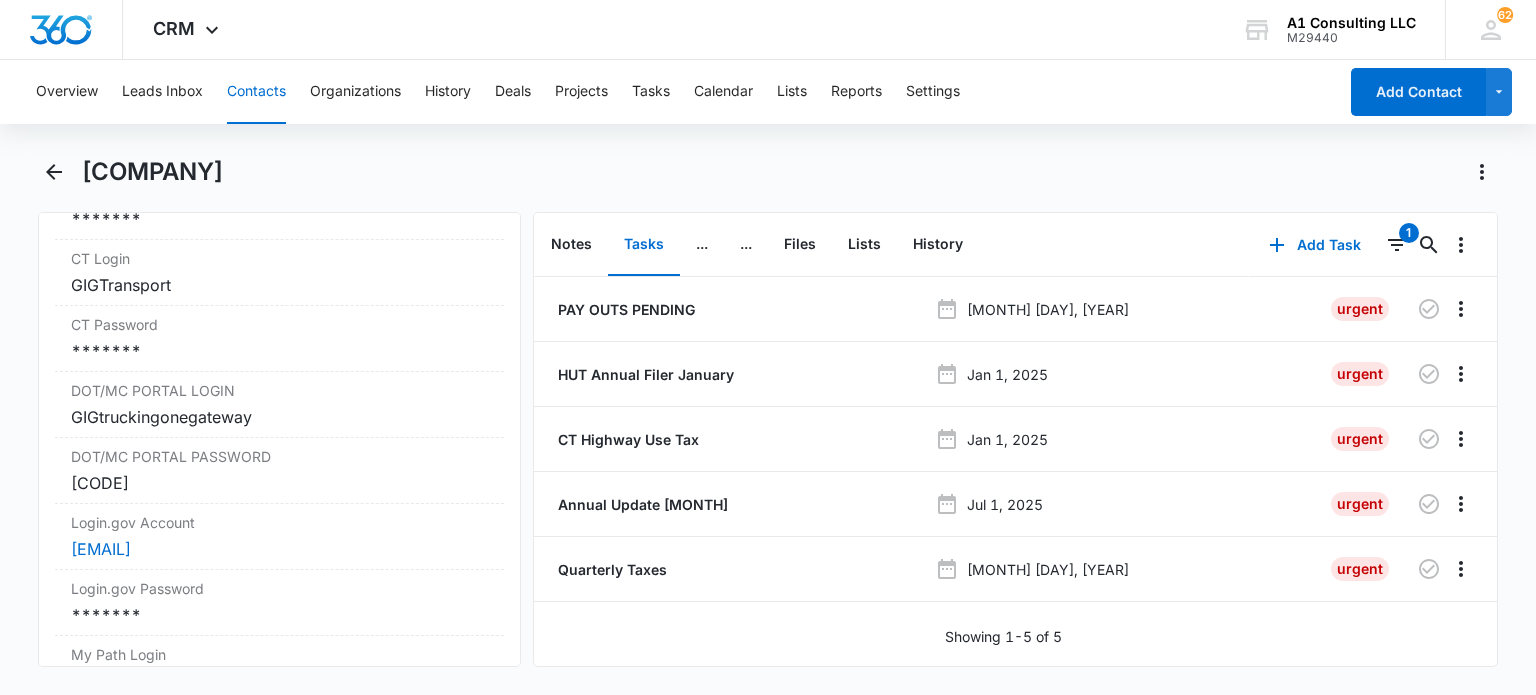 click on "Contacts" at bounding box center [256, 92] 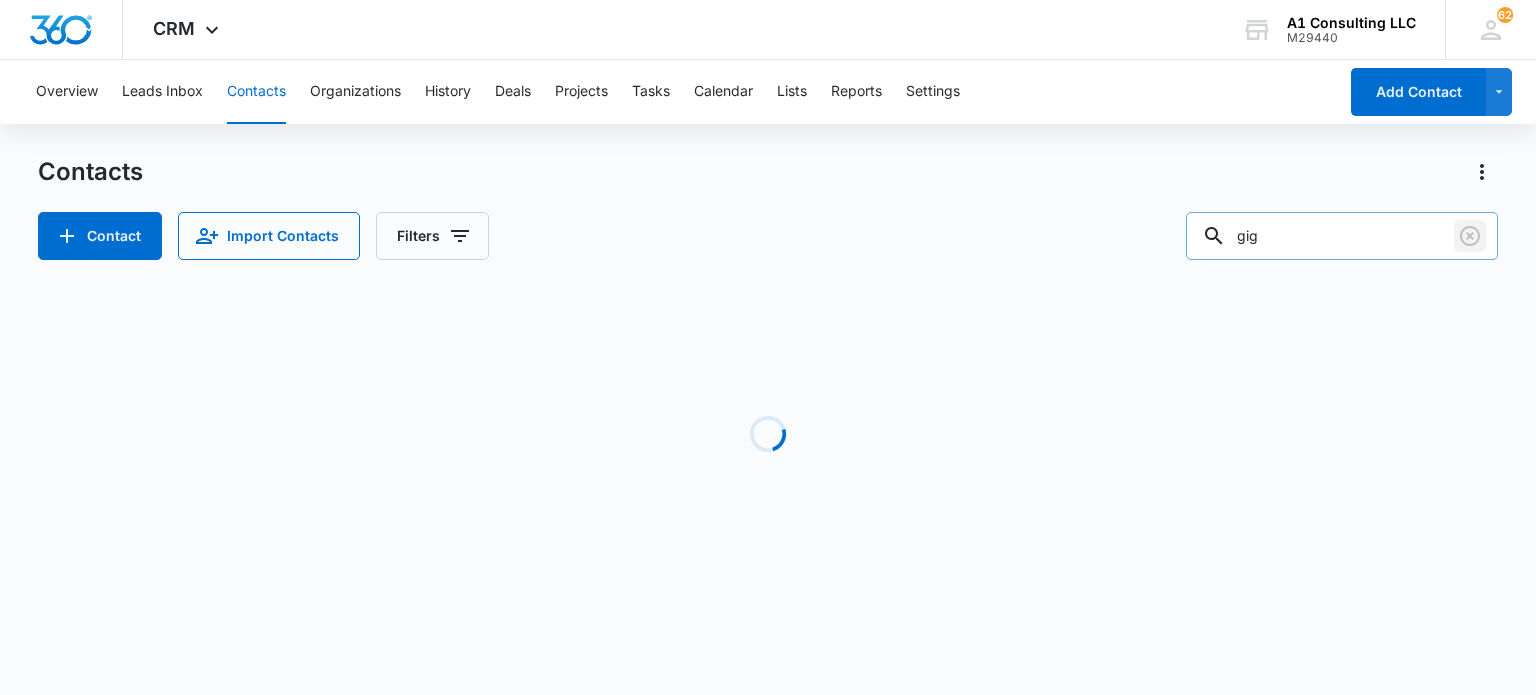 drag, startPoint x: 1480, startPoint y: 235, endPoint x: 1384, endPoint y: 247, distance: 96.74709 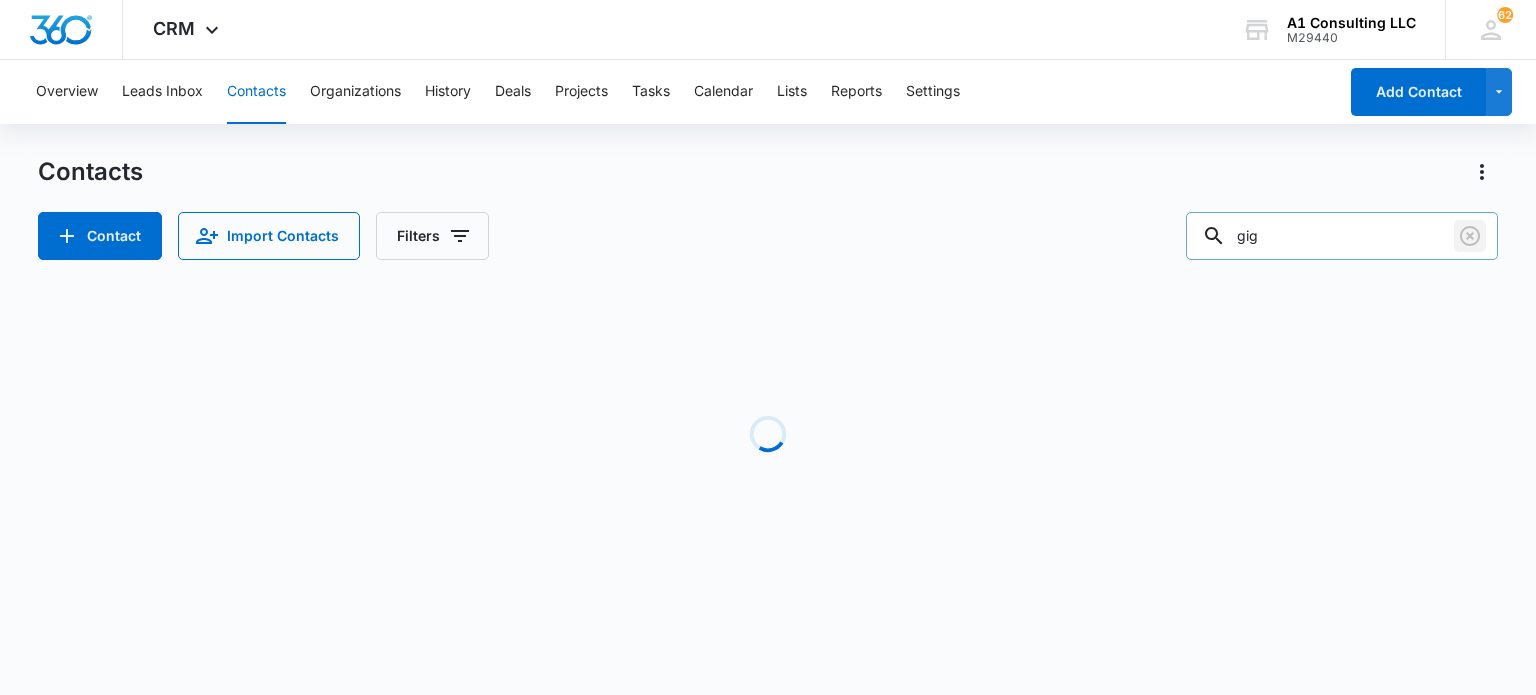 click 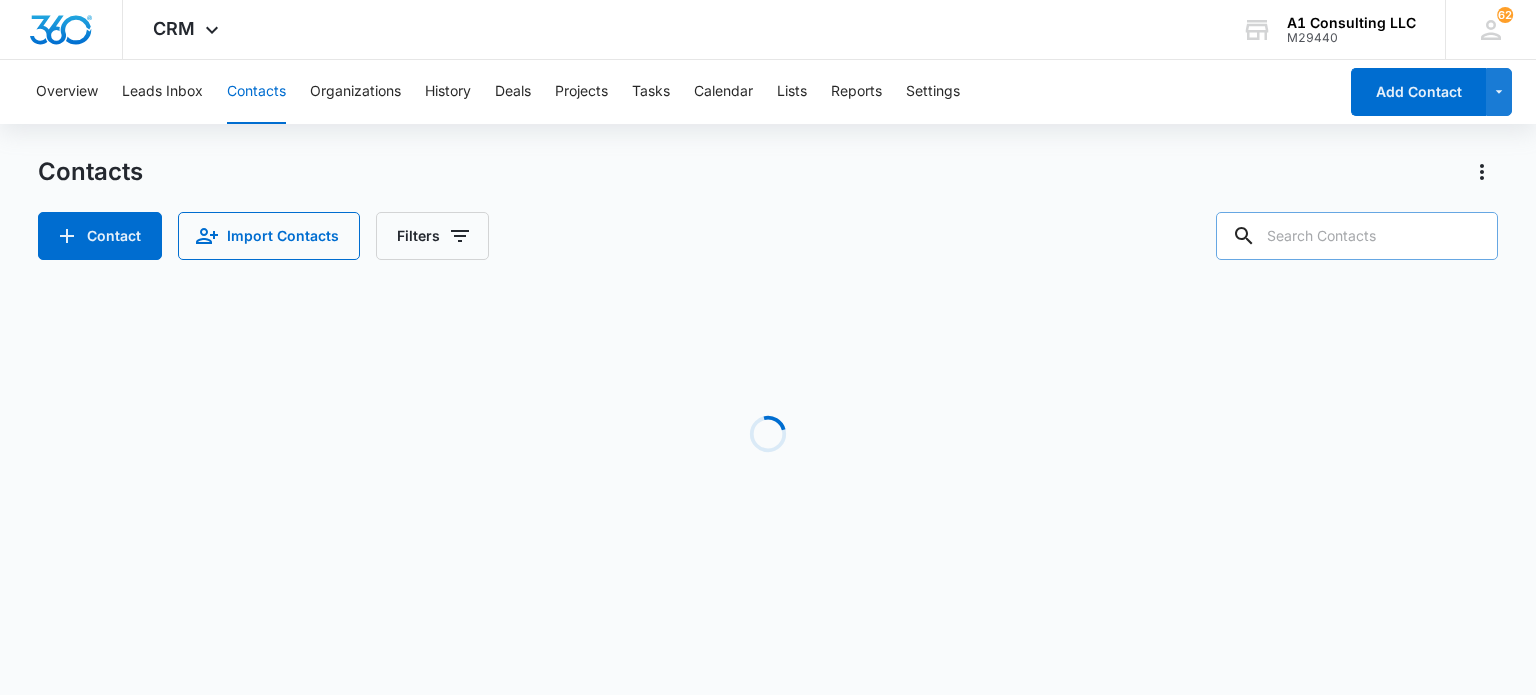 click at bounding box center [1357, 236] 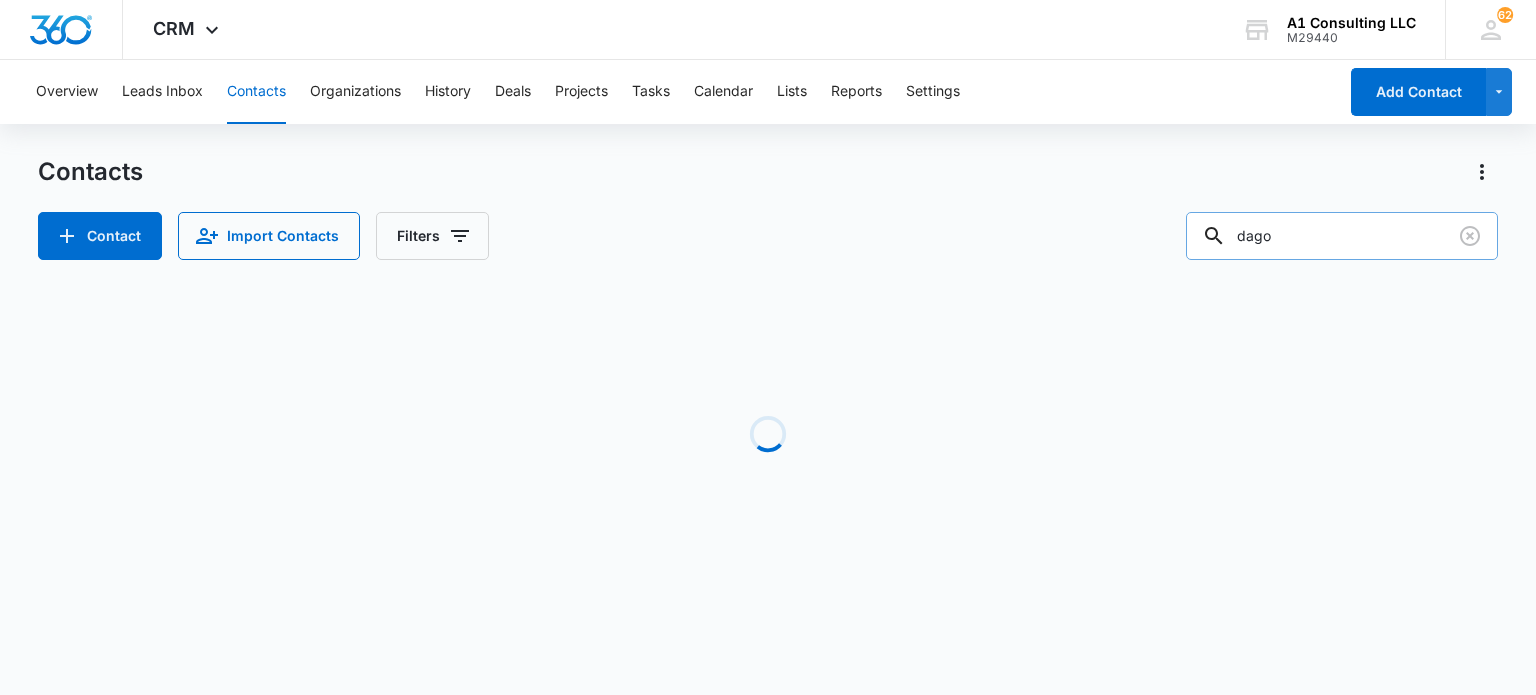 type on "dago" 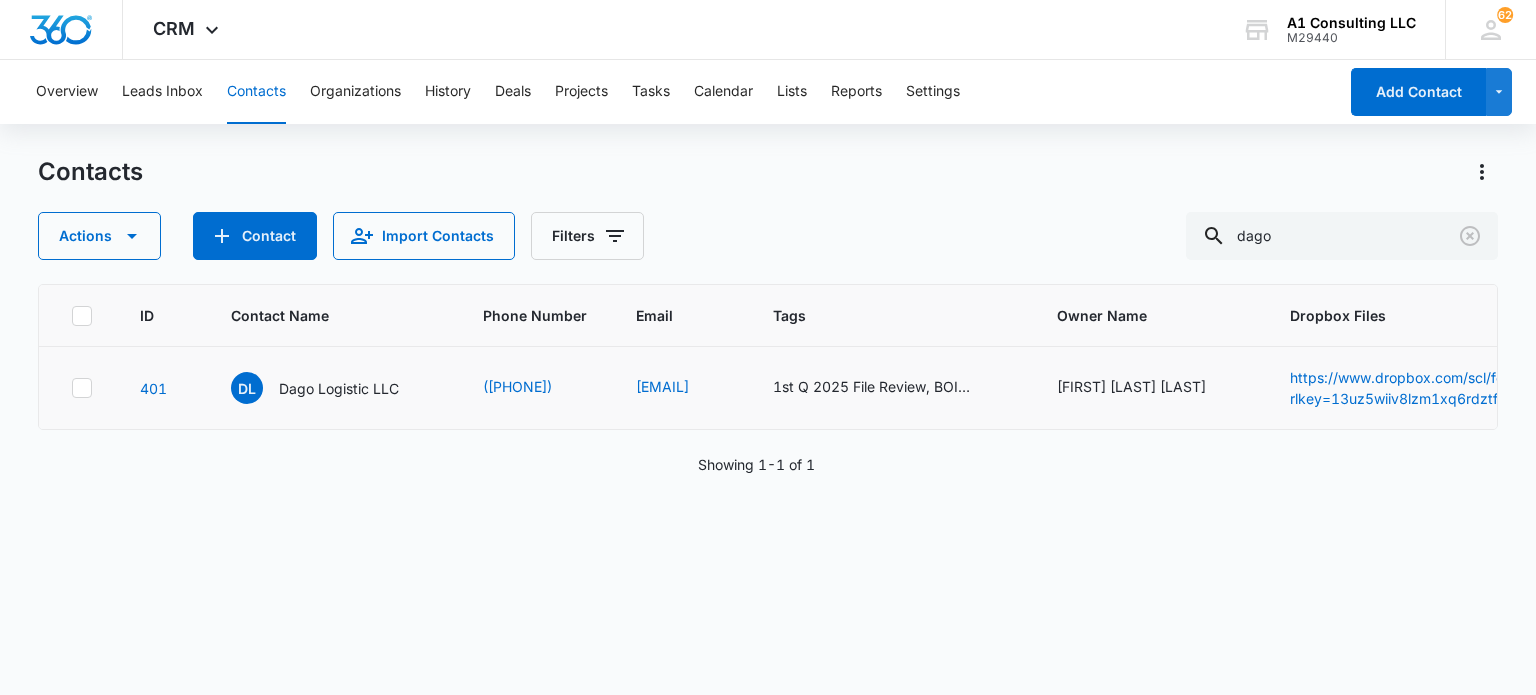 drag, startPoint x: 344, startPoint y: 418, endPoint x: 319, endPoint y: 415, distance: 25.179358 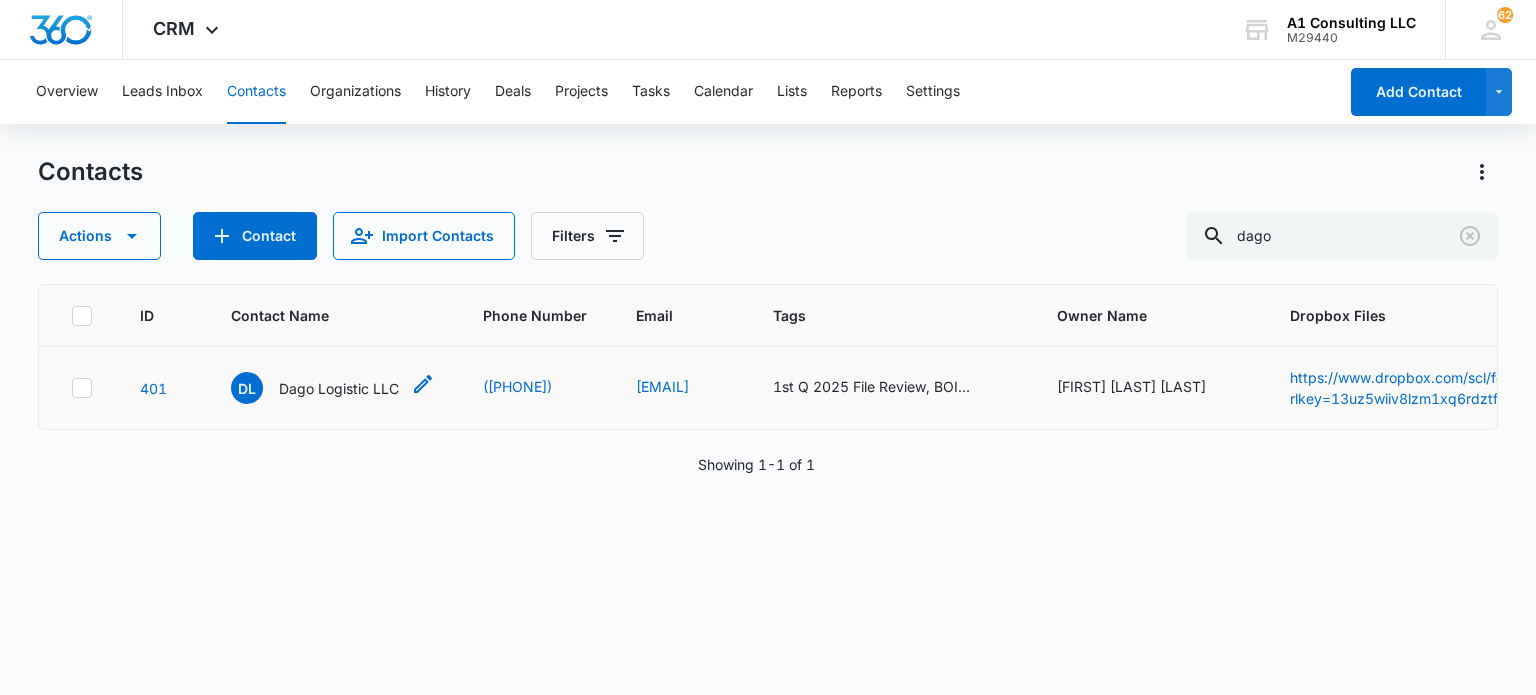 click on "Dago Logistic LLC" at bounding box center (339, 388) 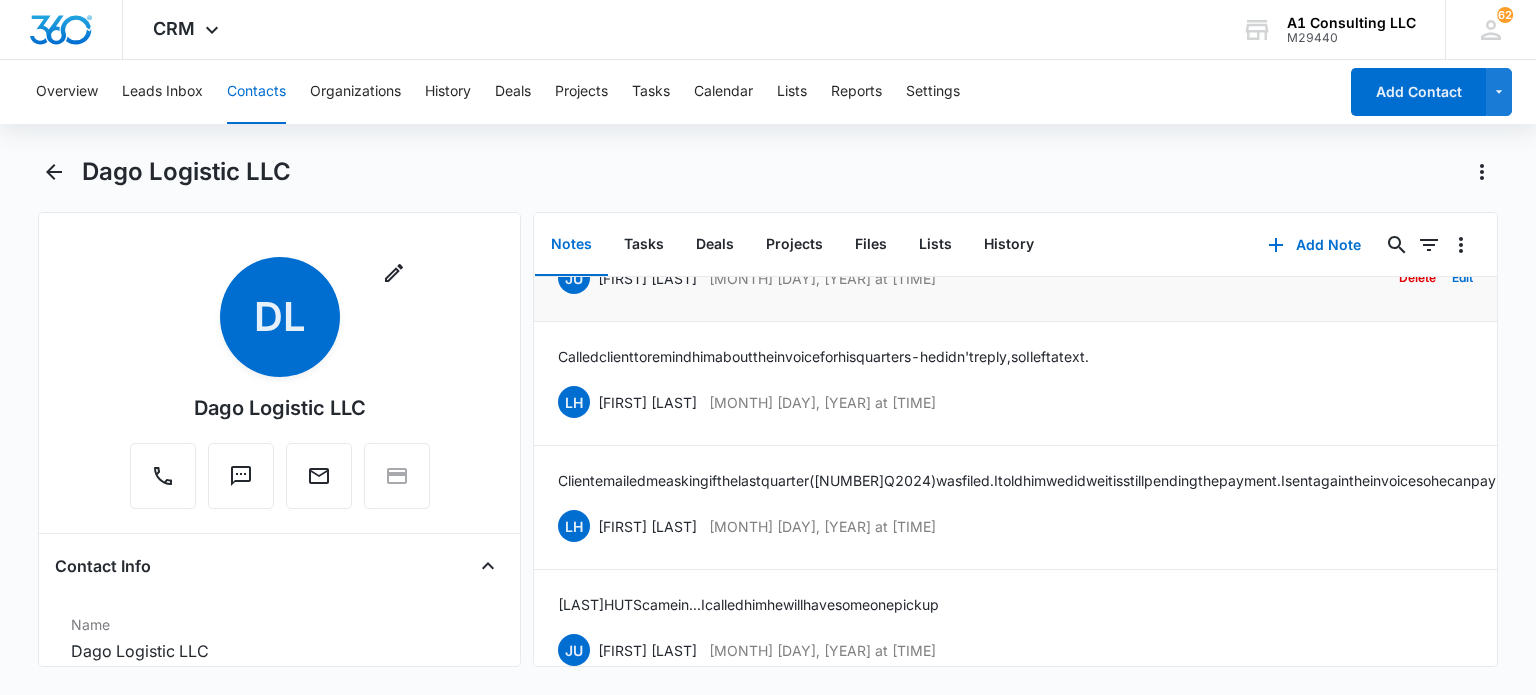 scroll, scrollTop: 0, scrollLeft: 0, axis: both 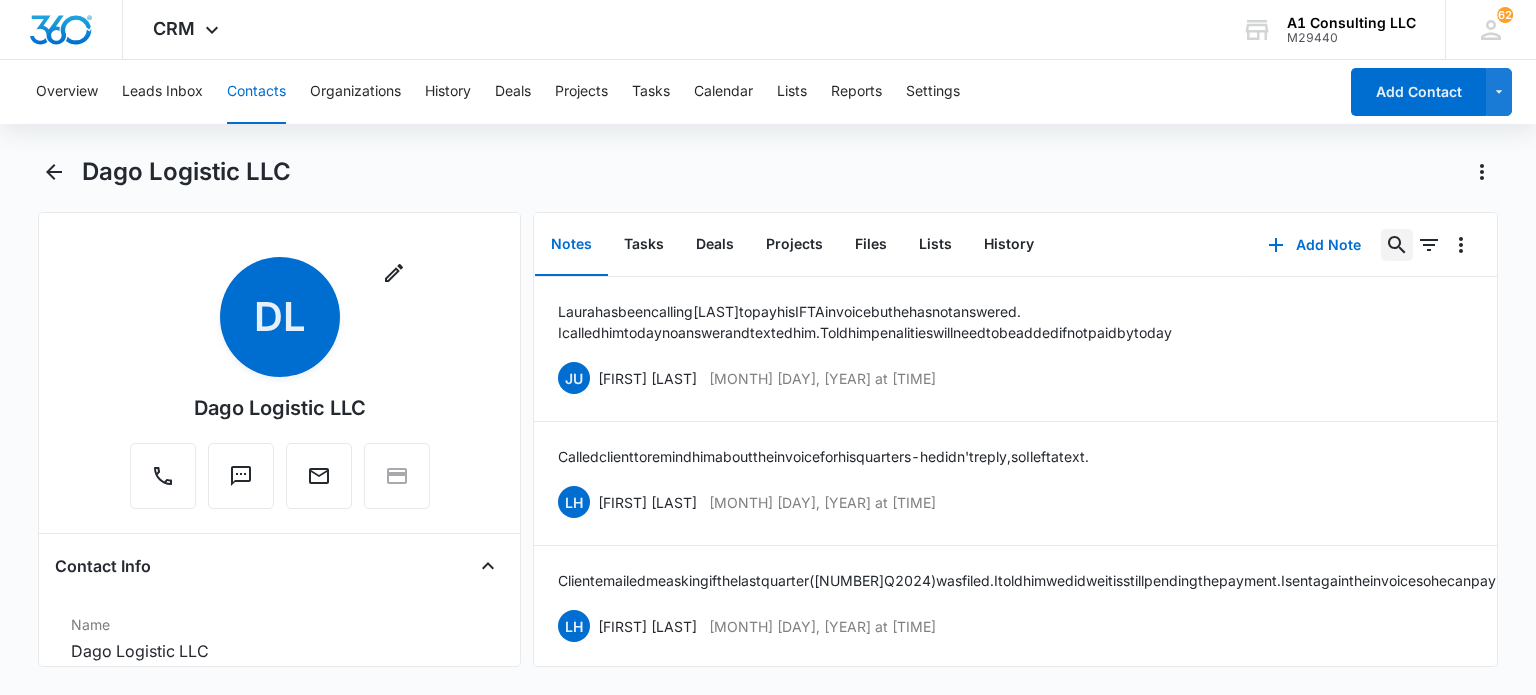 click 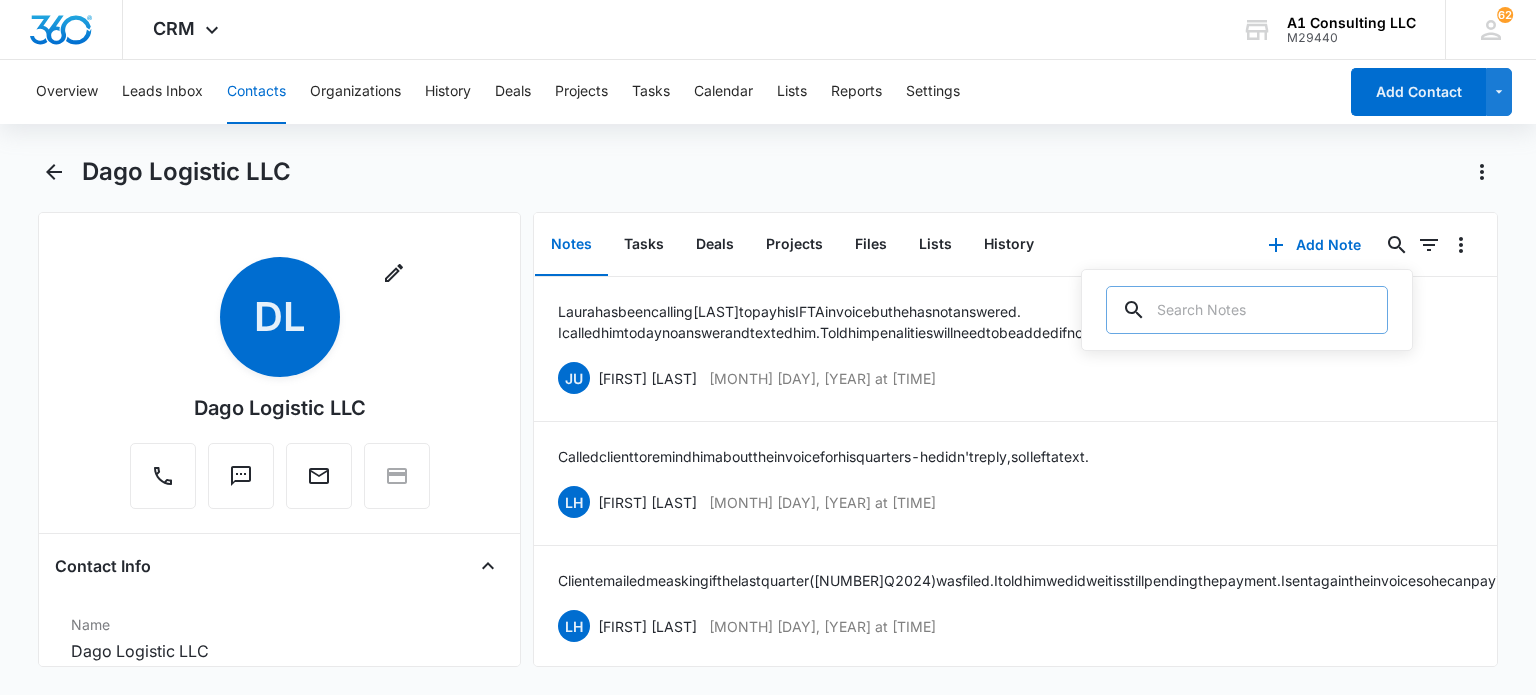click at bounding box center [1247, 310] 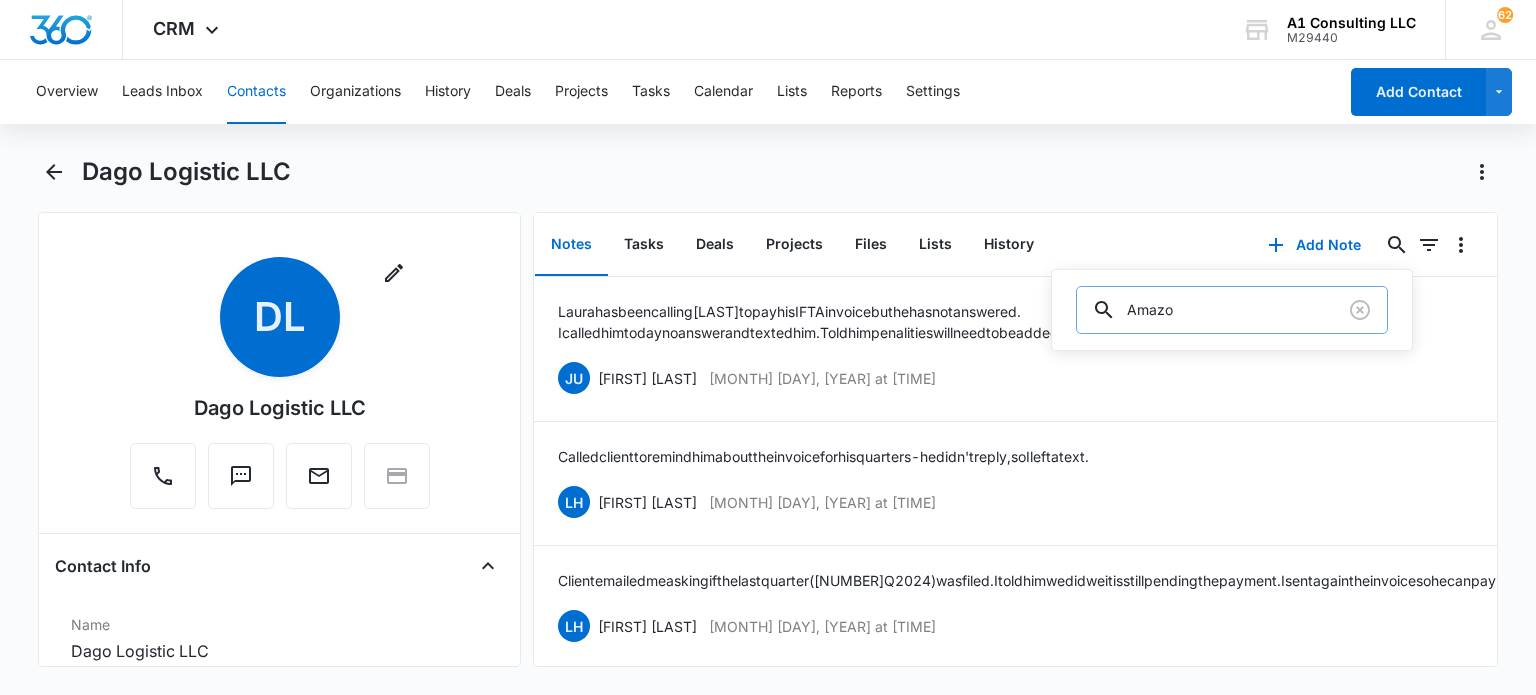 type on "Amazon" 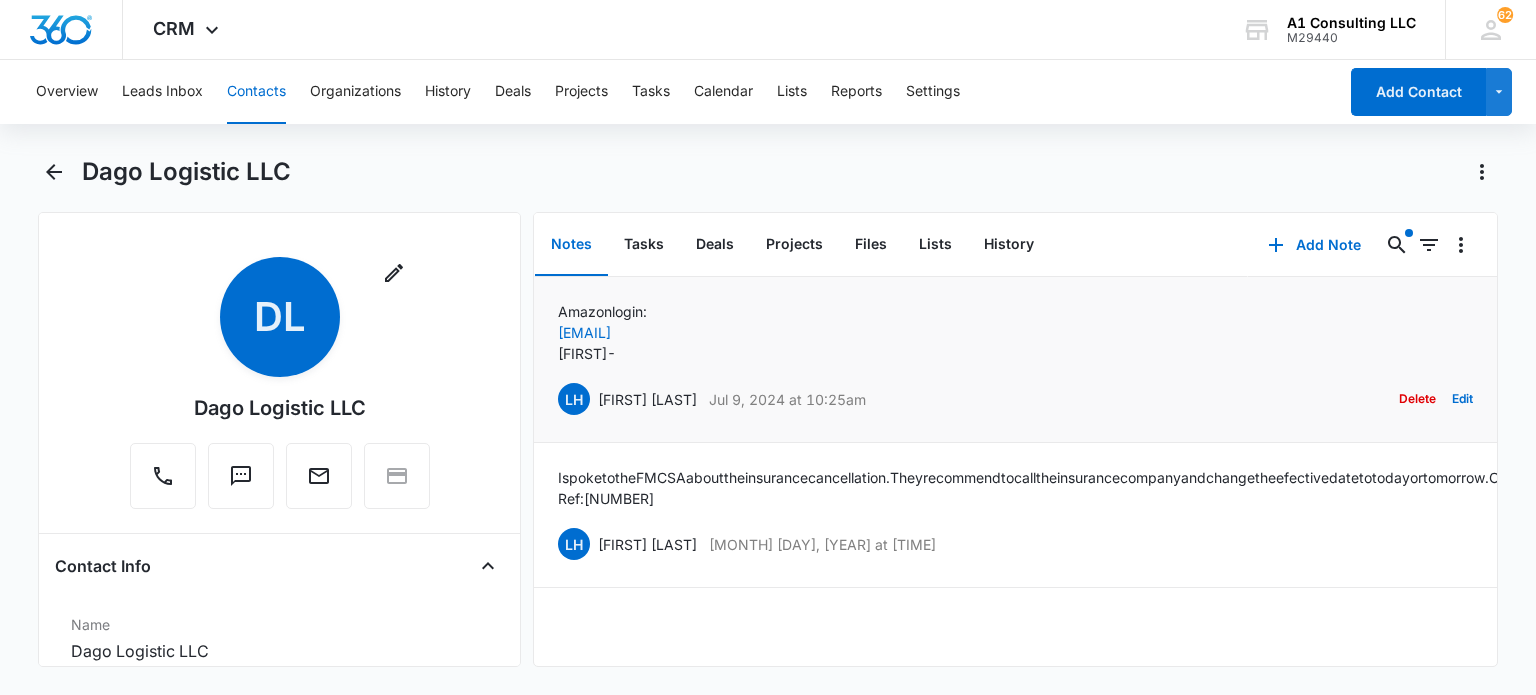drag, startPoint x: 648, startPoint y: 360, endPoint x: 549, endPoint y: 329, distance: 103.74006 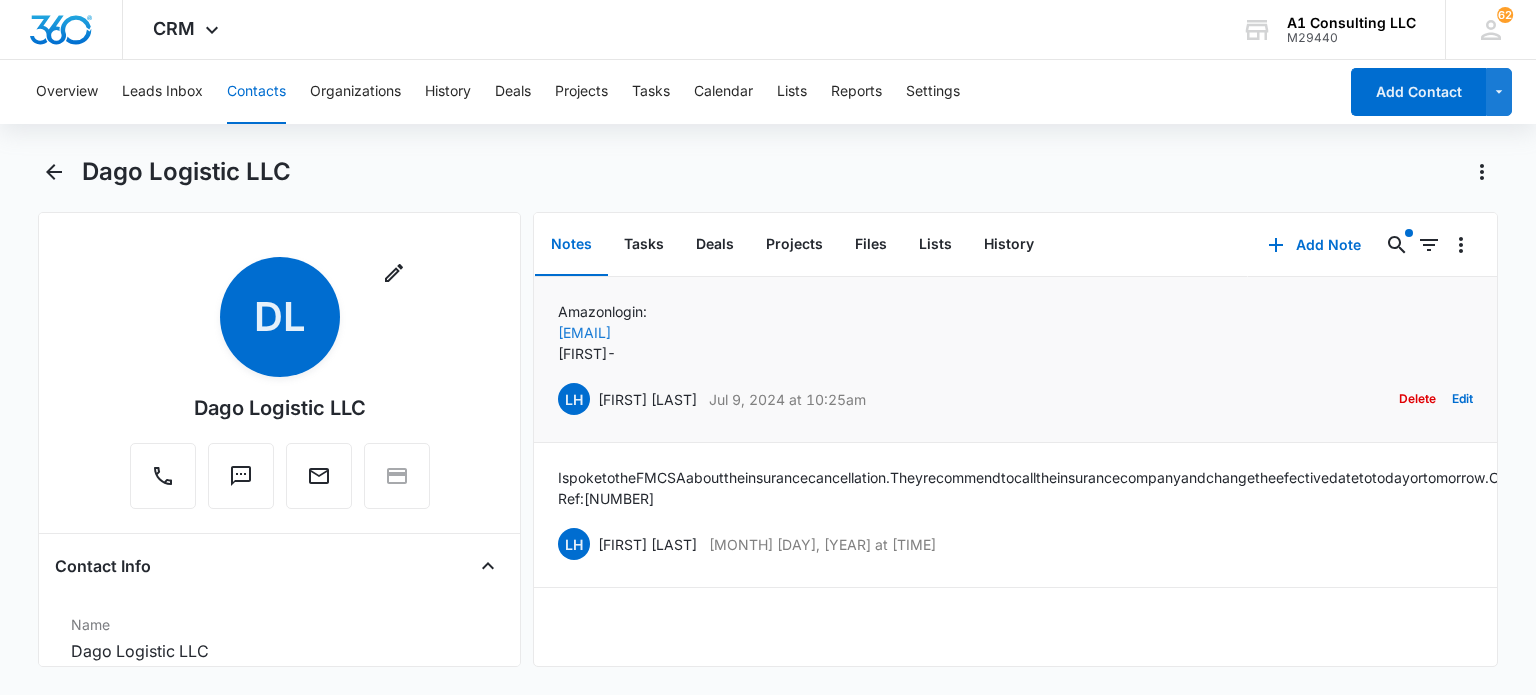 copy on "Amazon login: [EMAIL] [PERSON]-" 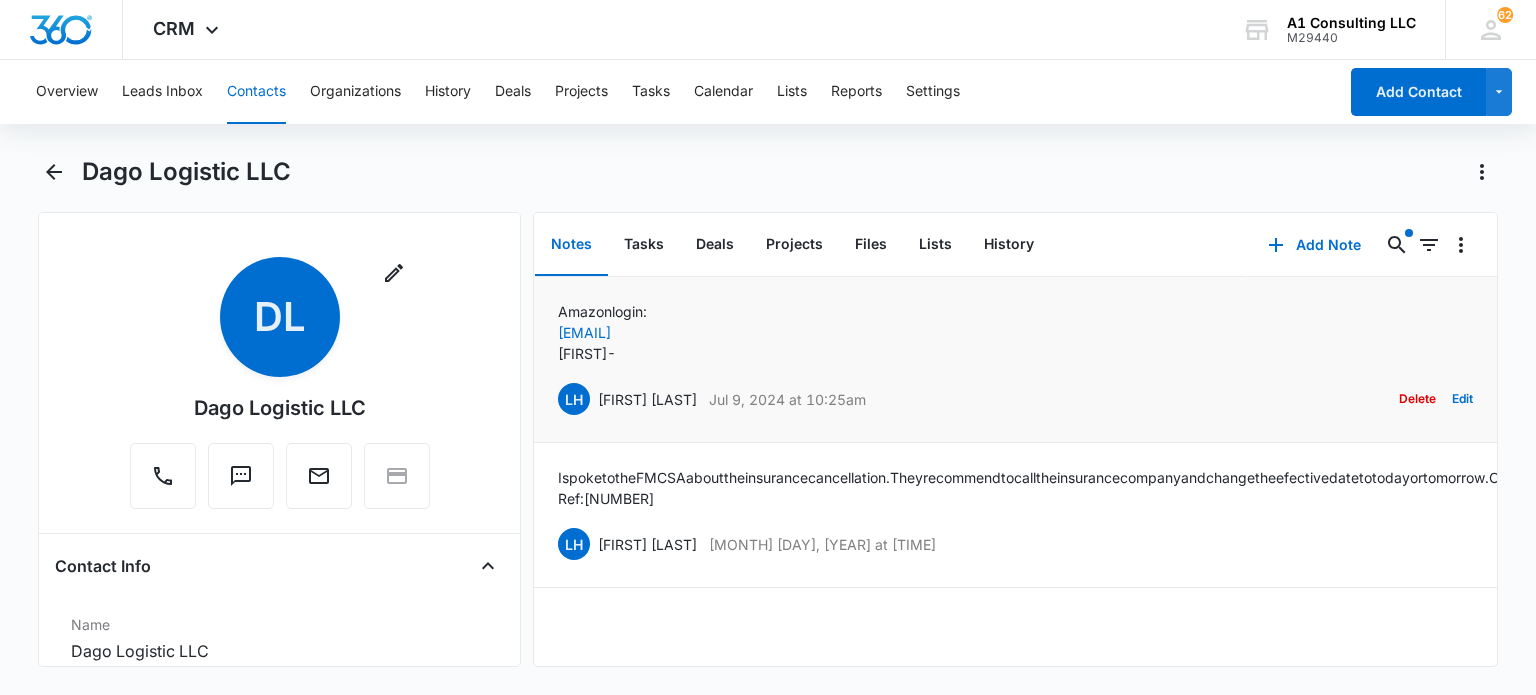 click on "Amazon  login:  [EMAIL]  [FIRST] [LAST] [MONTH] [DAY], [YEAR] at [TIME] Delete Edit" at bounding box center [1015, 359] 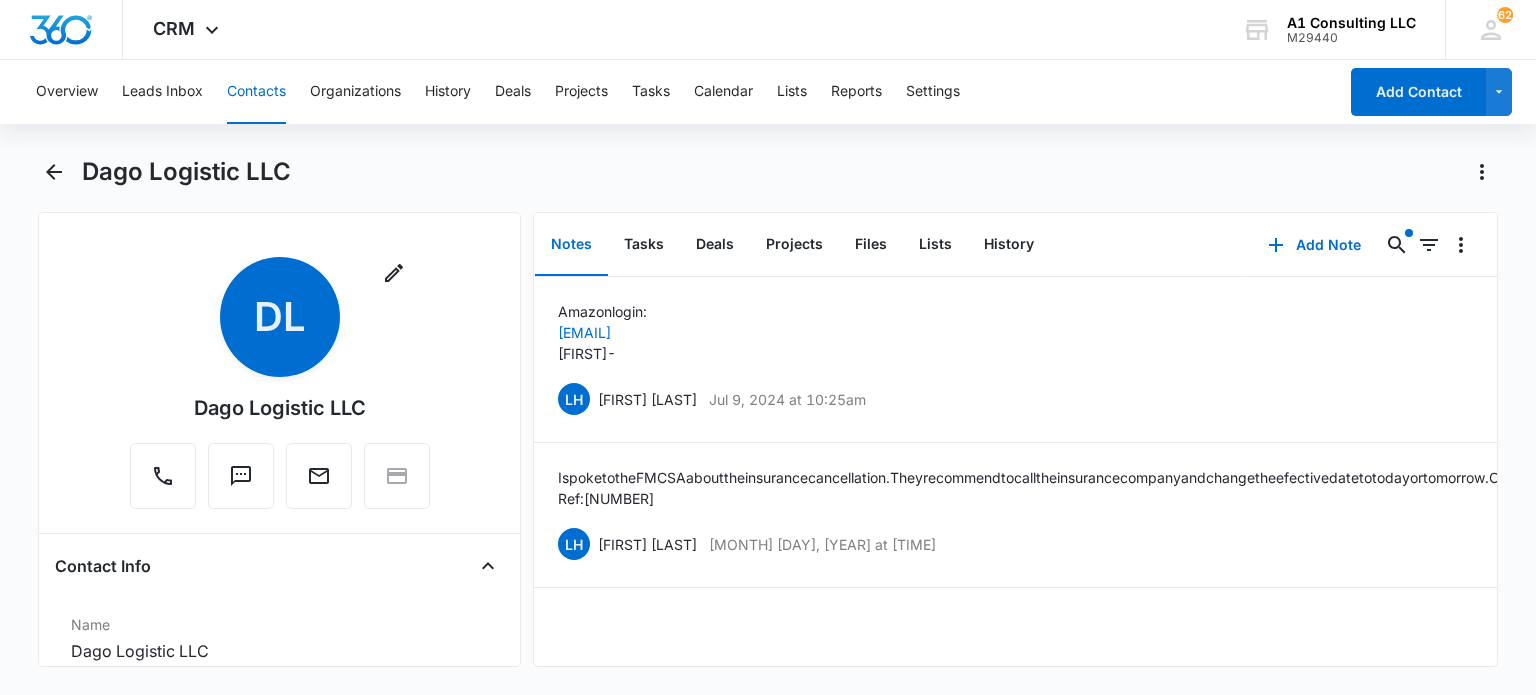 click on "Contacts" at bounding box center (256, 92) 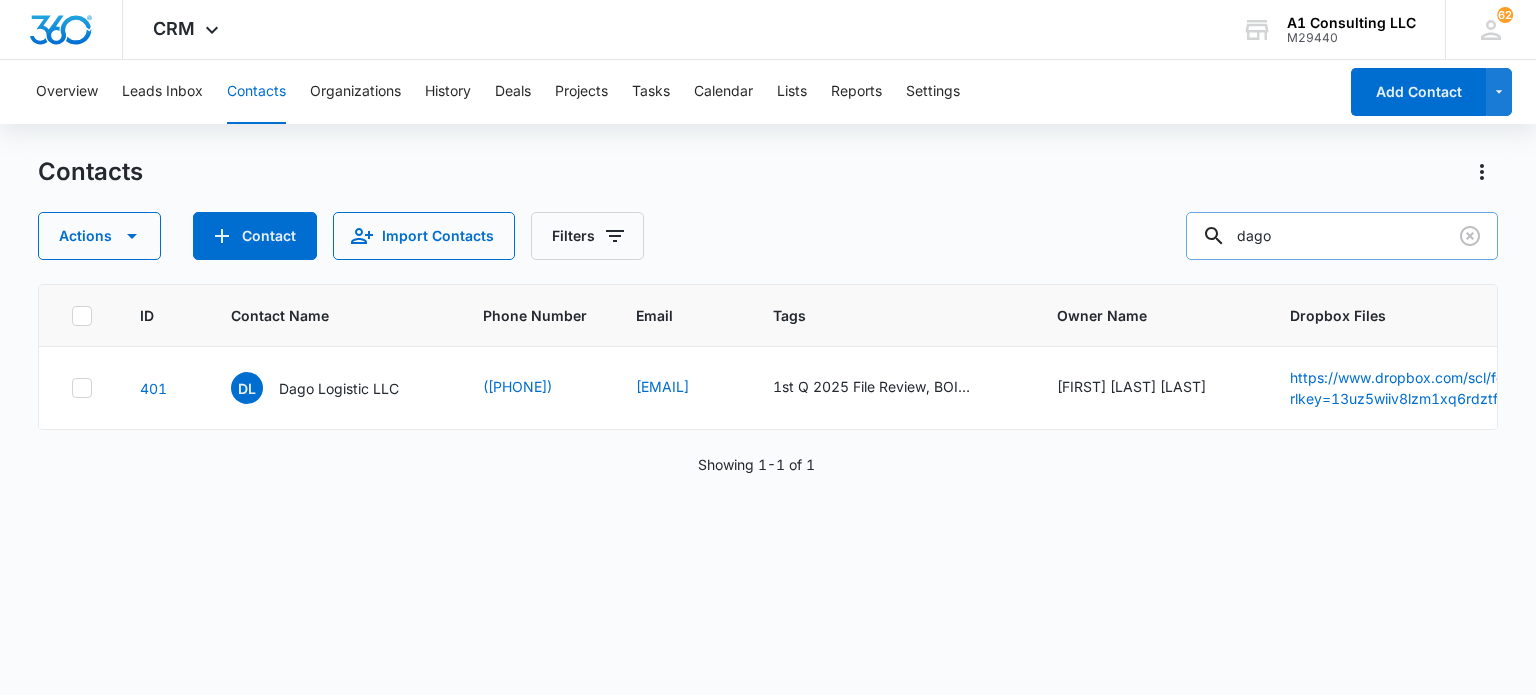 click on "dago" at bounding box center [1342, 236] 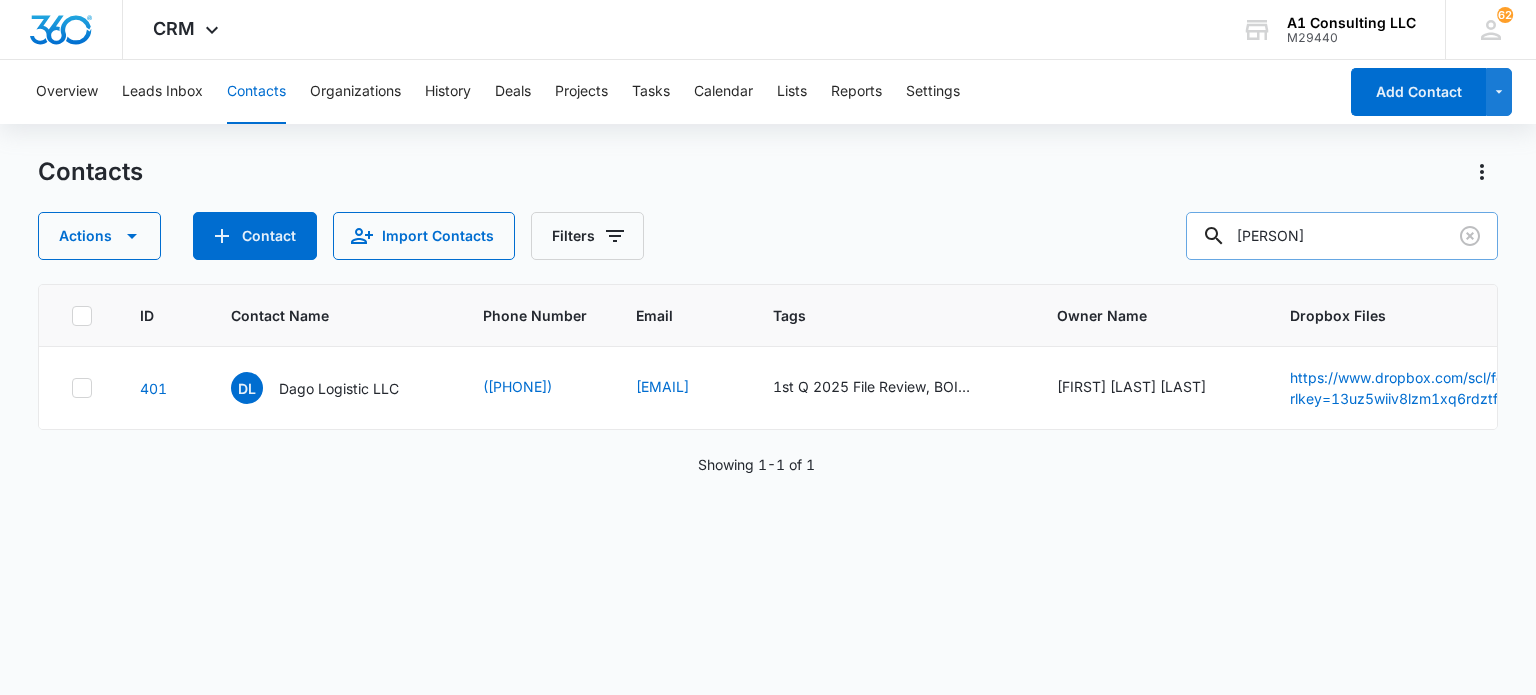 type on "[PERSON]" 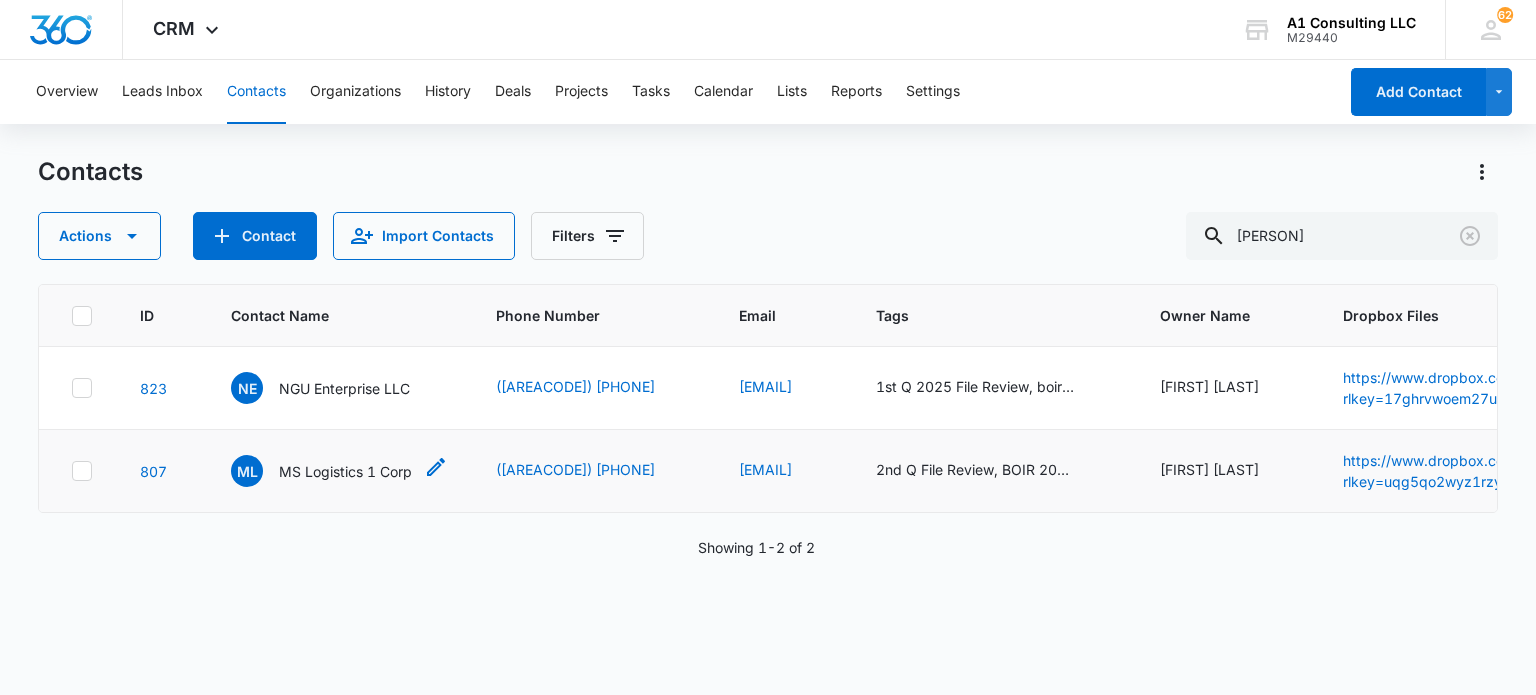 click on "MS Logistics 1 Corp" at bounding box center (345, 471) 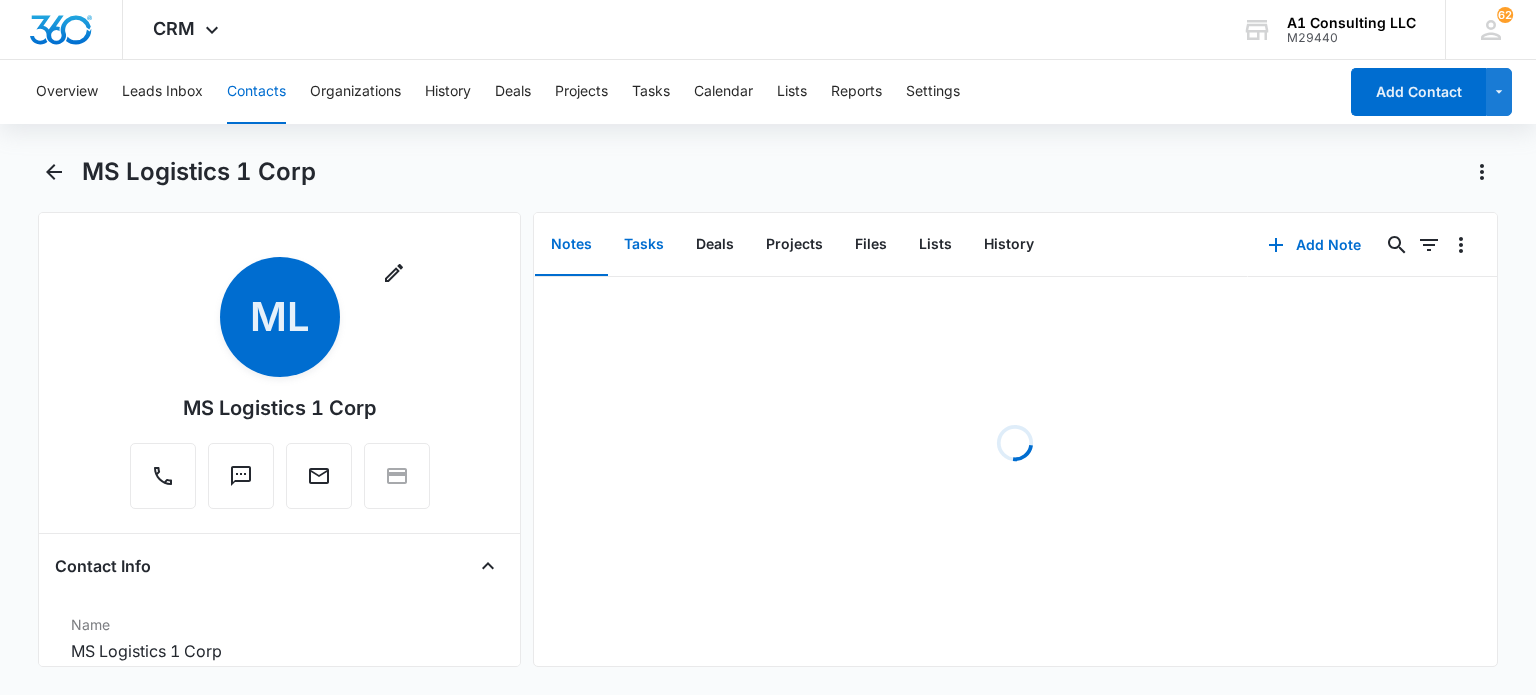 click on "Tasks" at bounding box center (644, 245) 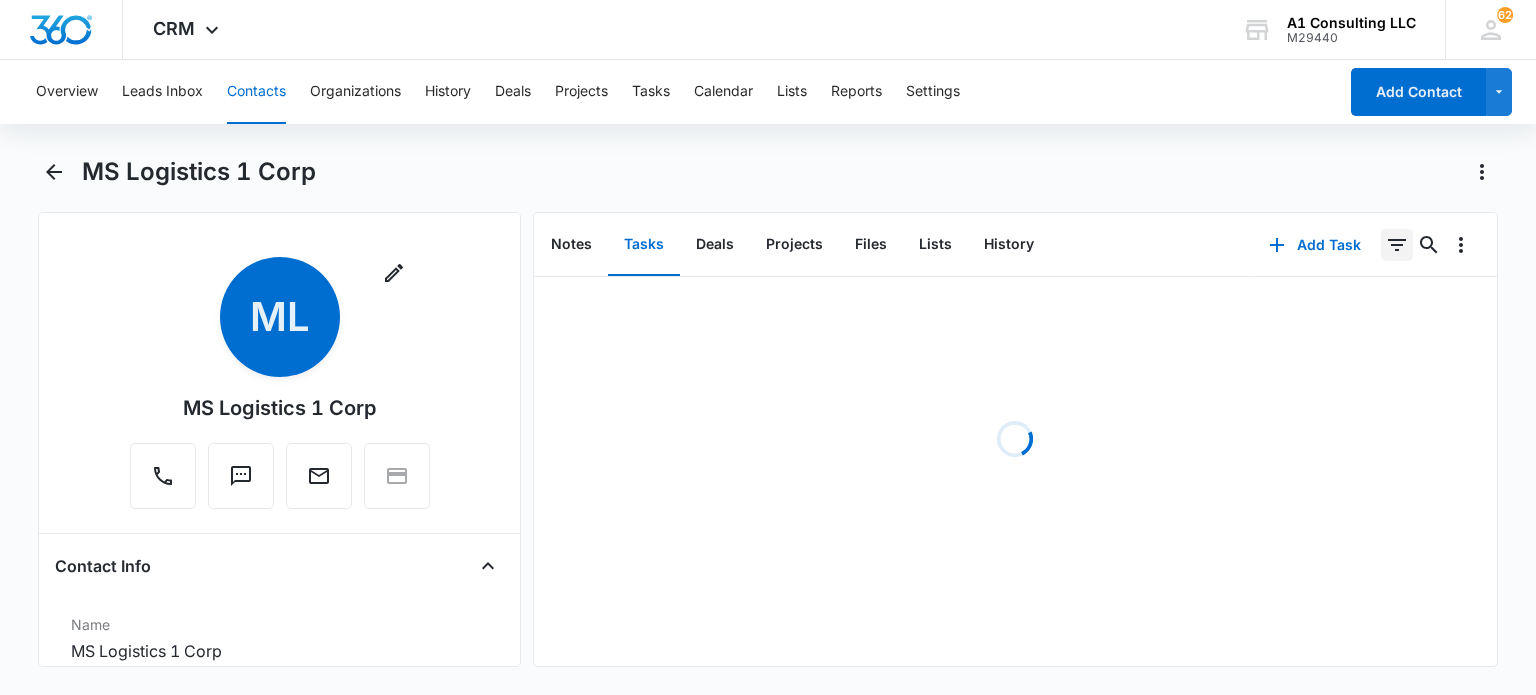 click 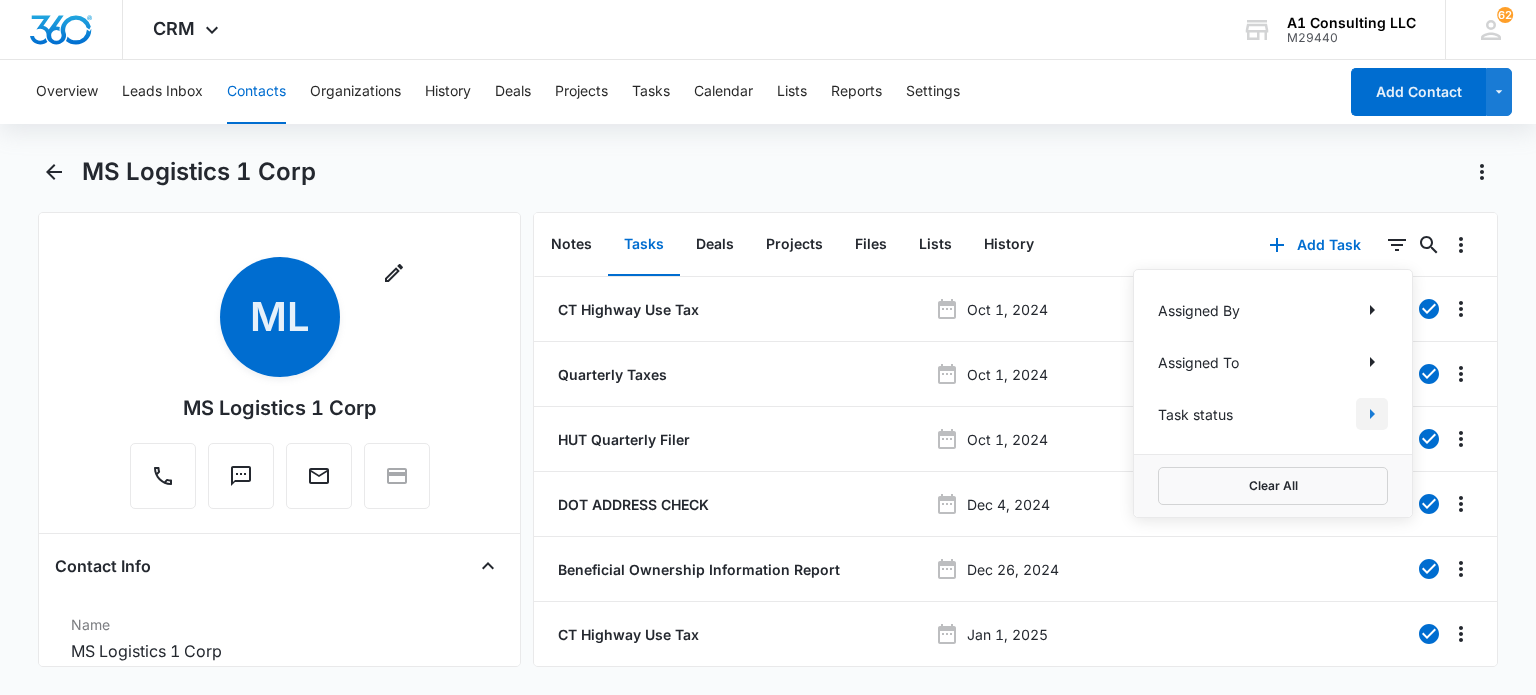 click 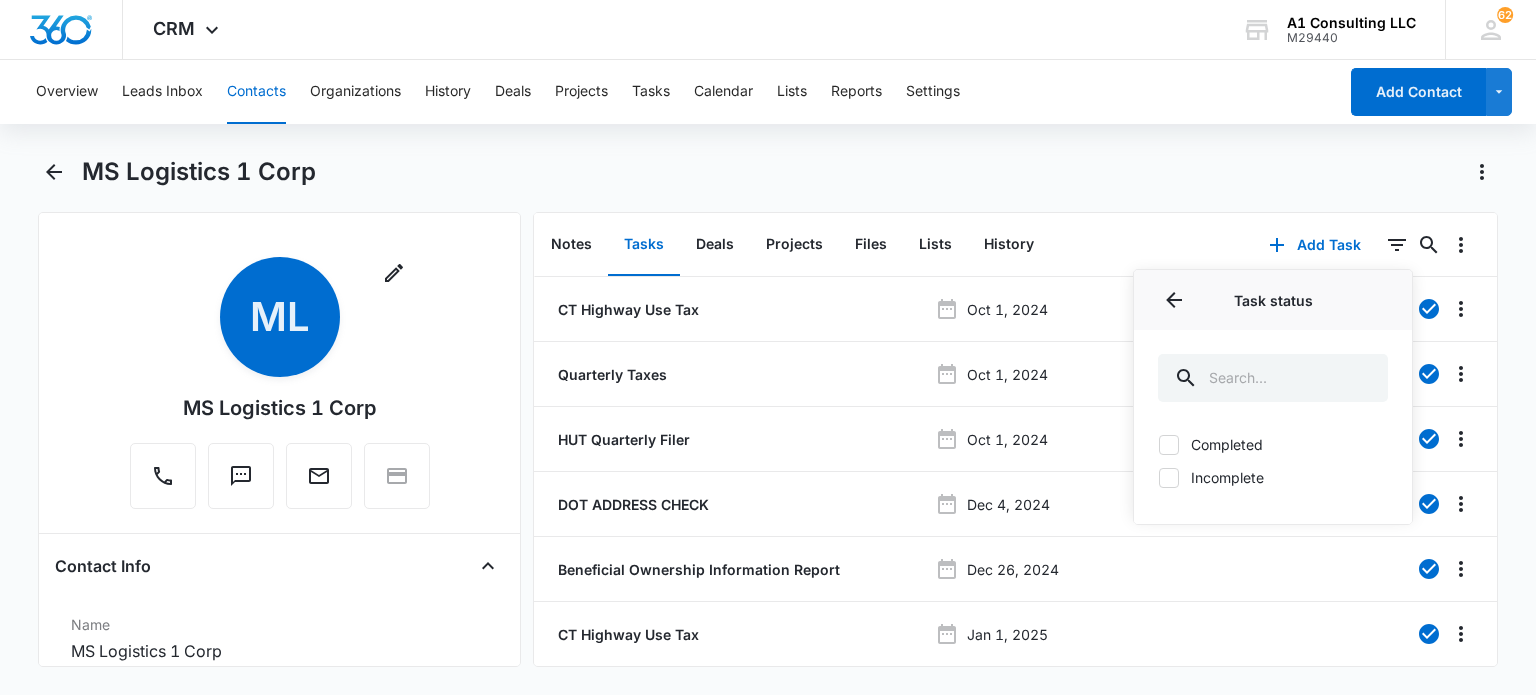 click on "Incomplete" at bounding box center (1273, 477) 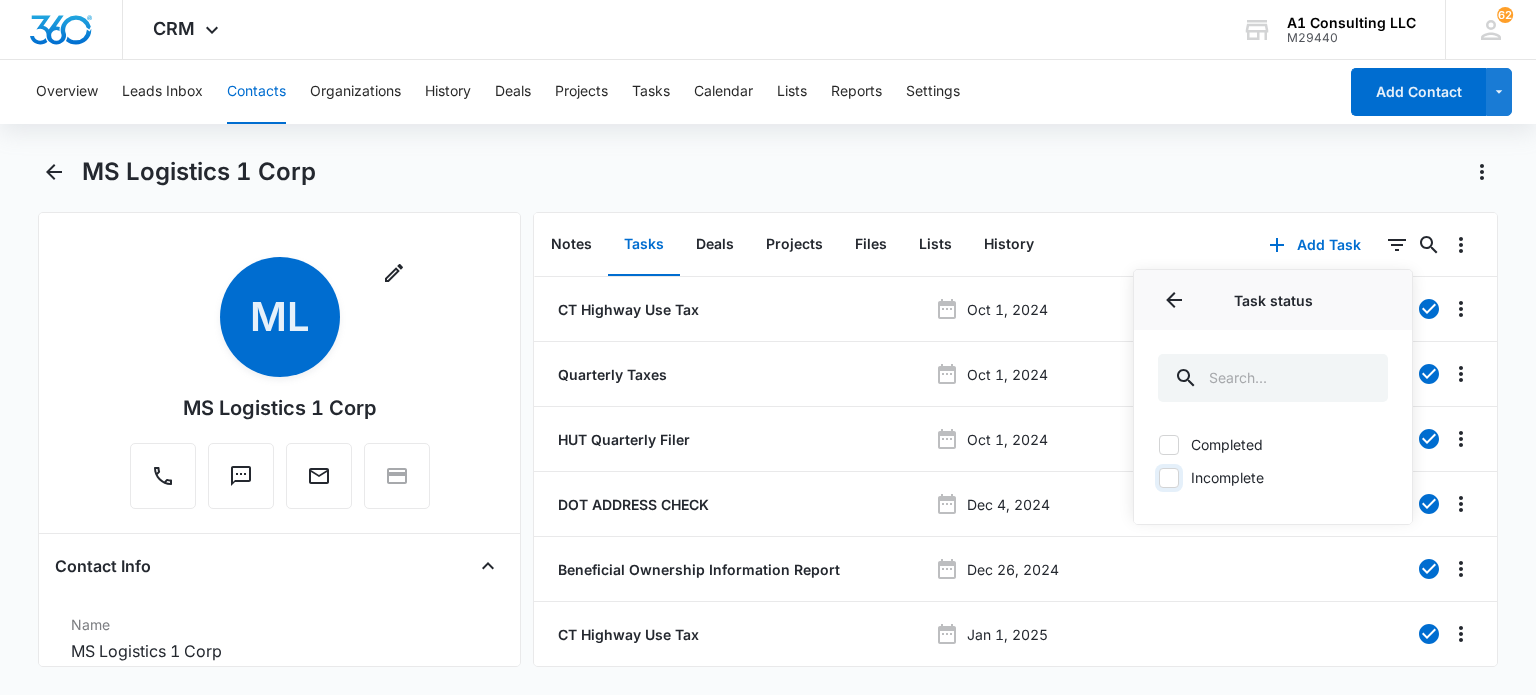 click on "Incomplete" at bounding box center (1158, 477) 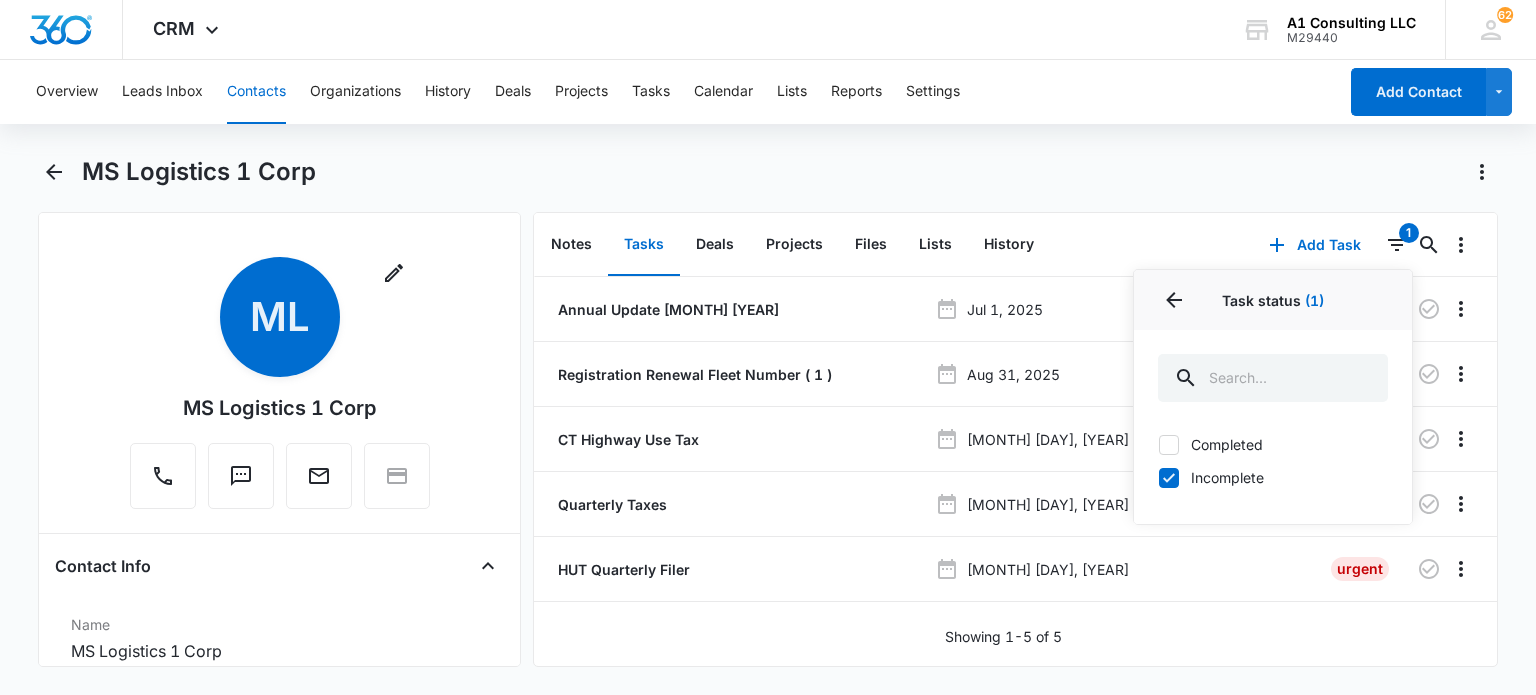 click on "MS Logistics 1 Corp" at bounding box center (790, 172) 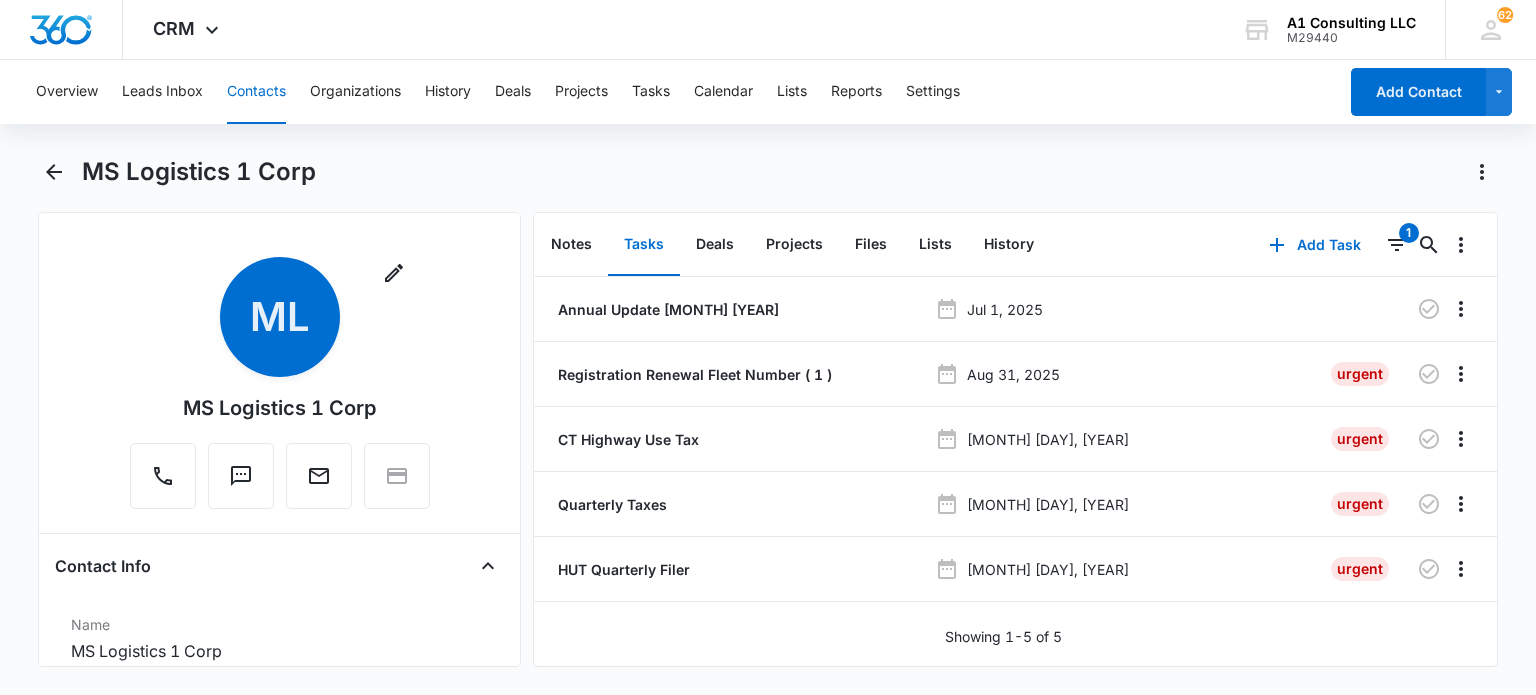 click on "Contacts" at bounding box center (256, 92) 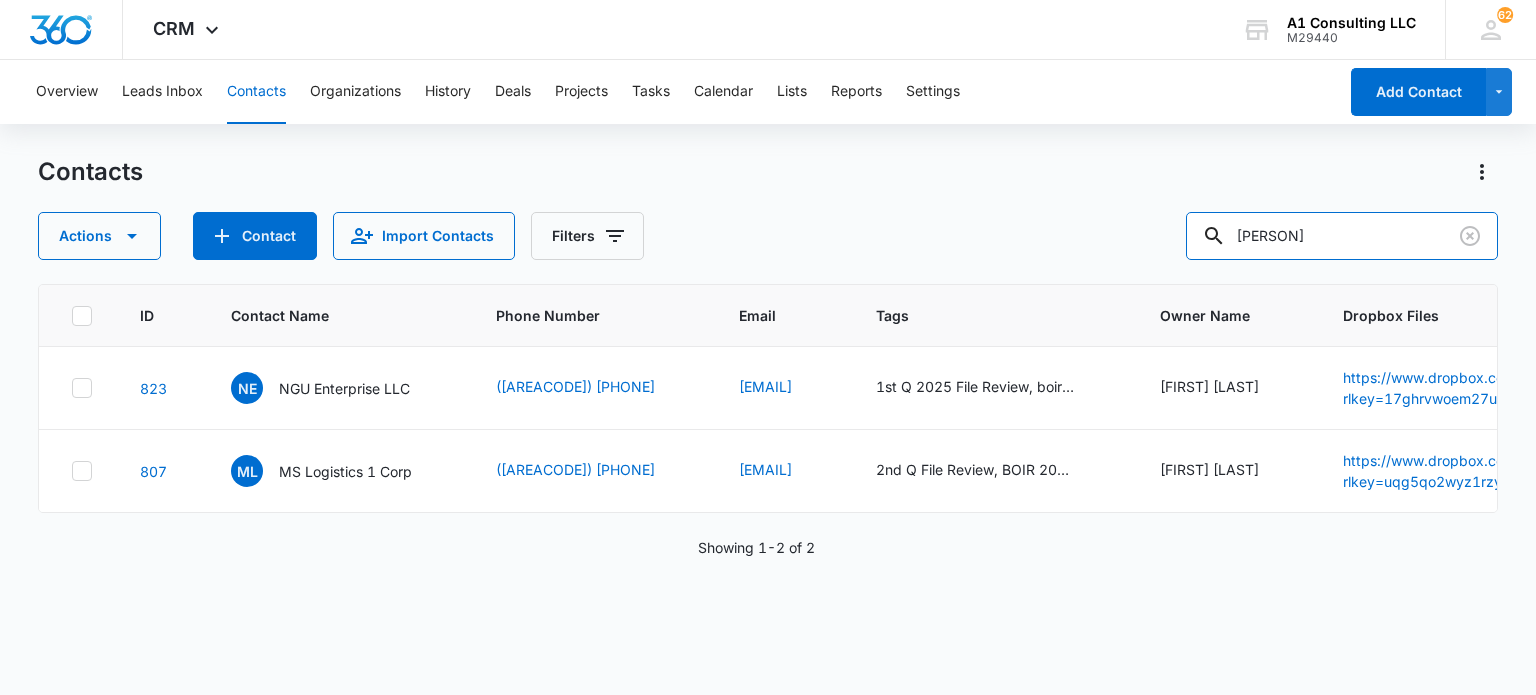 drag, startPoint x: 1341, startPoint y: 226, endPoint x: 1159, endPoint y: 228, distance: 182.01099 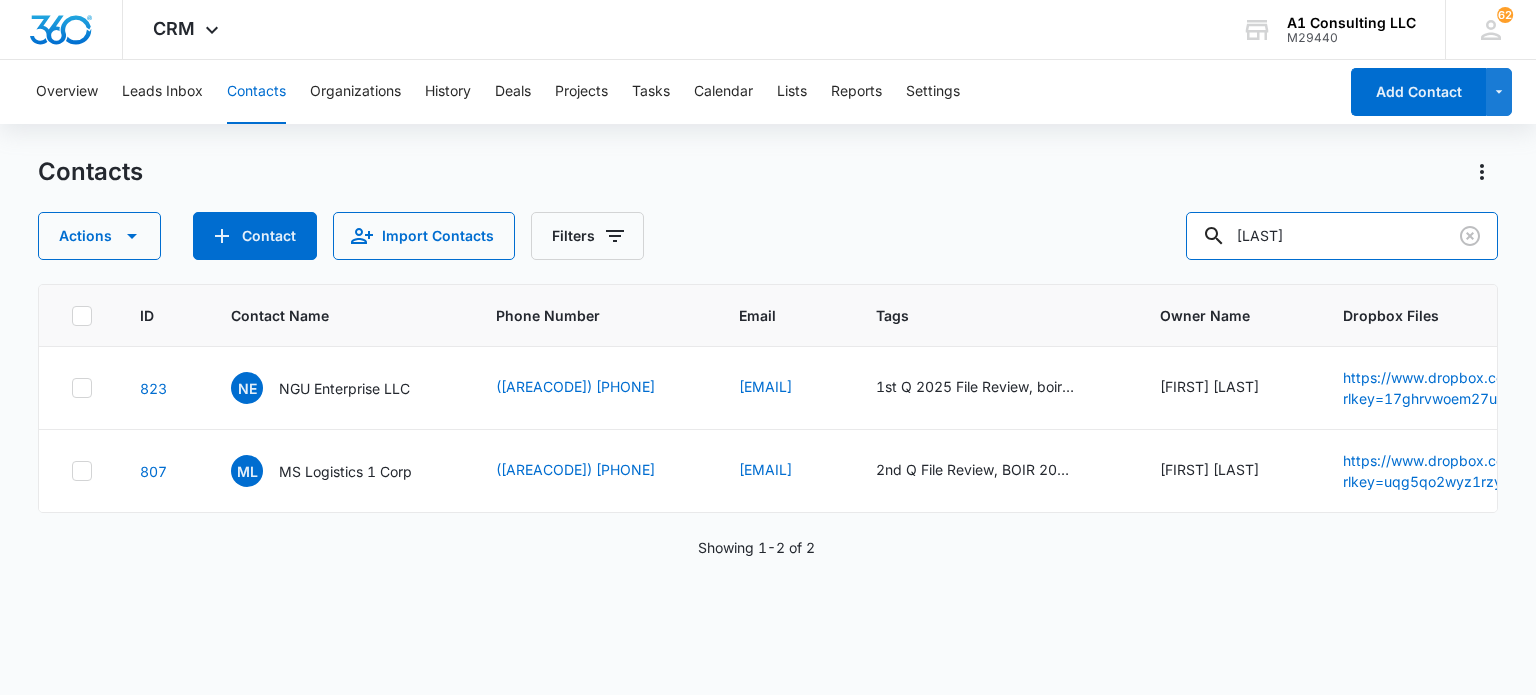 type on "[LAST]" 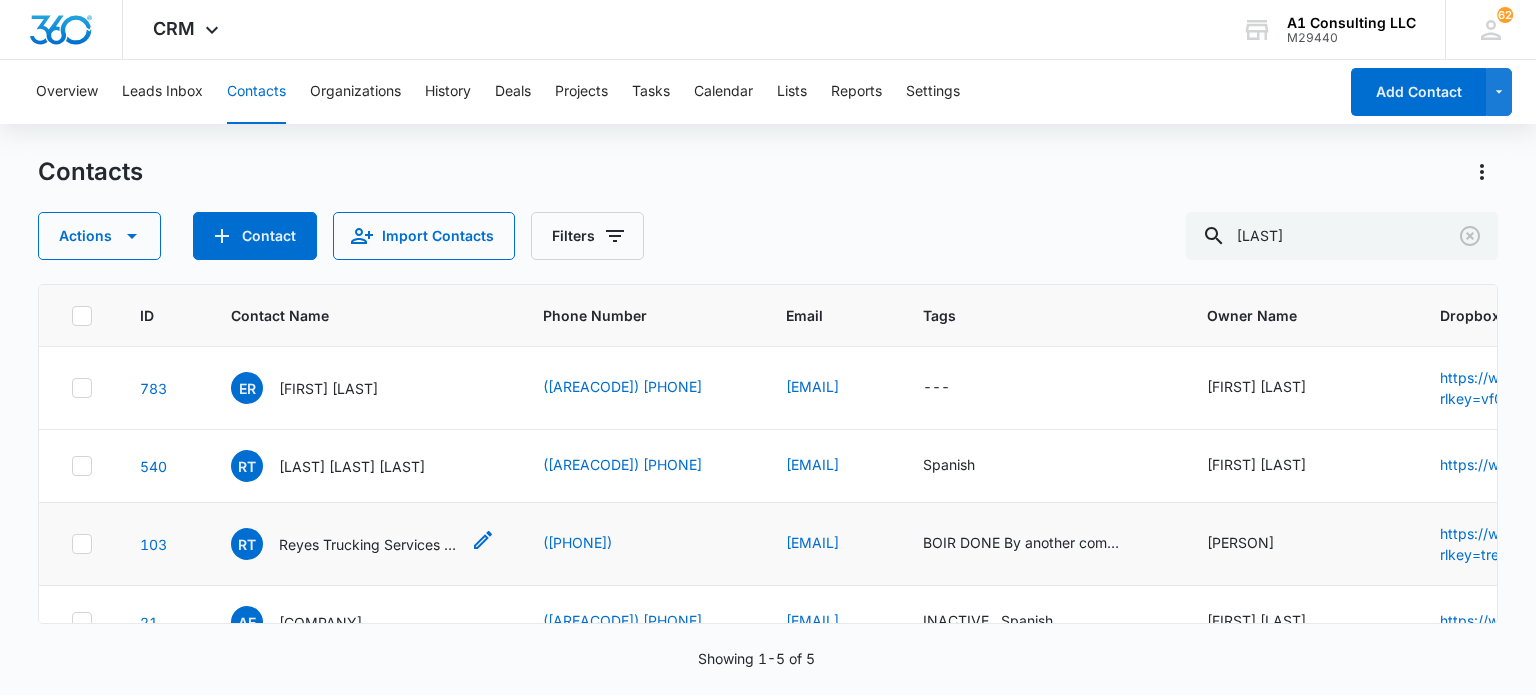 click on "Reyes Trucking Services LLC" at bounding box center [369, 544] 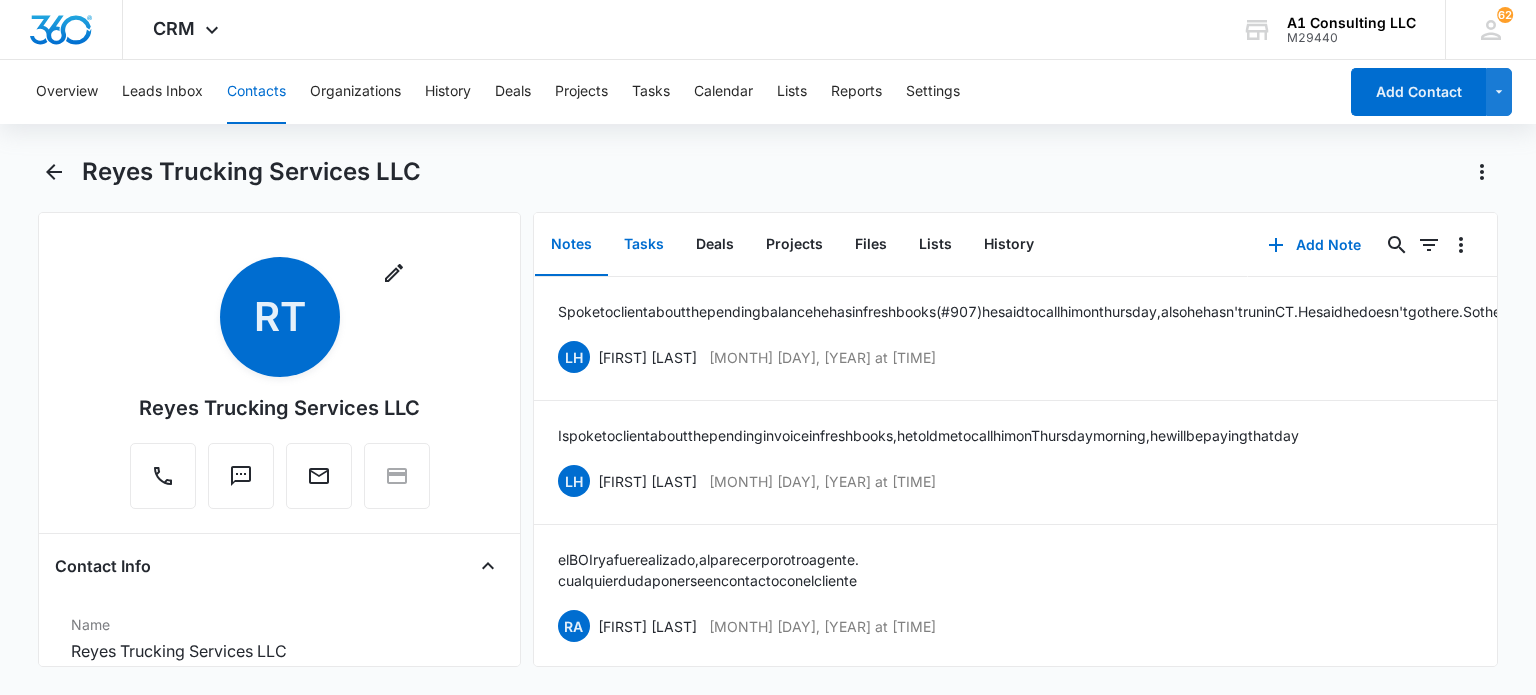 click on "Tasks" at bounding box center [644, 245] 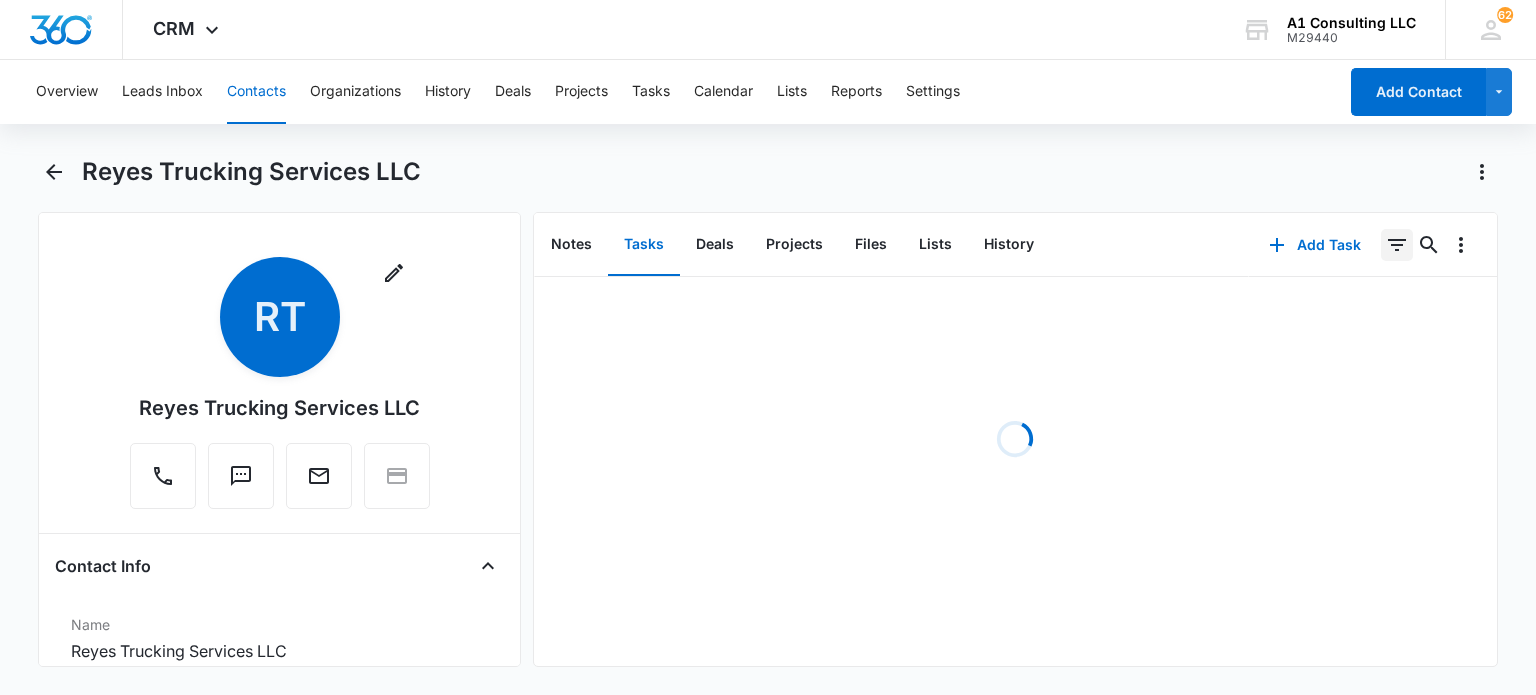 click 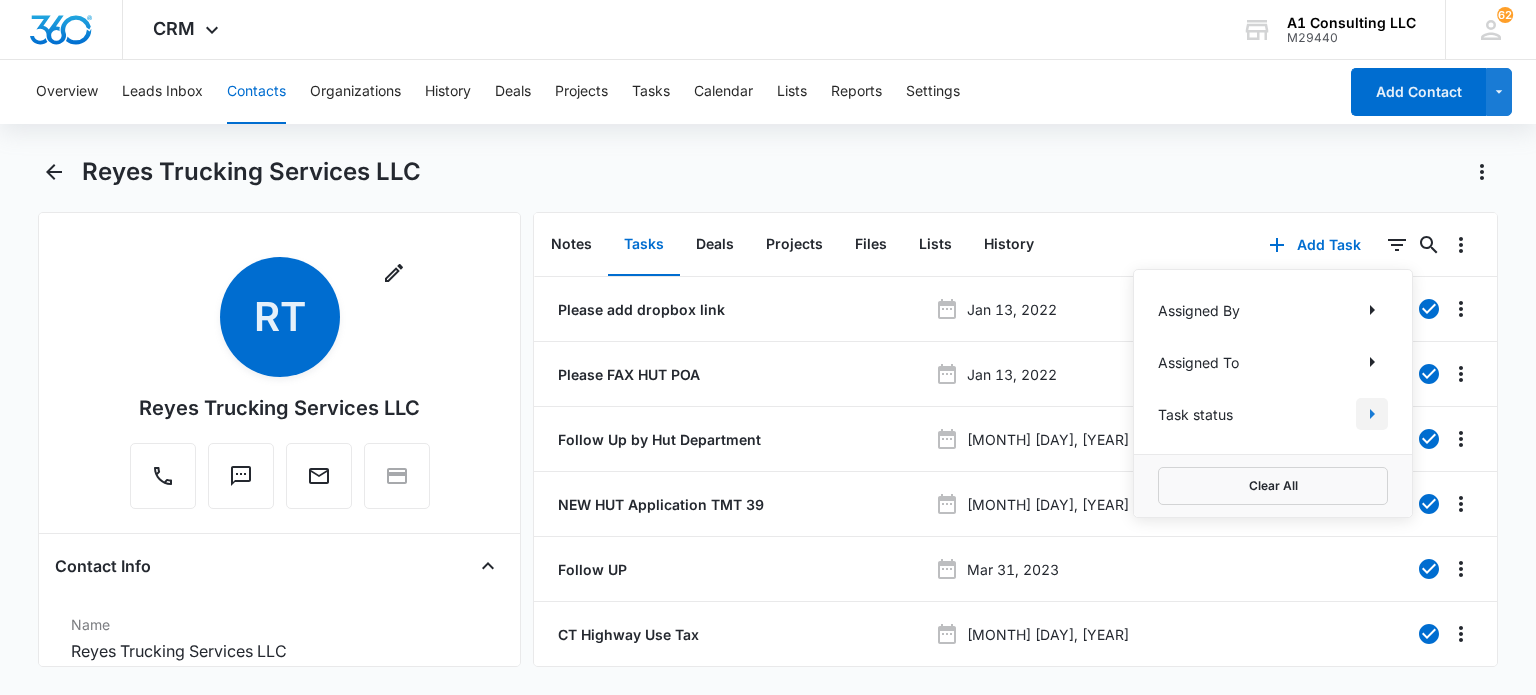 click 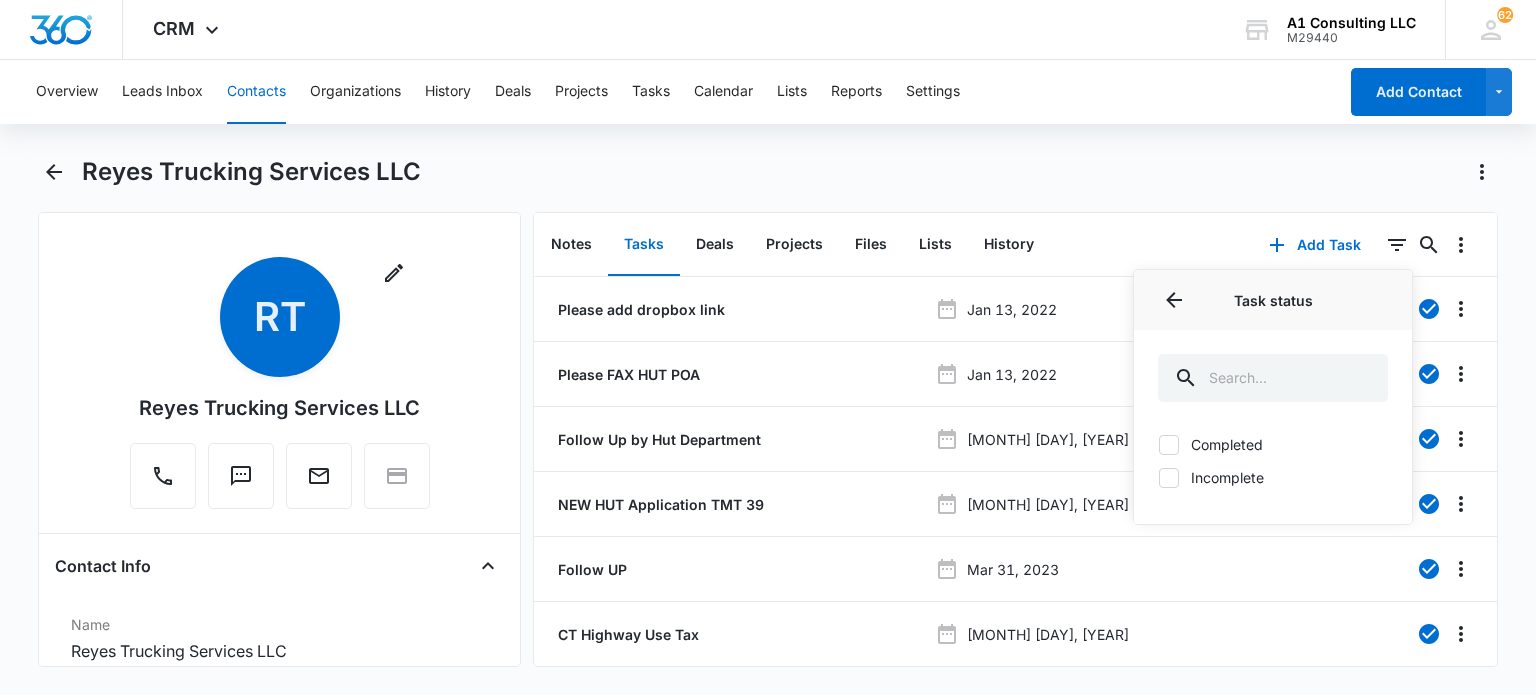 click on "Incomplete" at bounding box center [1273, 477] 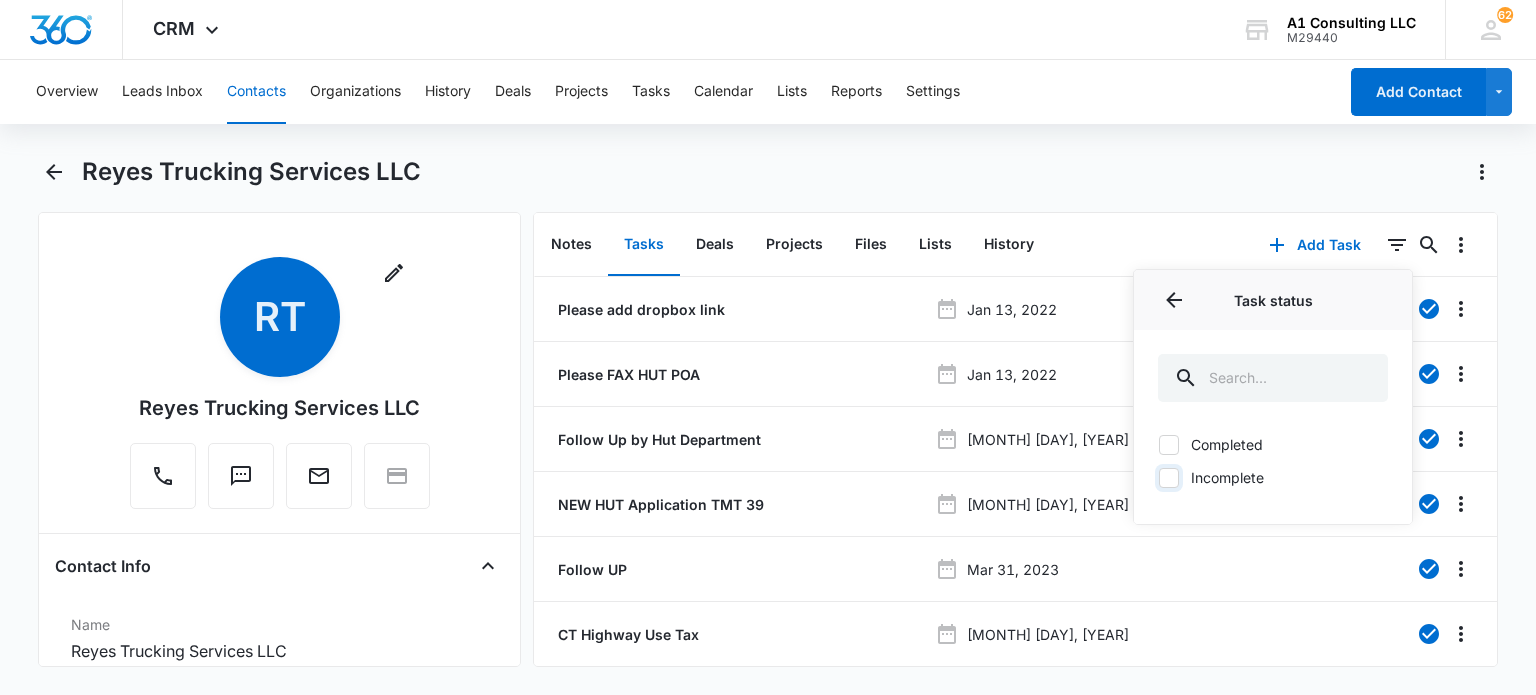 click on "Incomplete" at bounding box center [1158, 477] 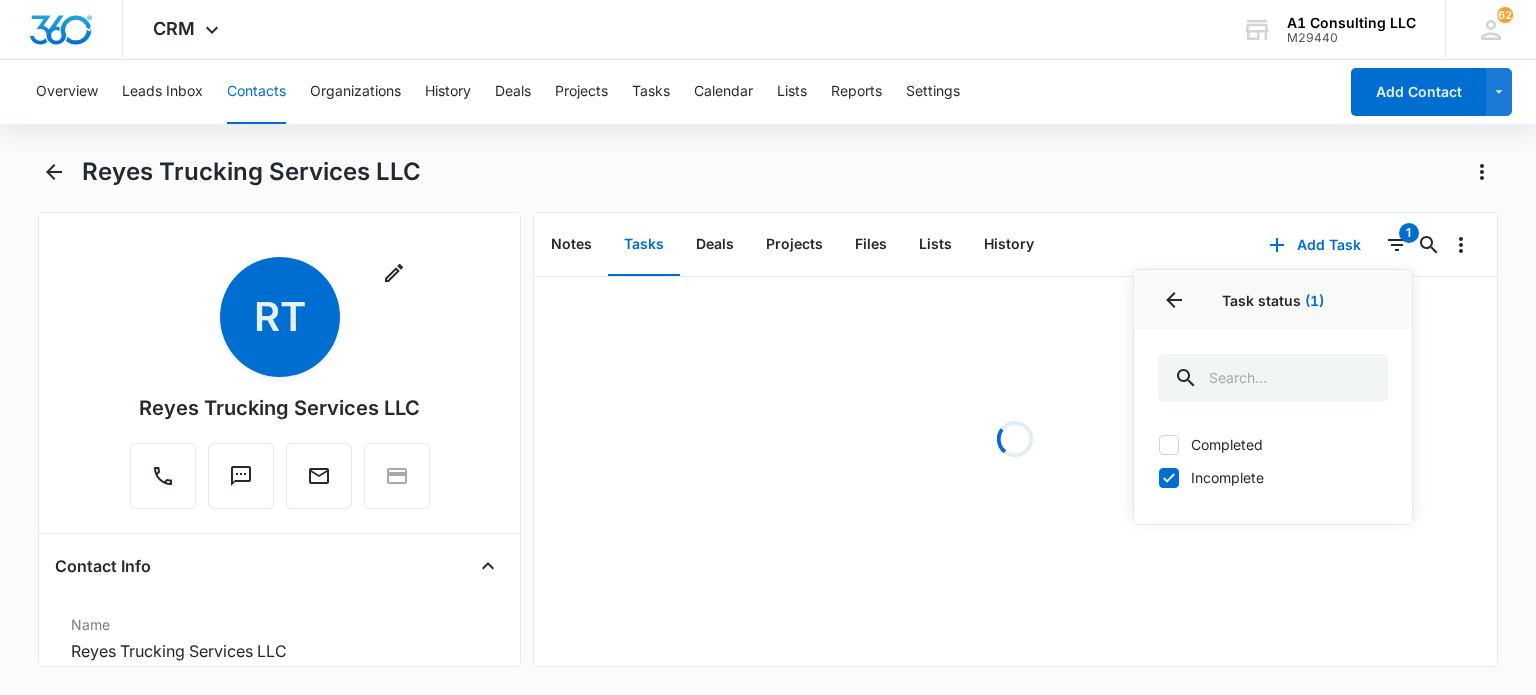 click on "Reyes Trucking Services LLC" at bounding box center (790, 172) 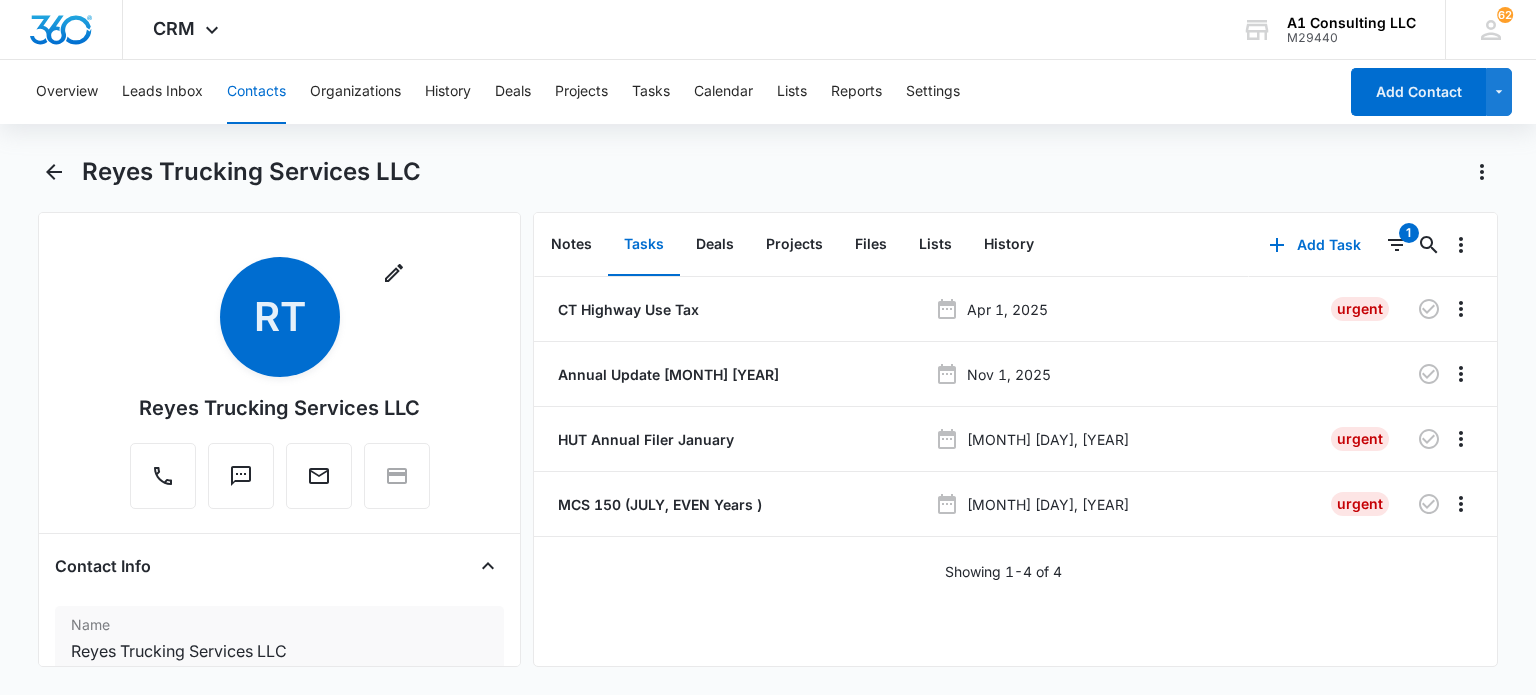 scroll, scrollTop: 300, scrollLeft: 0, axis: vertical 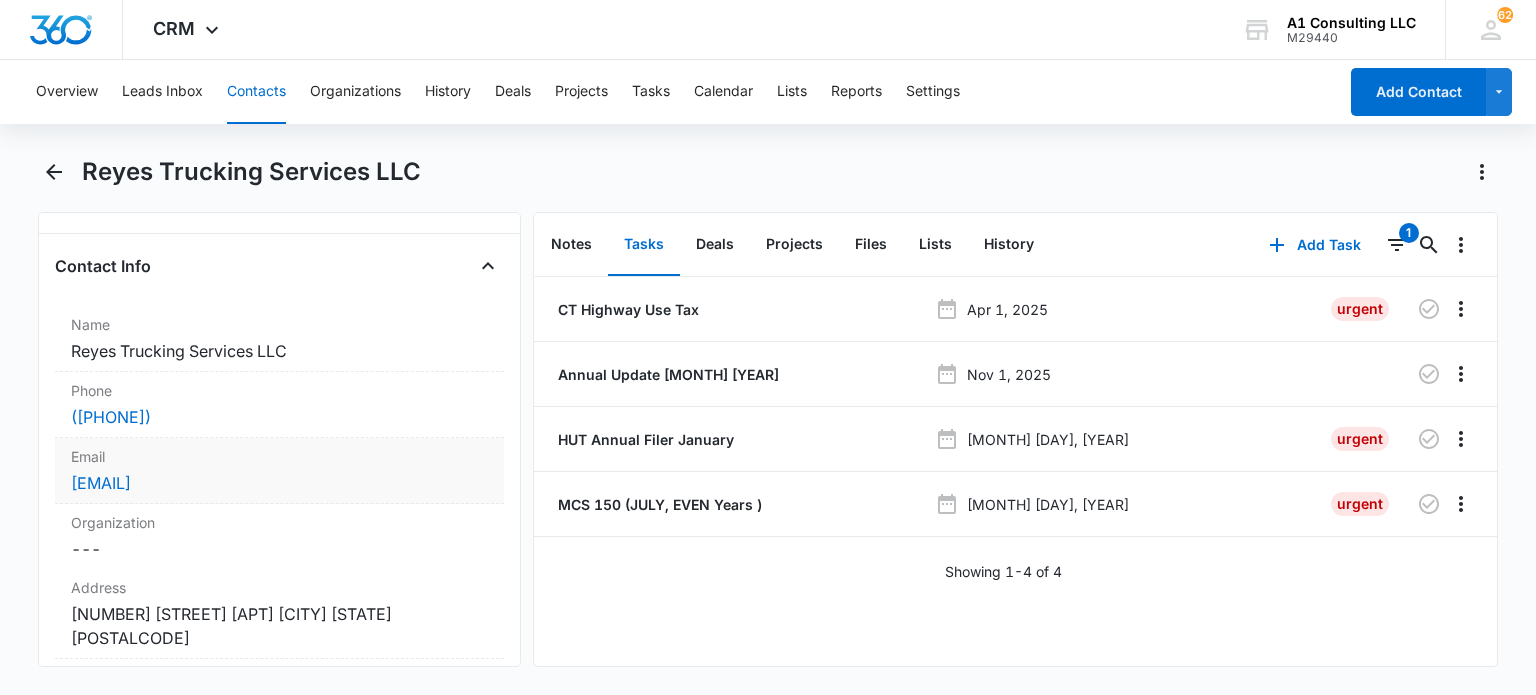 click on "([PHONE])" at bounding box center (279, 417) 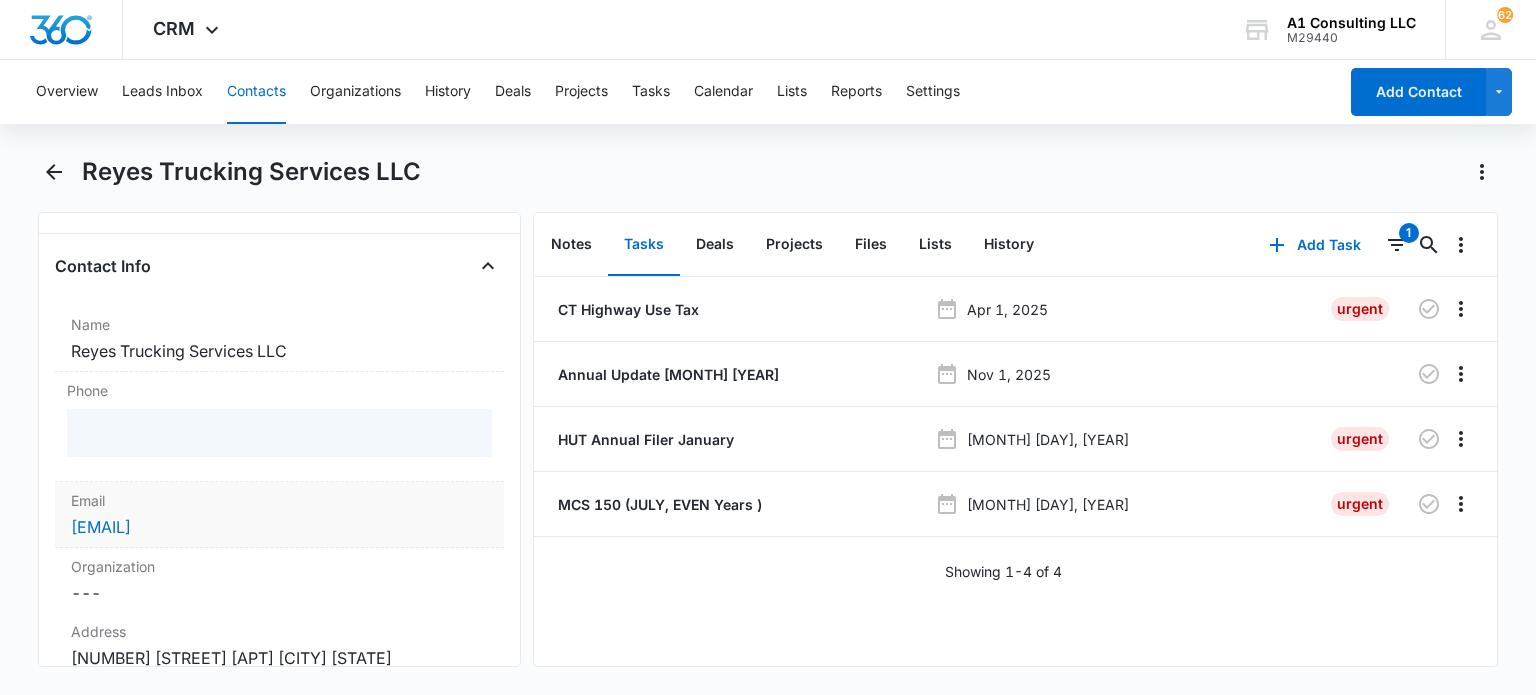 click at bounding box center (279, 433) 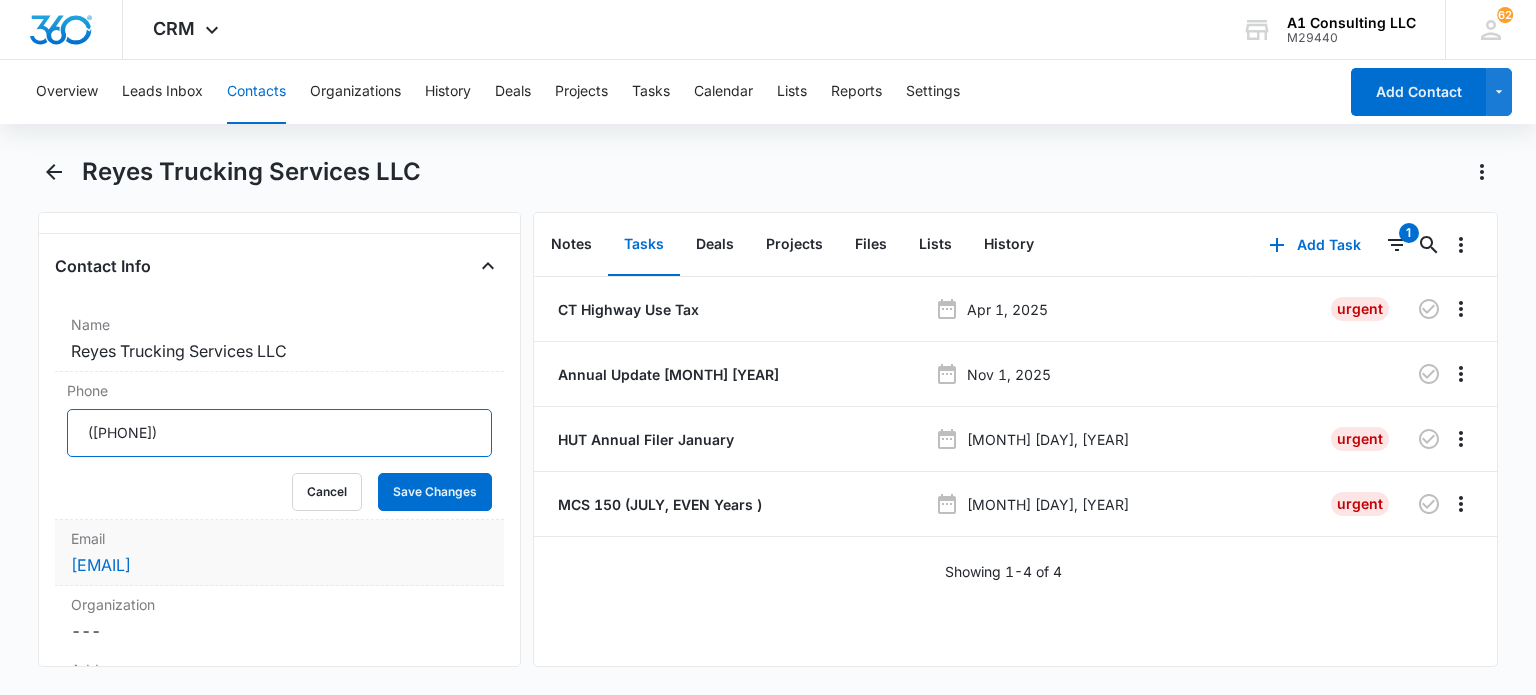 click on "Phone" at bounding box center [279, 433] 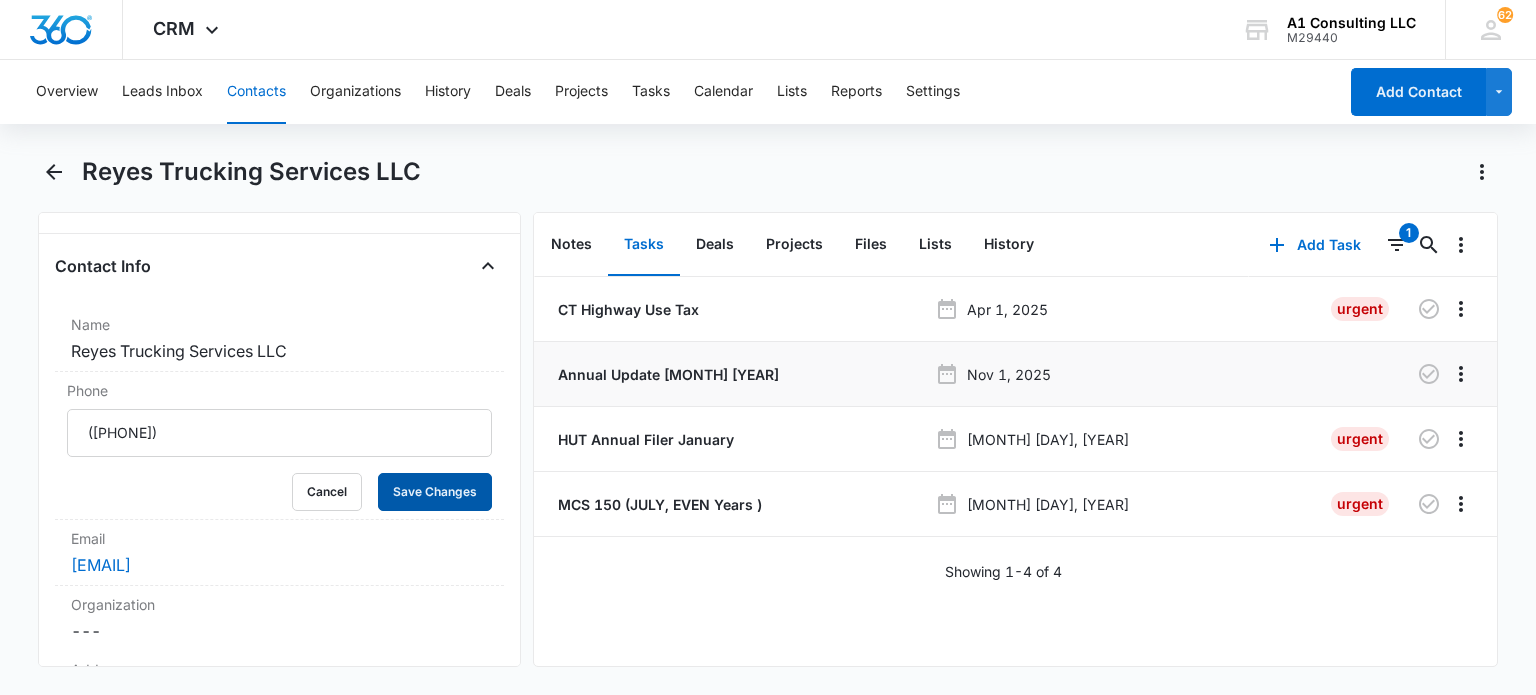 drag, startPoint x: 400, startPoint y: 482, endPoint x: 568, endPoint y: 399, distance: 187.38463 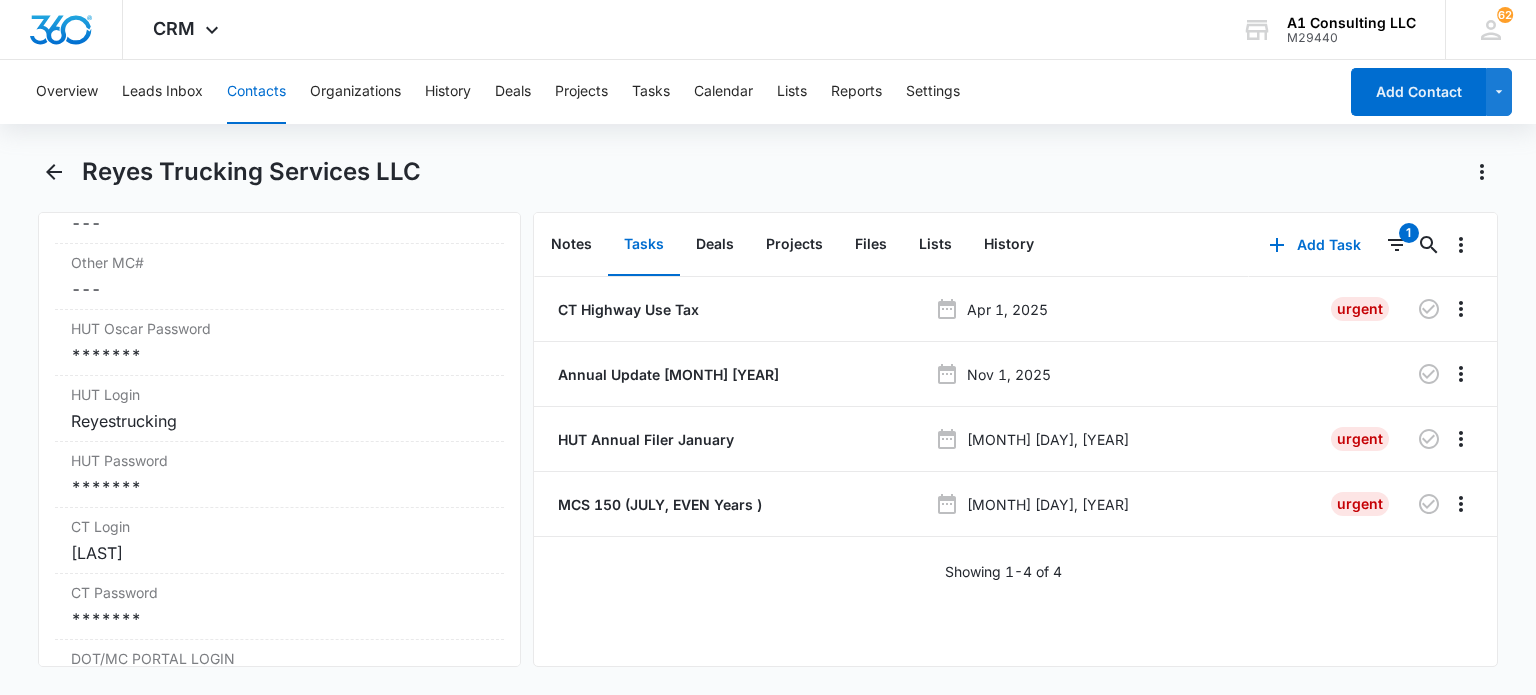 scroll, scrollTop: 3400, scrollLeft: 0, axis: vertical 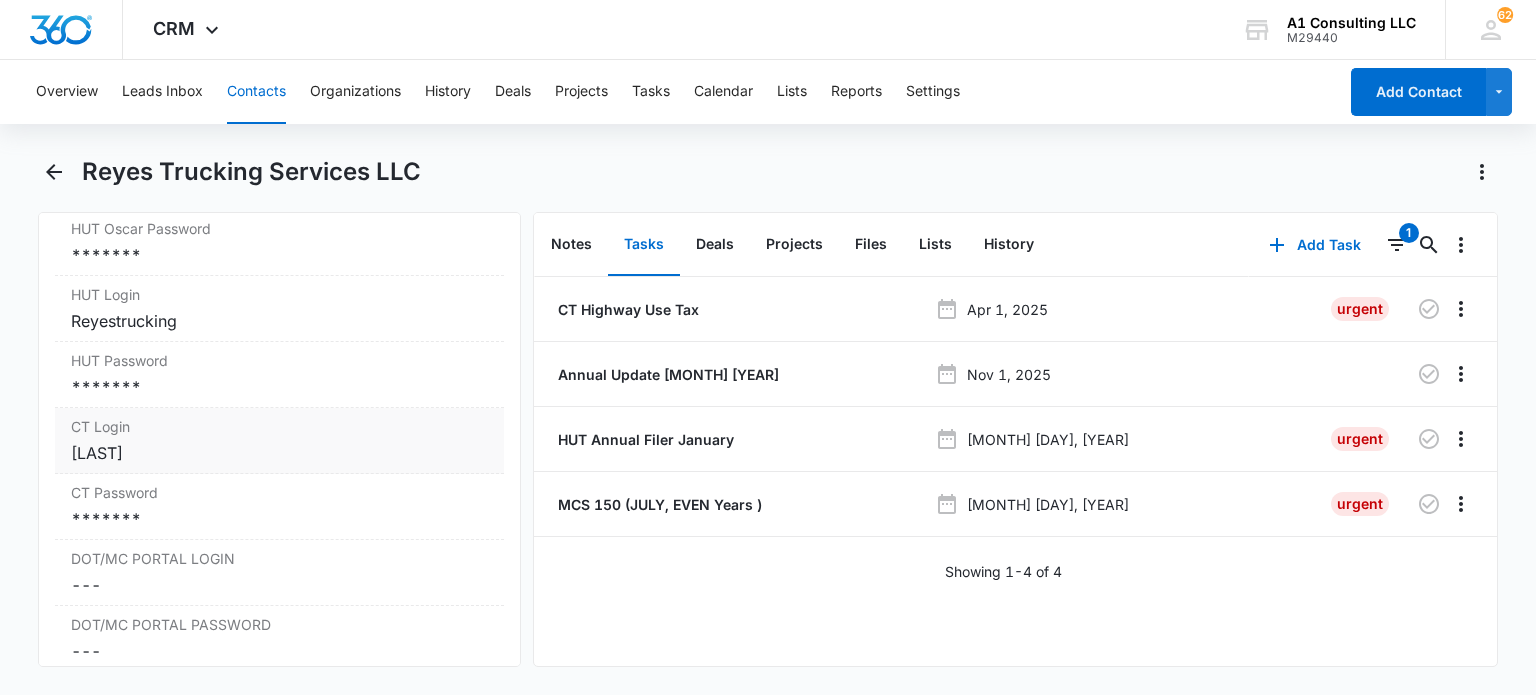 click on "[LAST]" at bounding box center (279, 453) 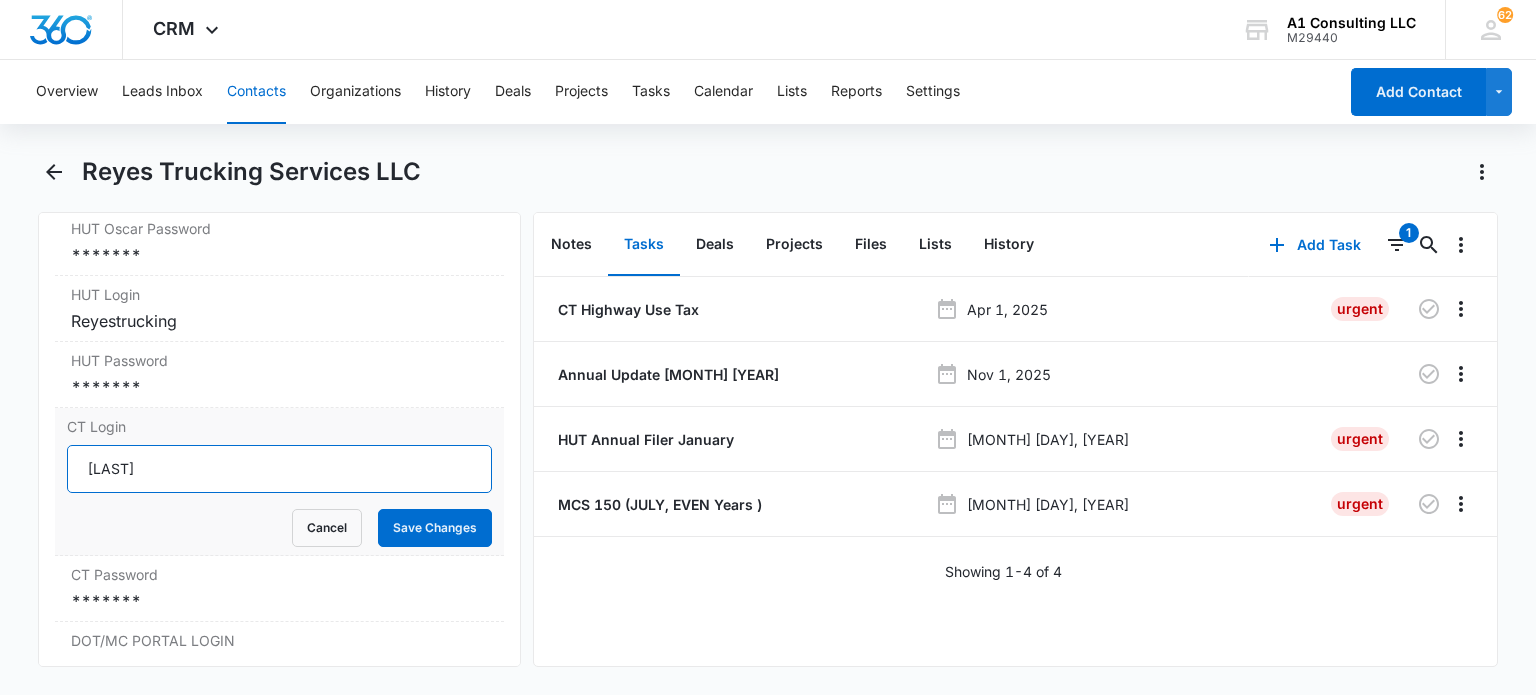 click on "[LAST]" at bounding box center (279, 469) 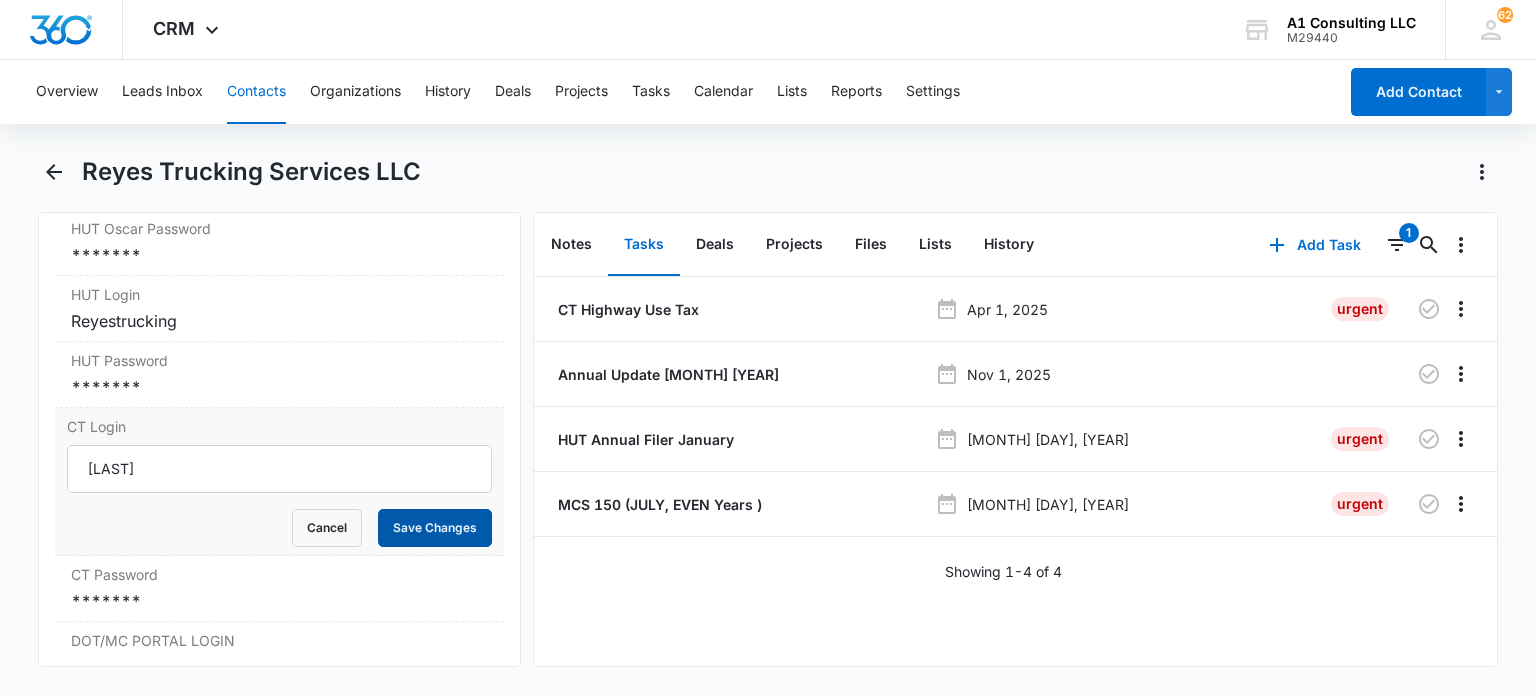 click on "Save Changes" at bounding box center (435, 528) 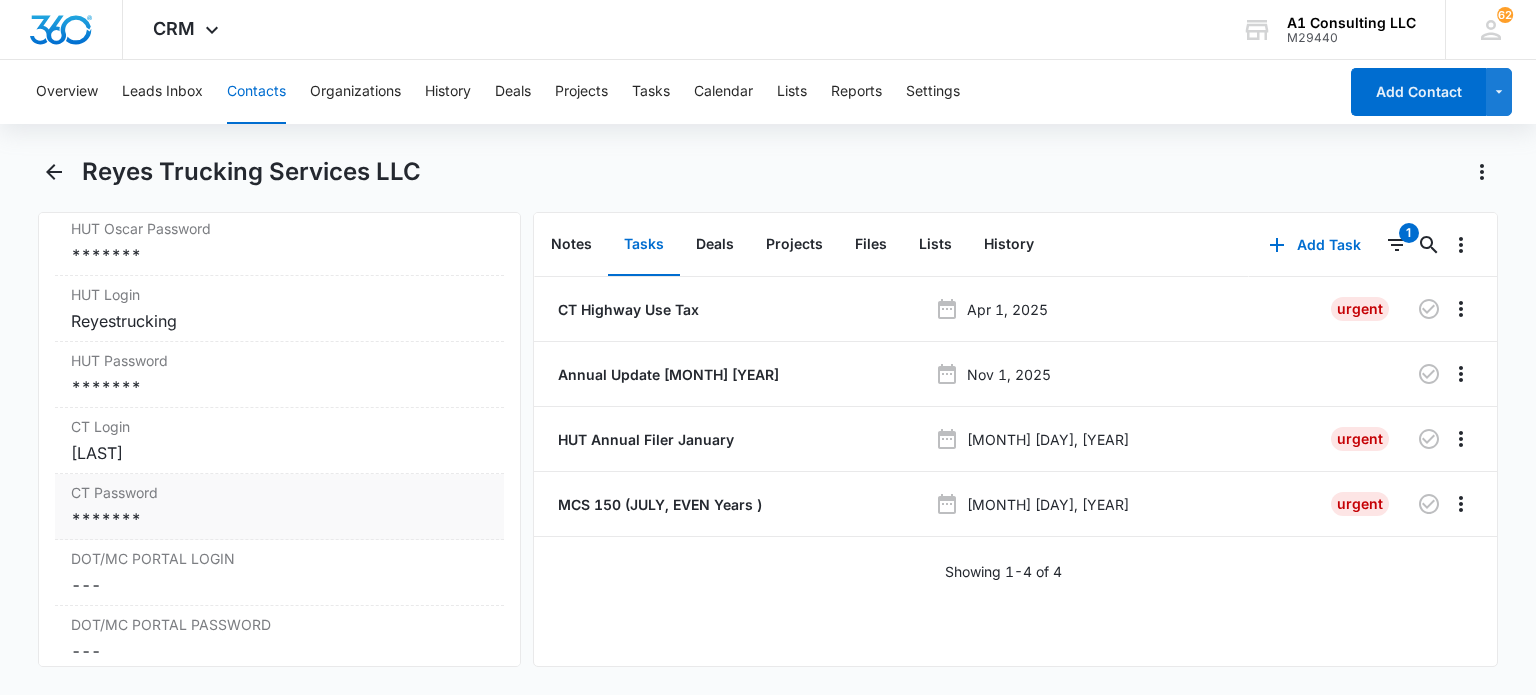 click on "*******" at bounding box center (279, 519) 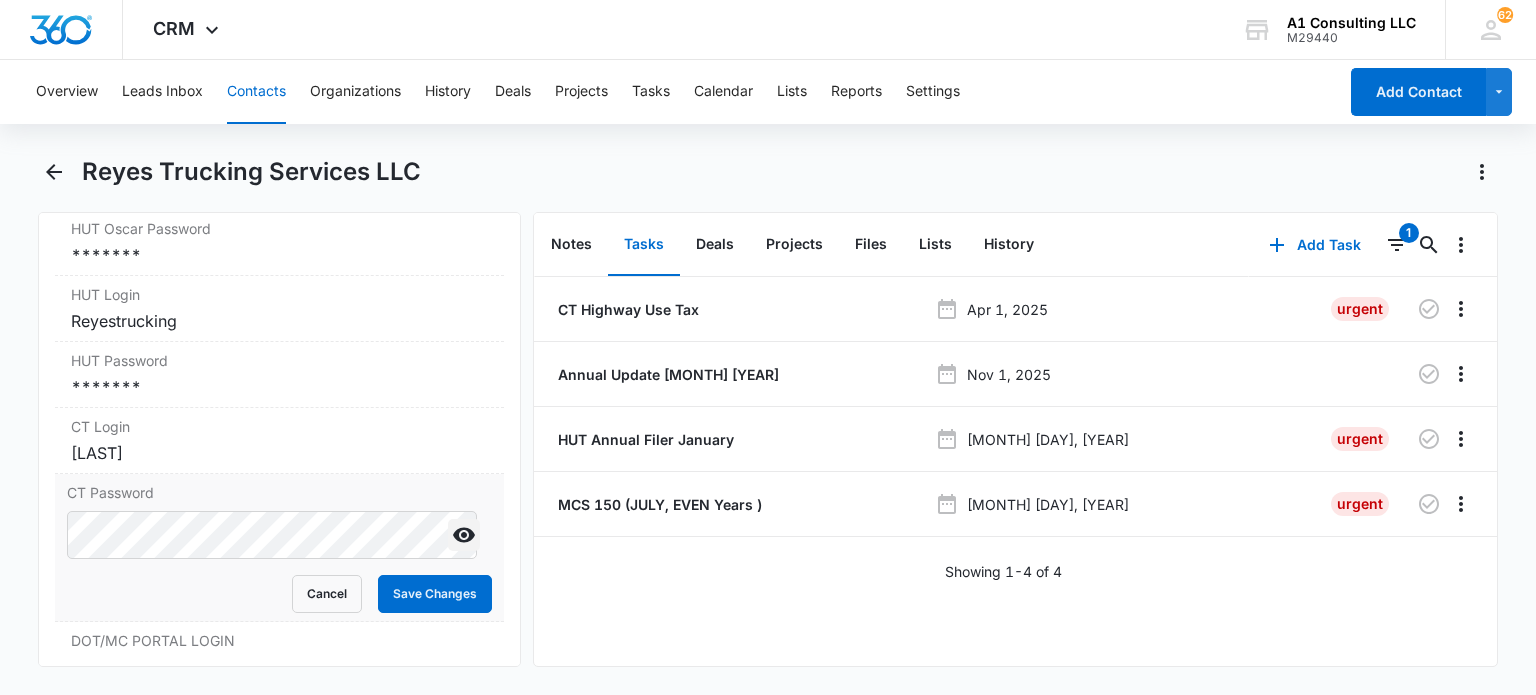 click 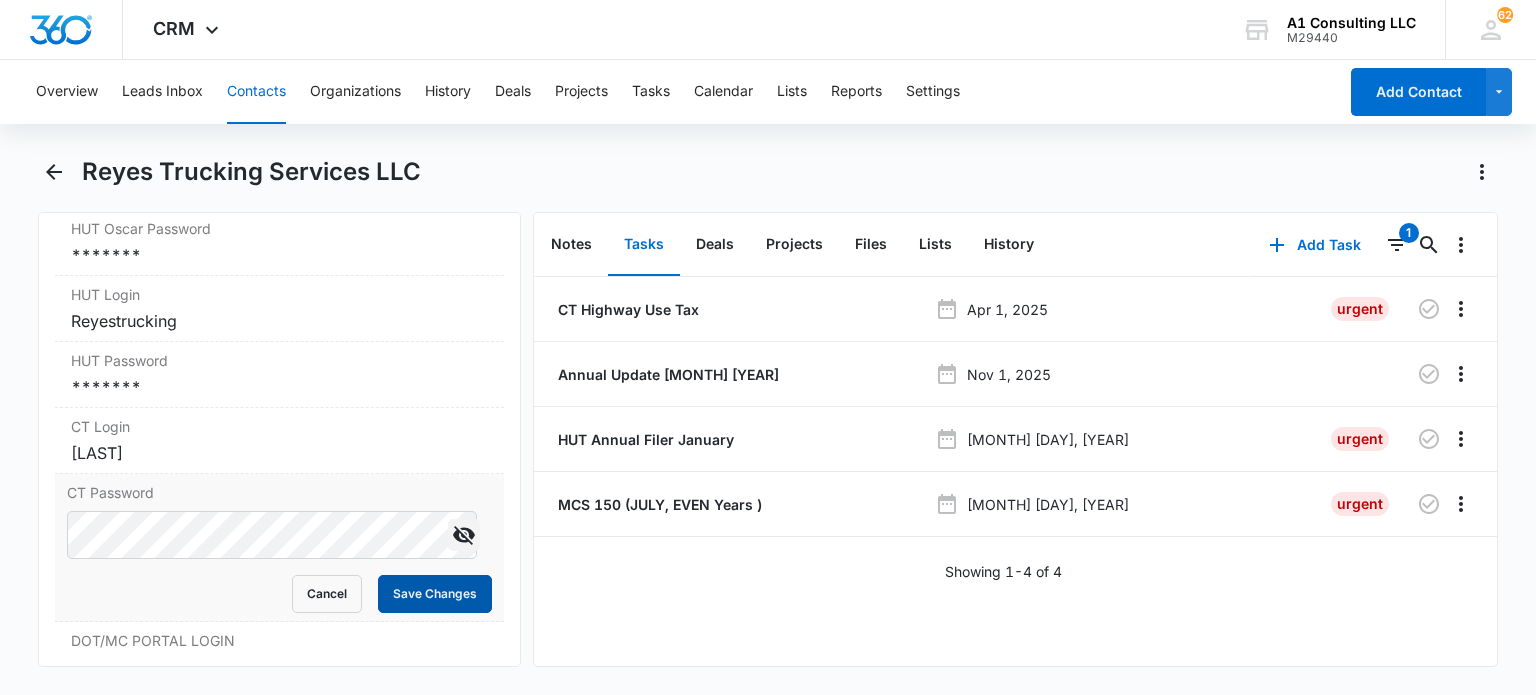 click on "Save Changes" at bounding box center (435, 594) 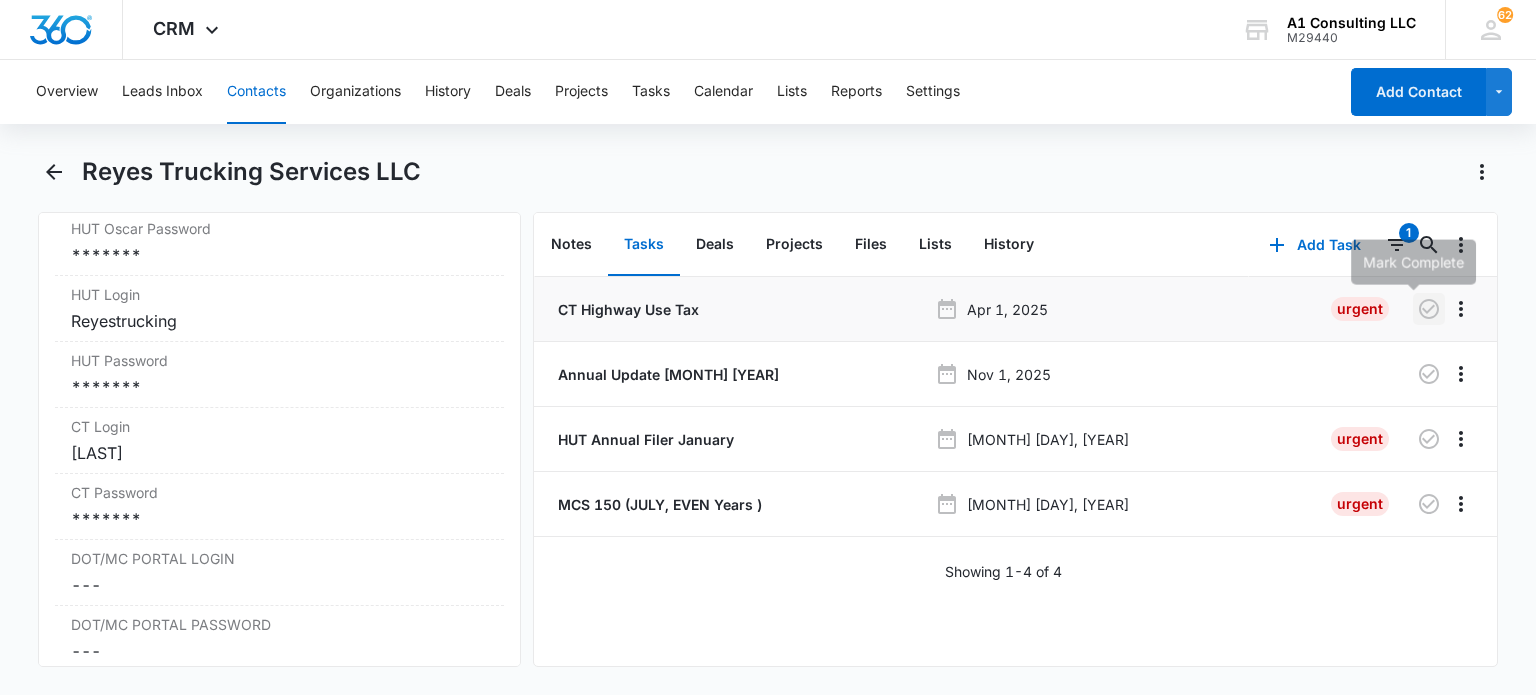 click 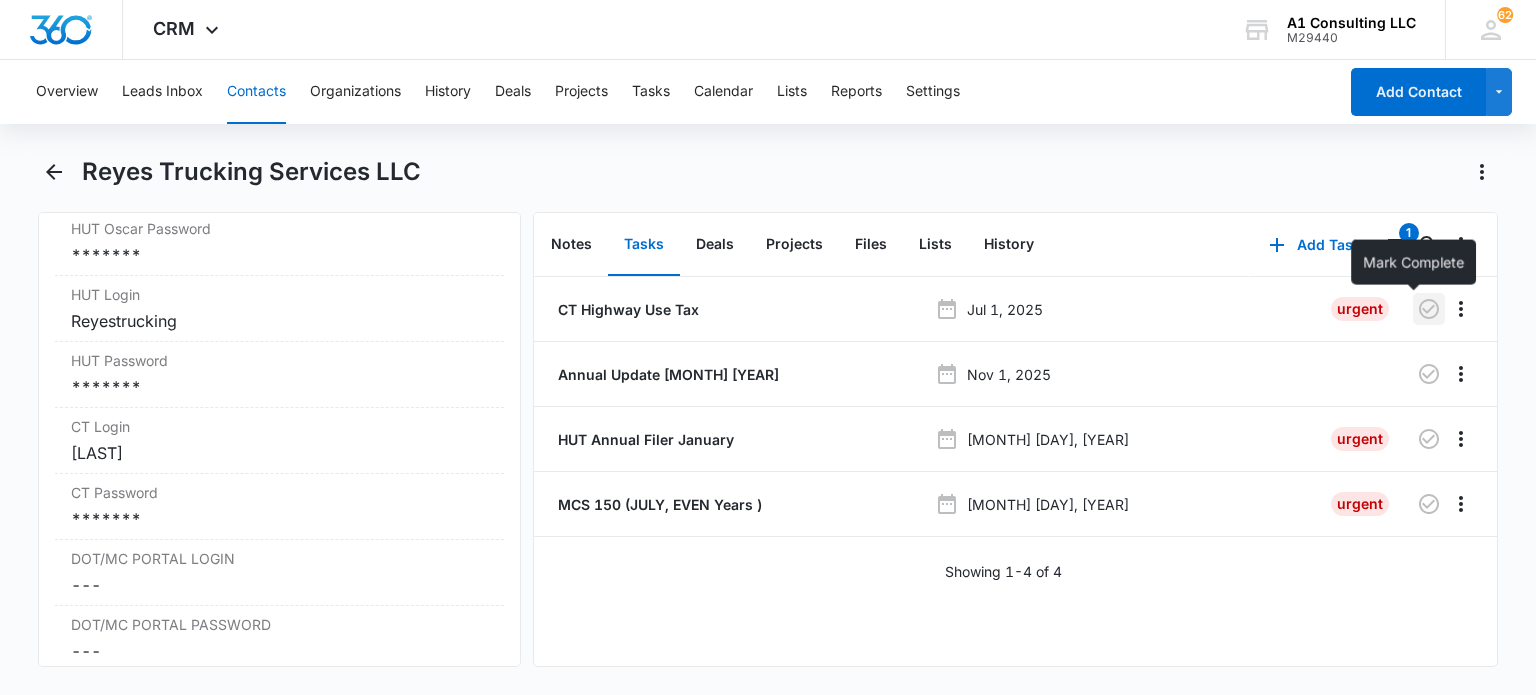 click 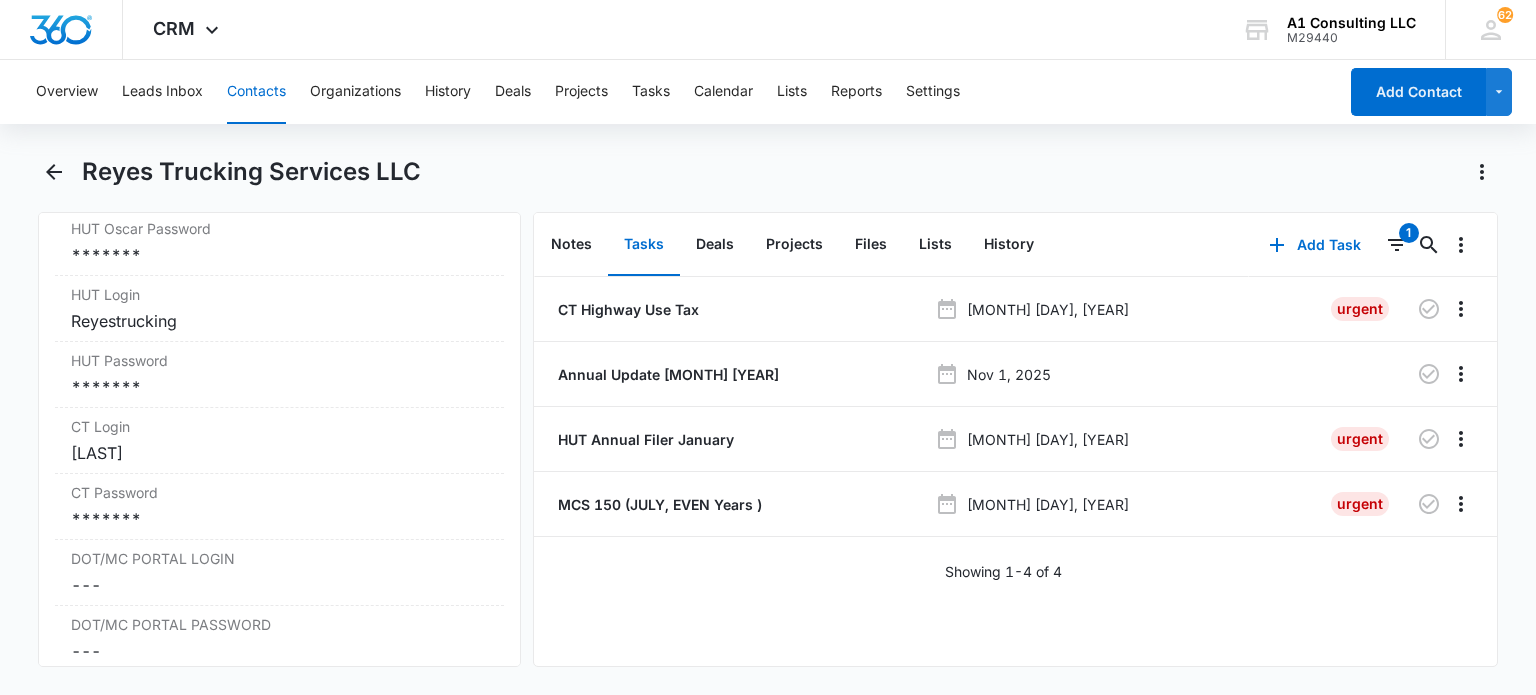 click on "Contacts" at bounding box center (256, 92) 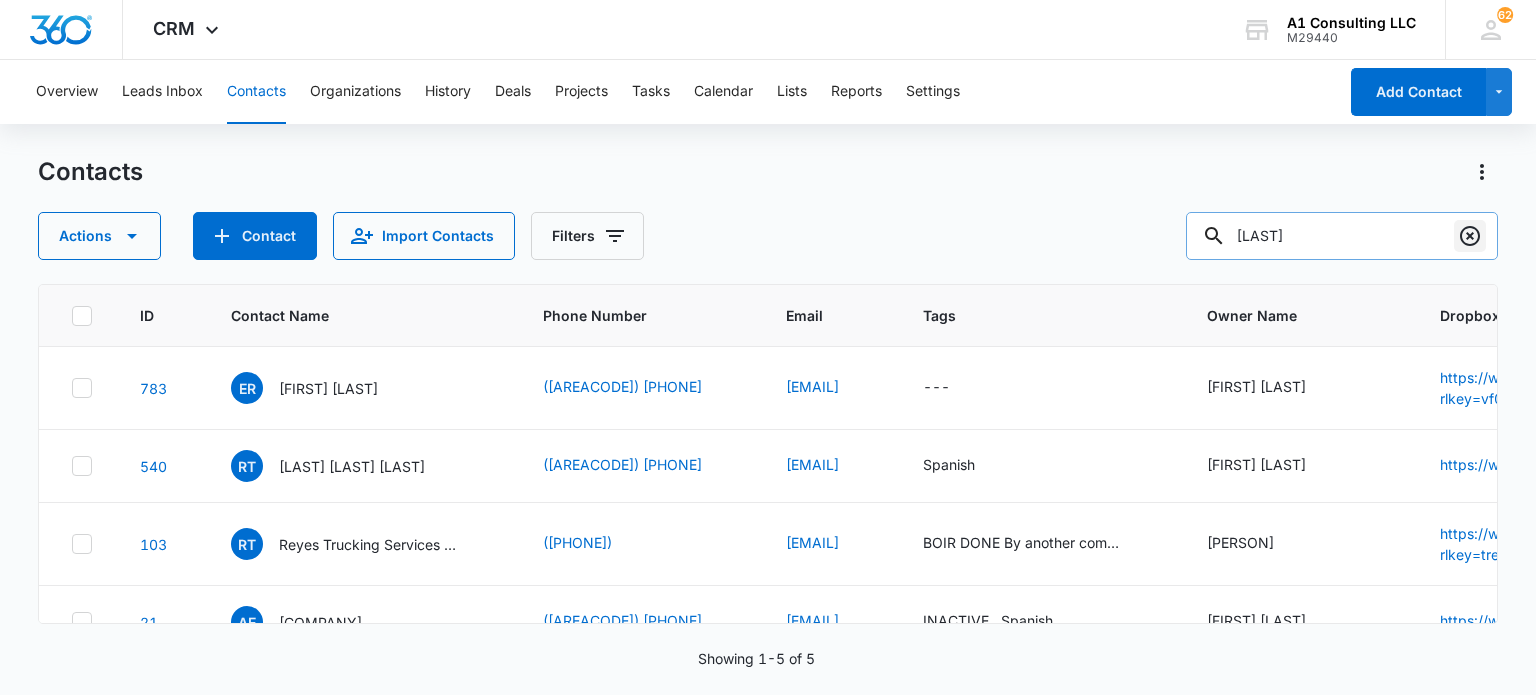 drag, startPoint x: 1483, startPoint y: 235, endPoint x: 1399, endPoint y: 245, distance: 84.59315 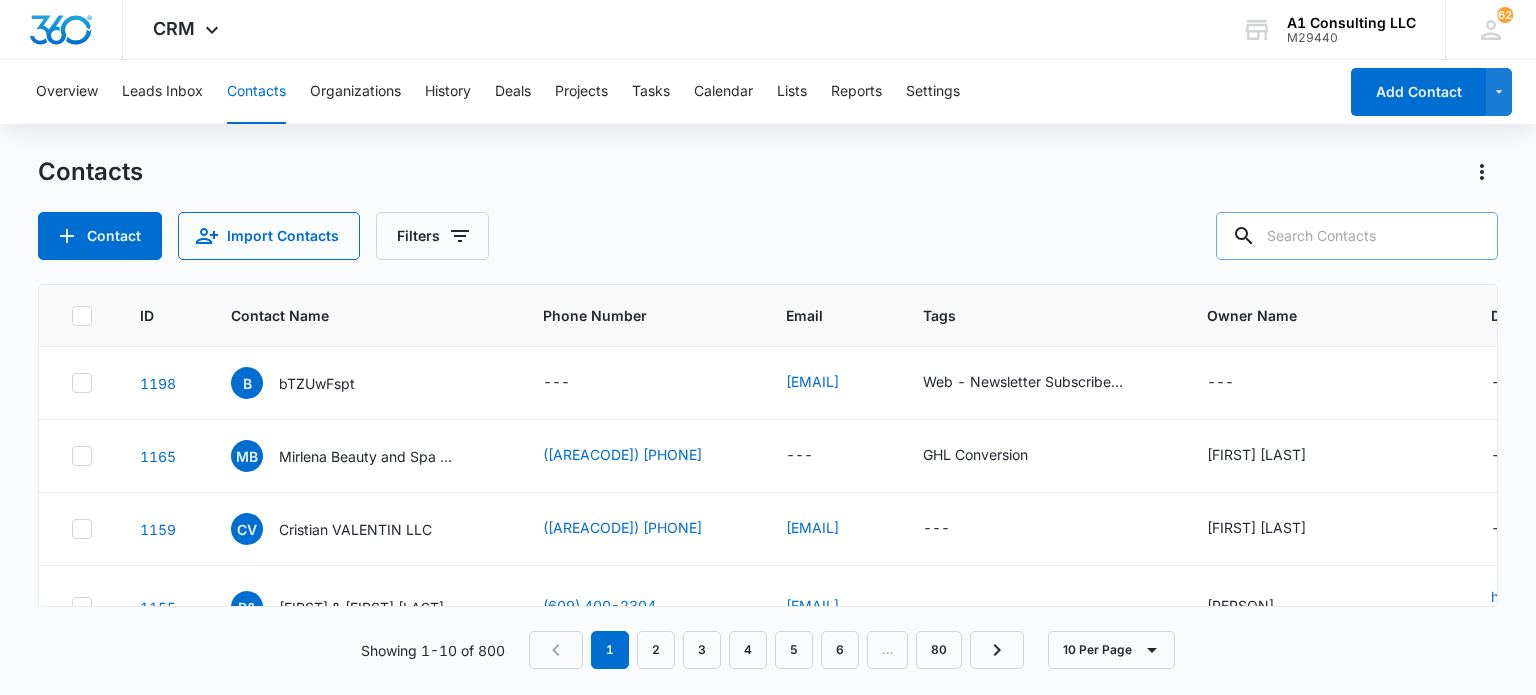 click at bounding box center [1357, 236] 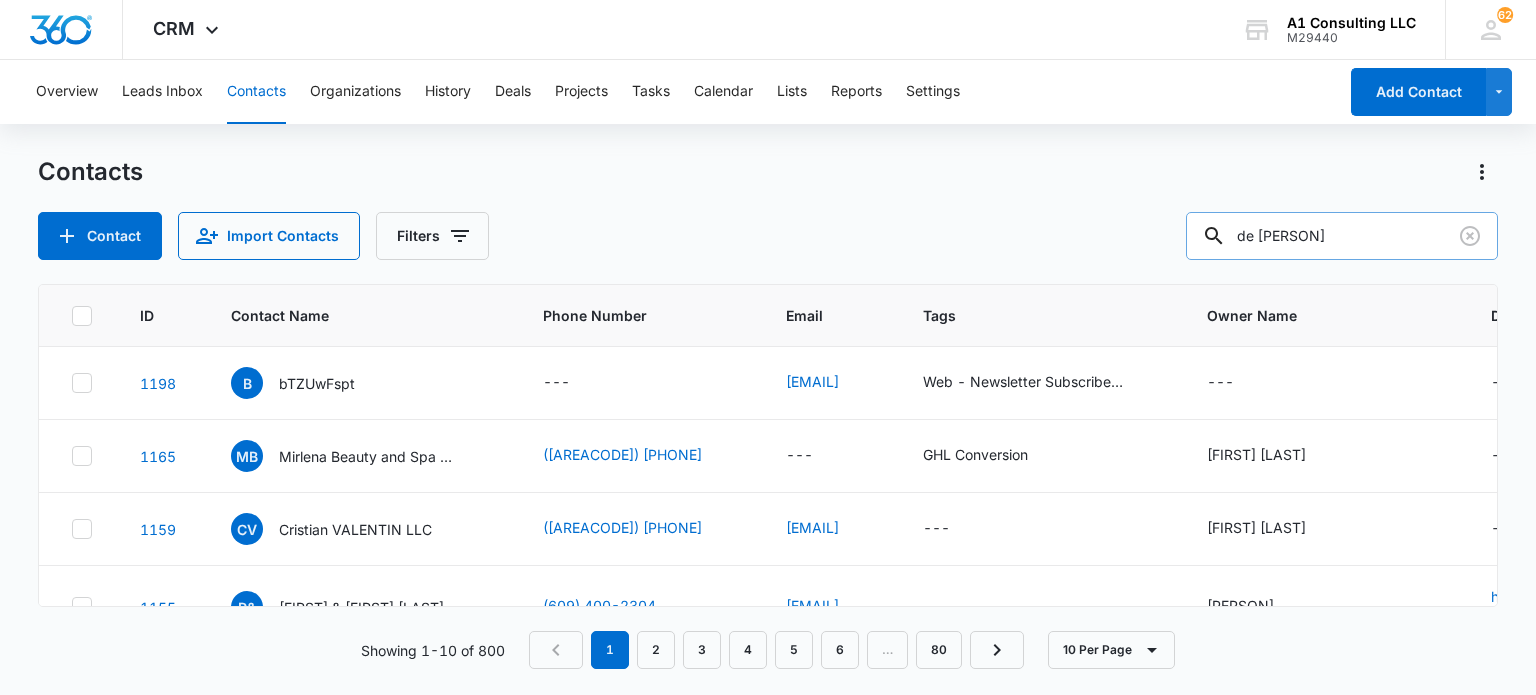 type on "de [PERSON]" 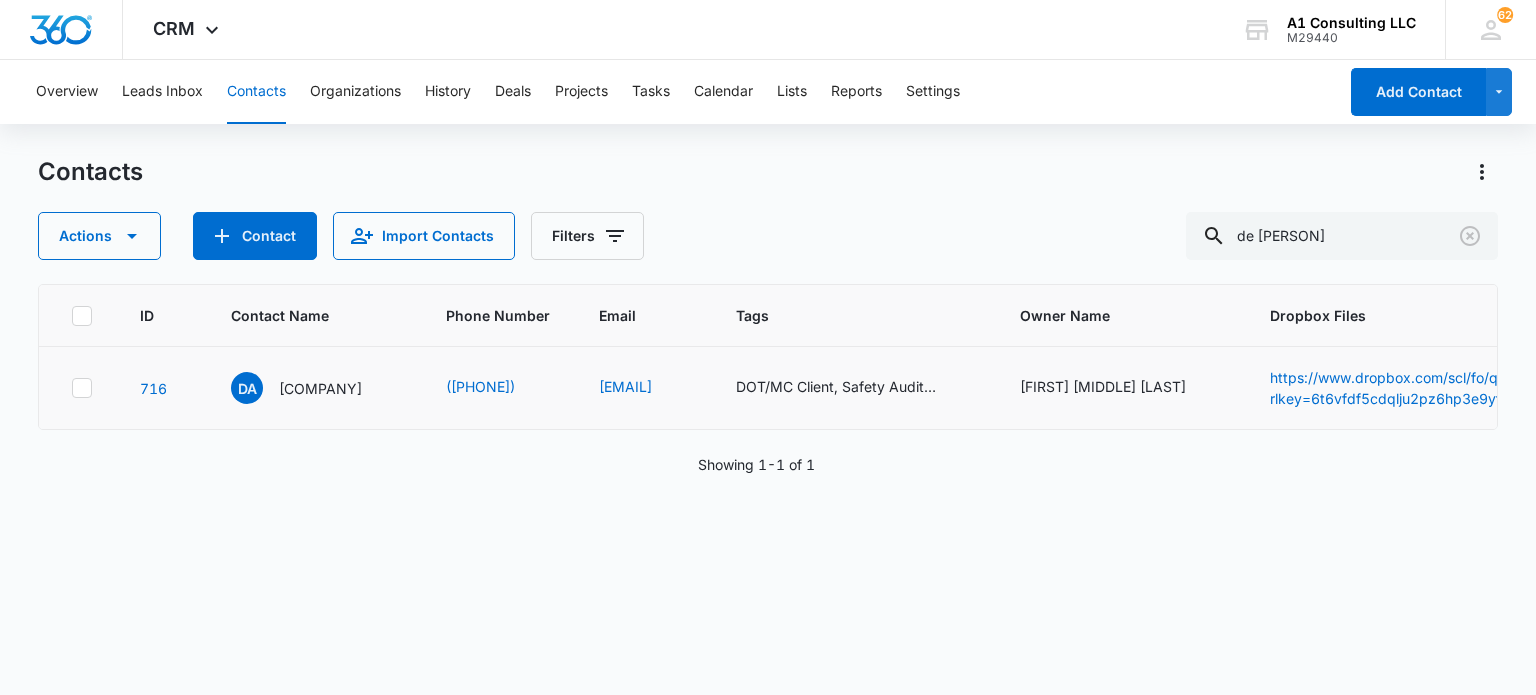 click on "([PHONE])" at bounding box center (498, 388) 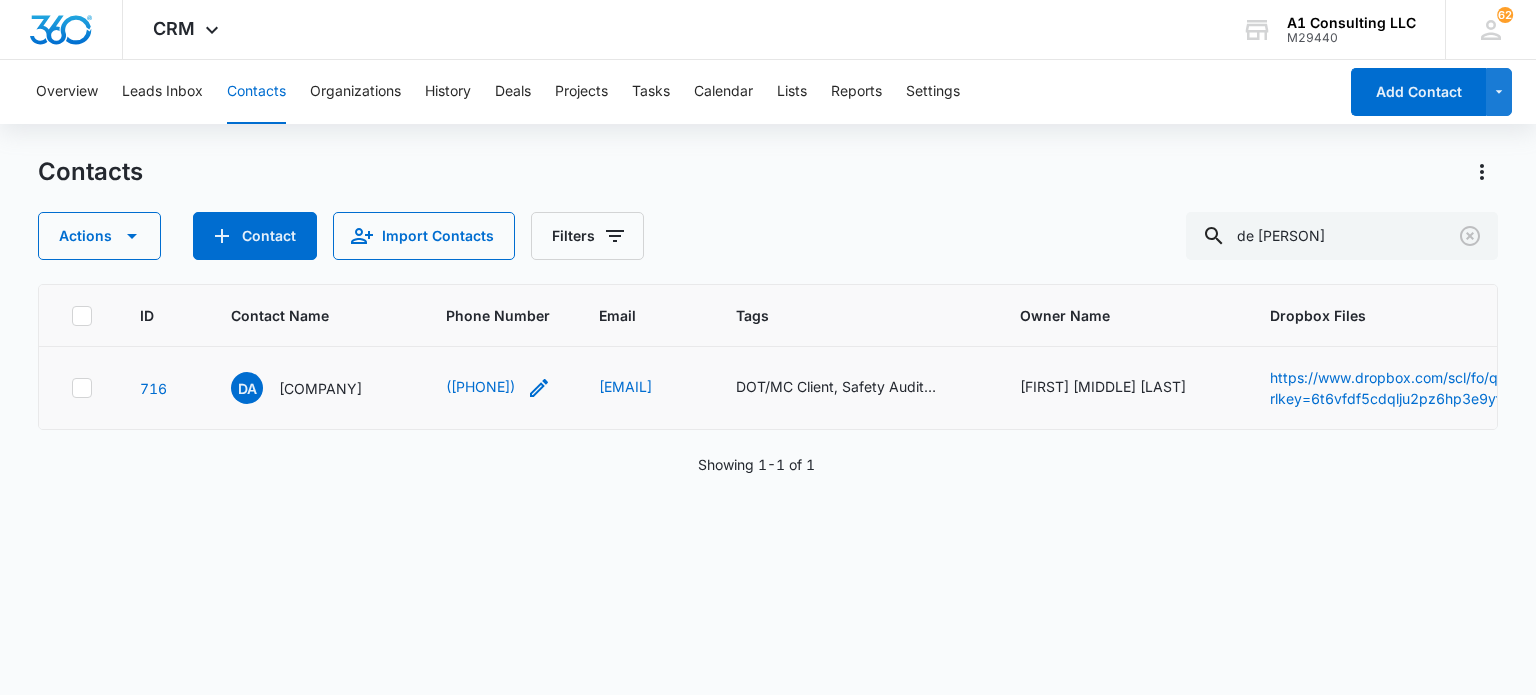click 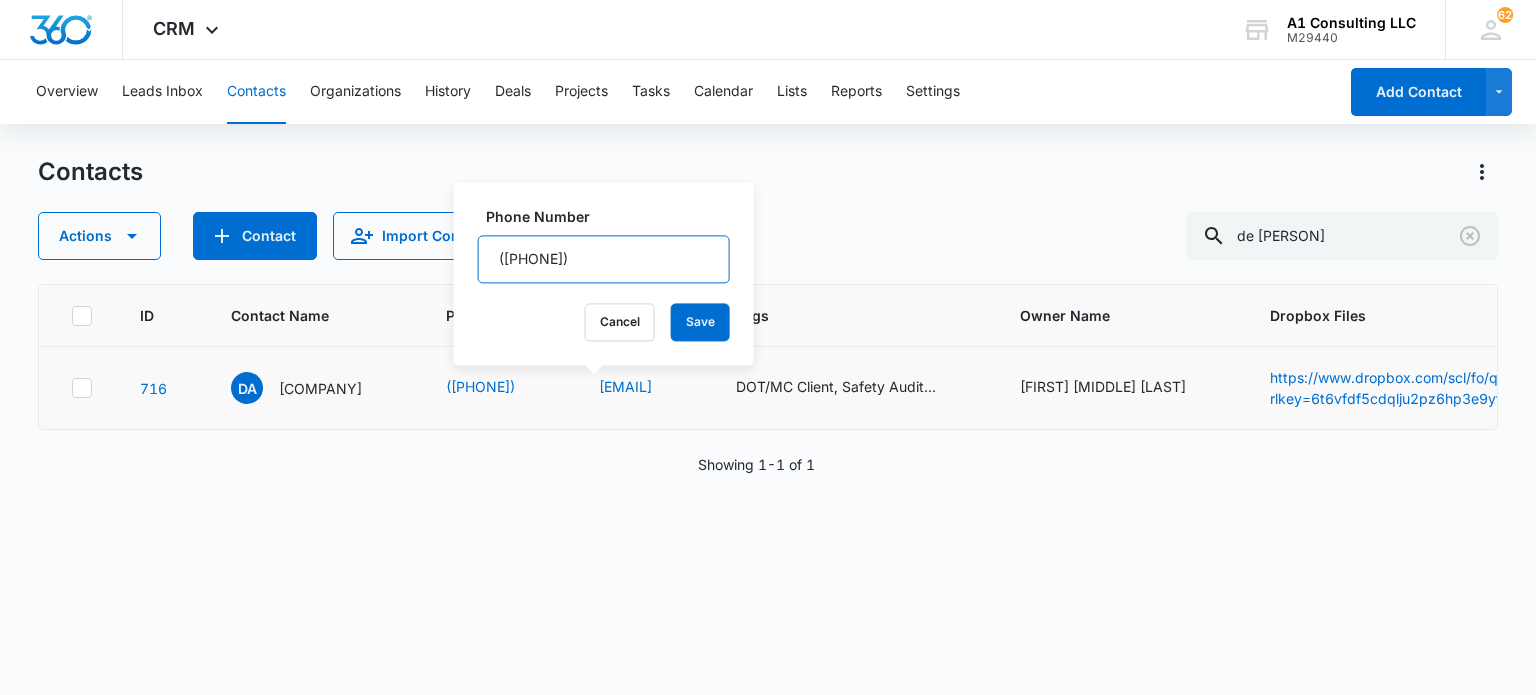 click on "Phone Number" at bounding box center [604, 259] 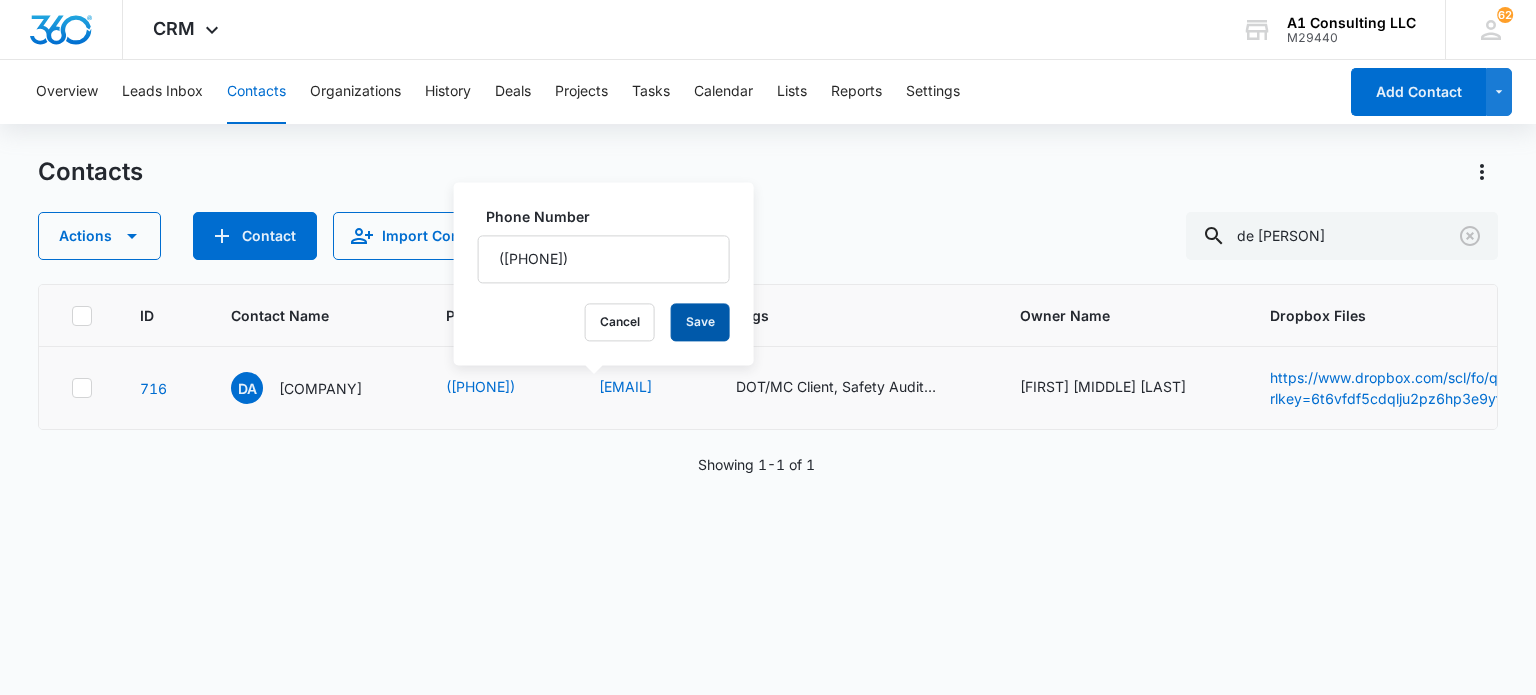 click on "Save" at bounding box center (700, 322) 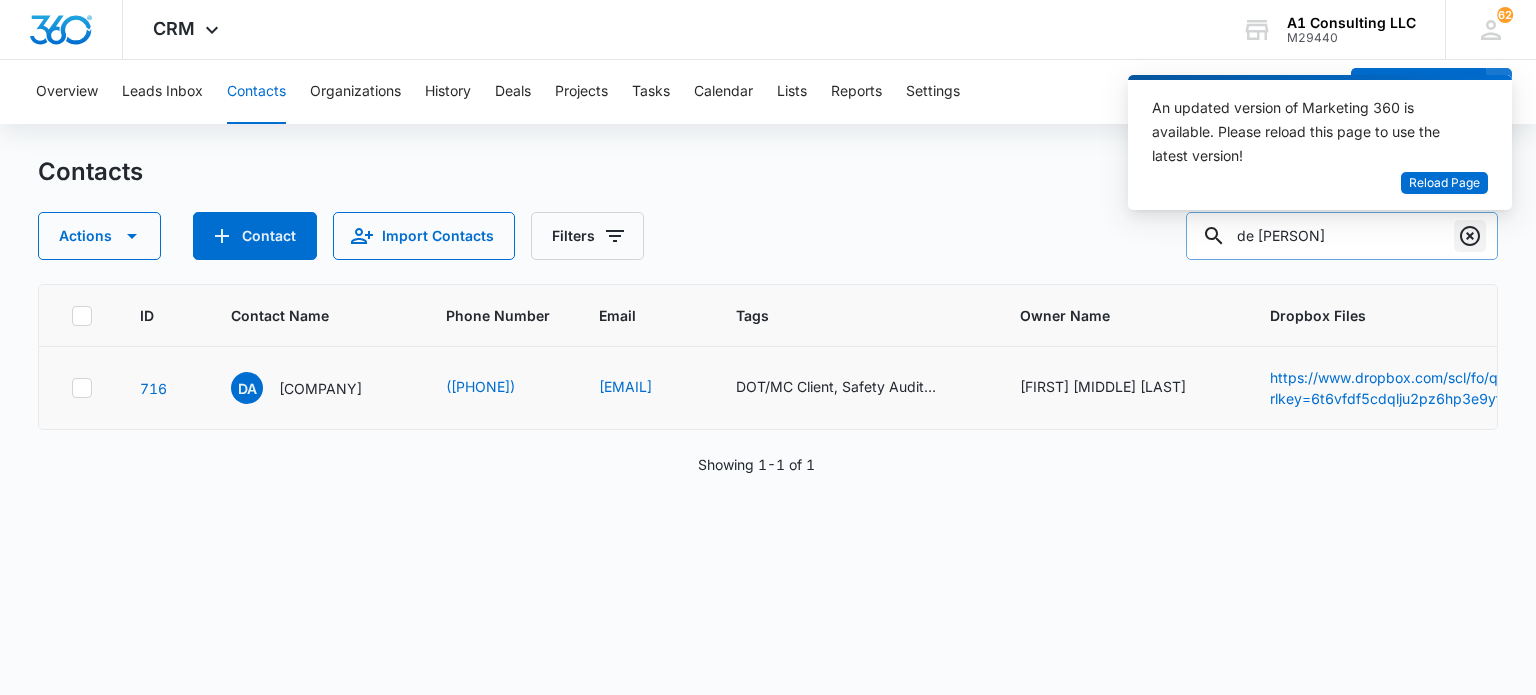 click 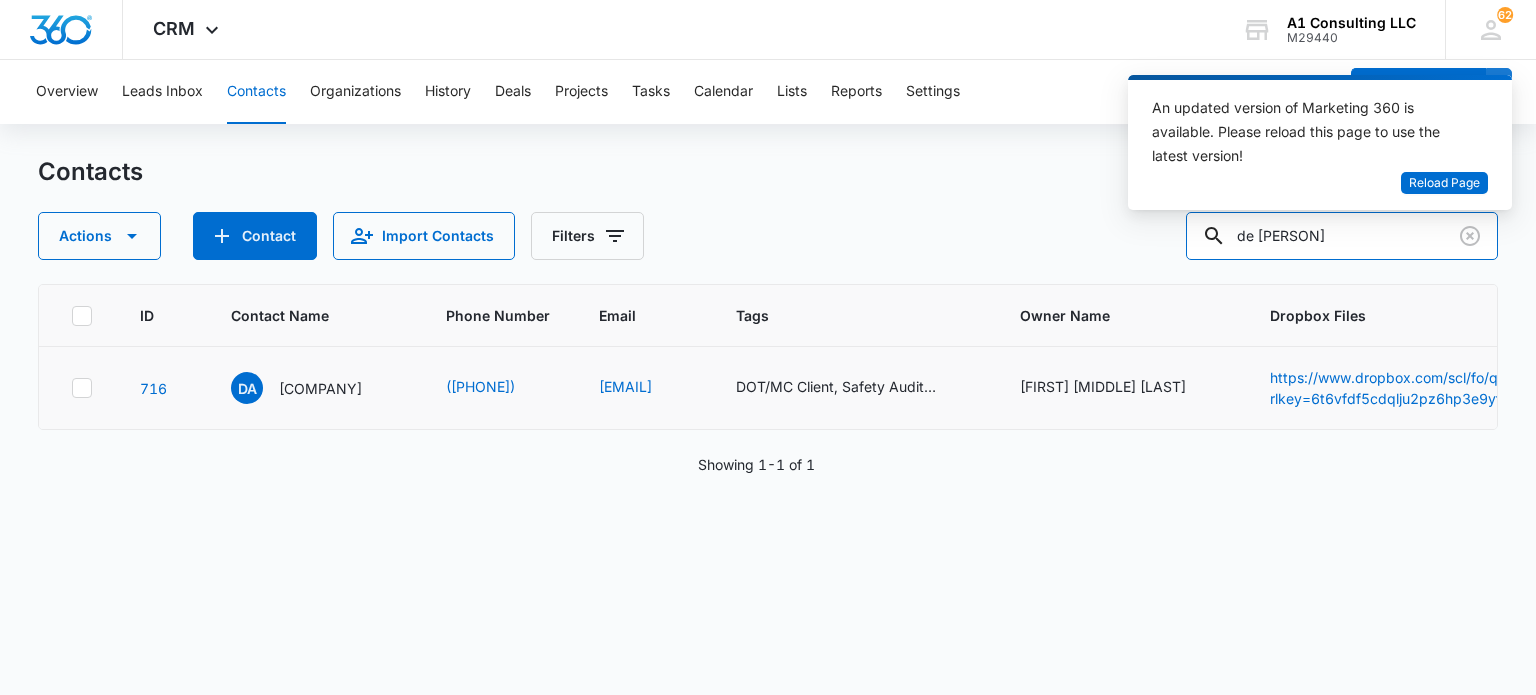 type 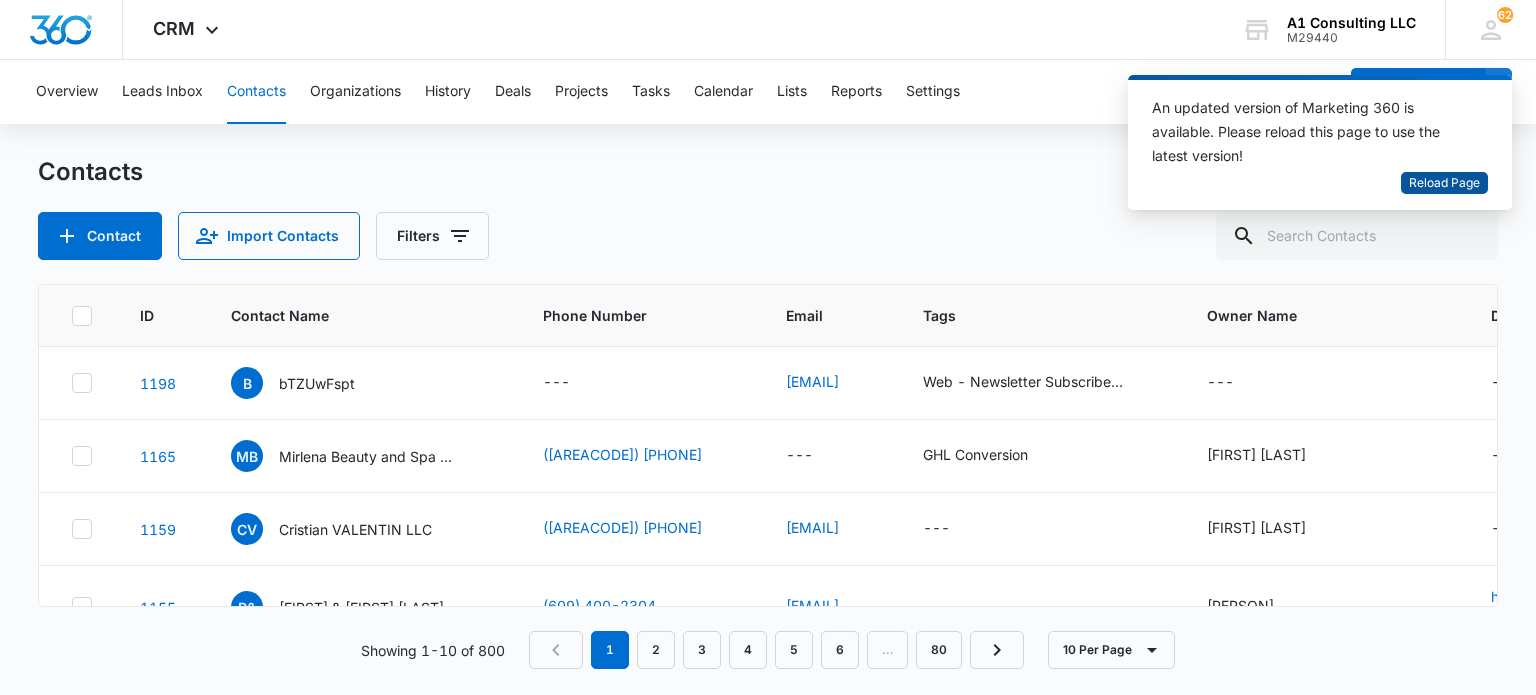 click on "Reload Page" at bounding box center (1444, 183) 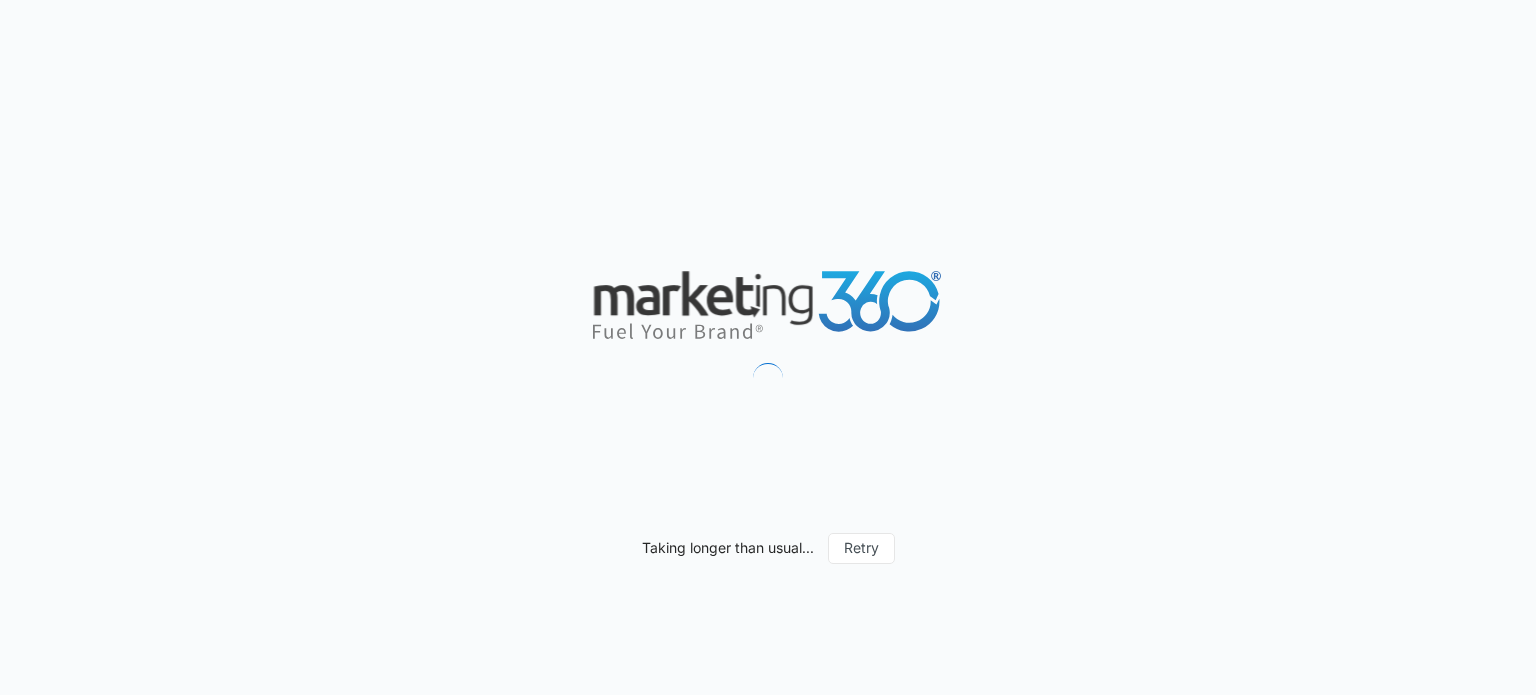 scroll, scrollTop: 0, scrollLeft: 0, axis: both 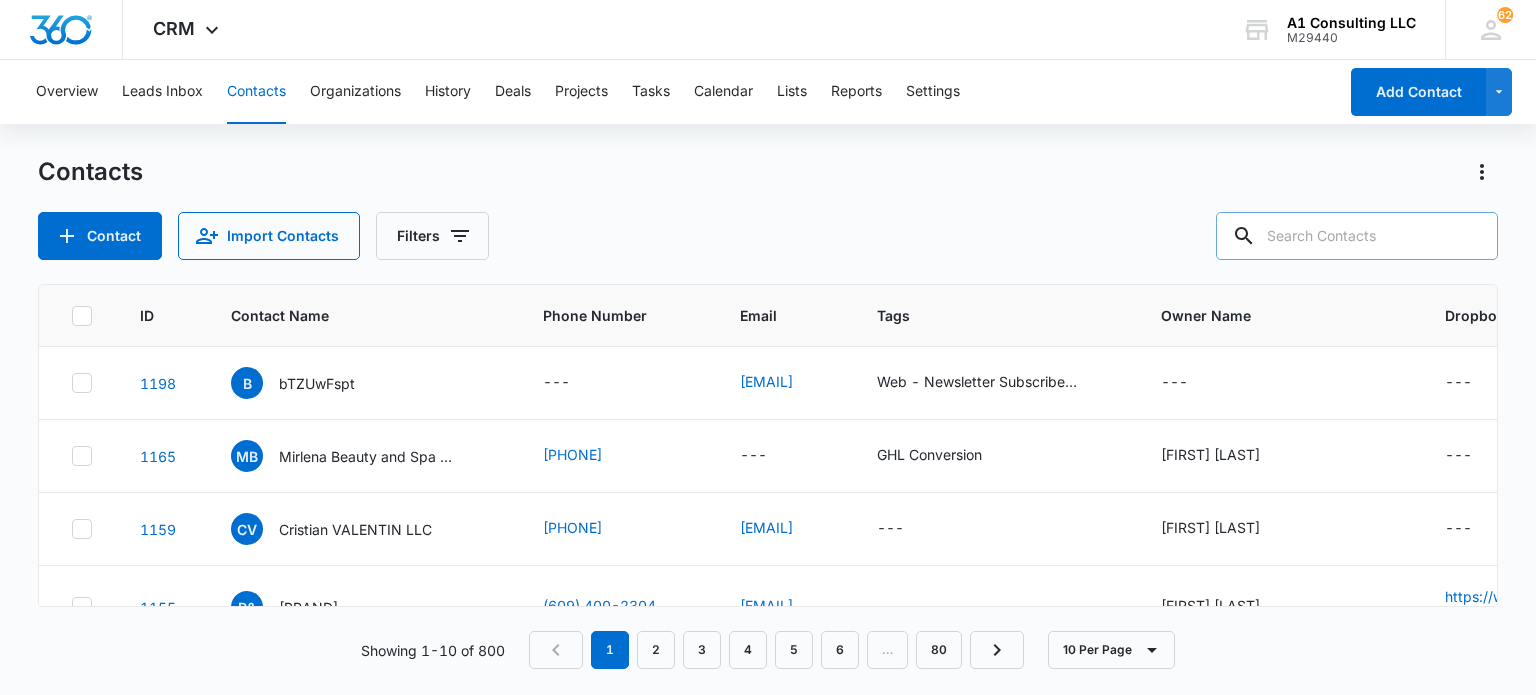 click at bounding box center (1357, 236) 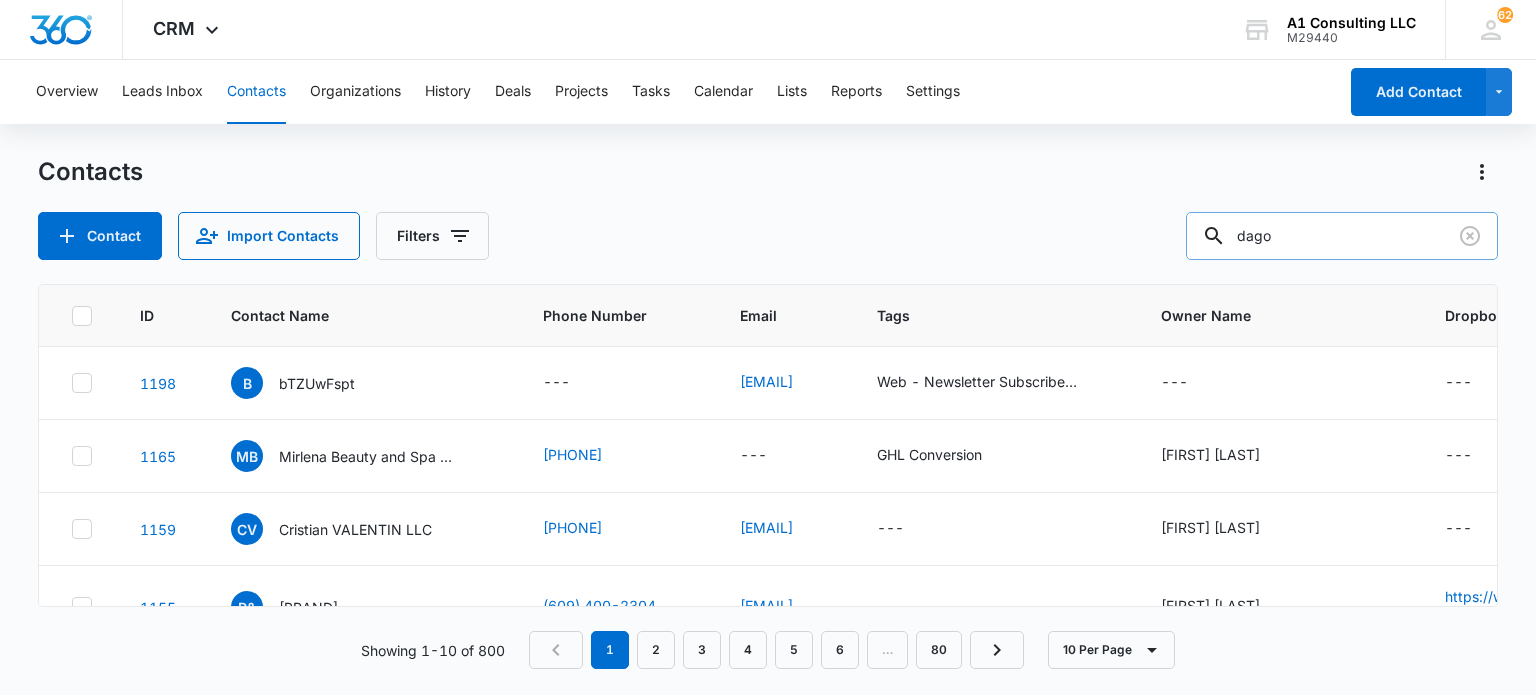 type on "dago" 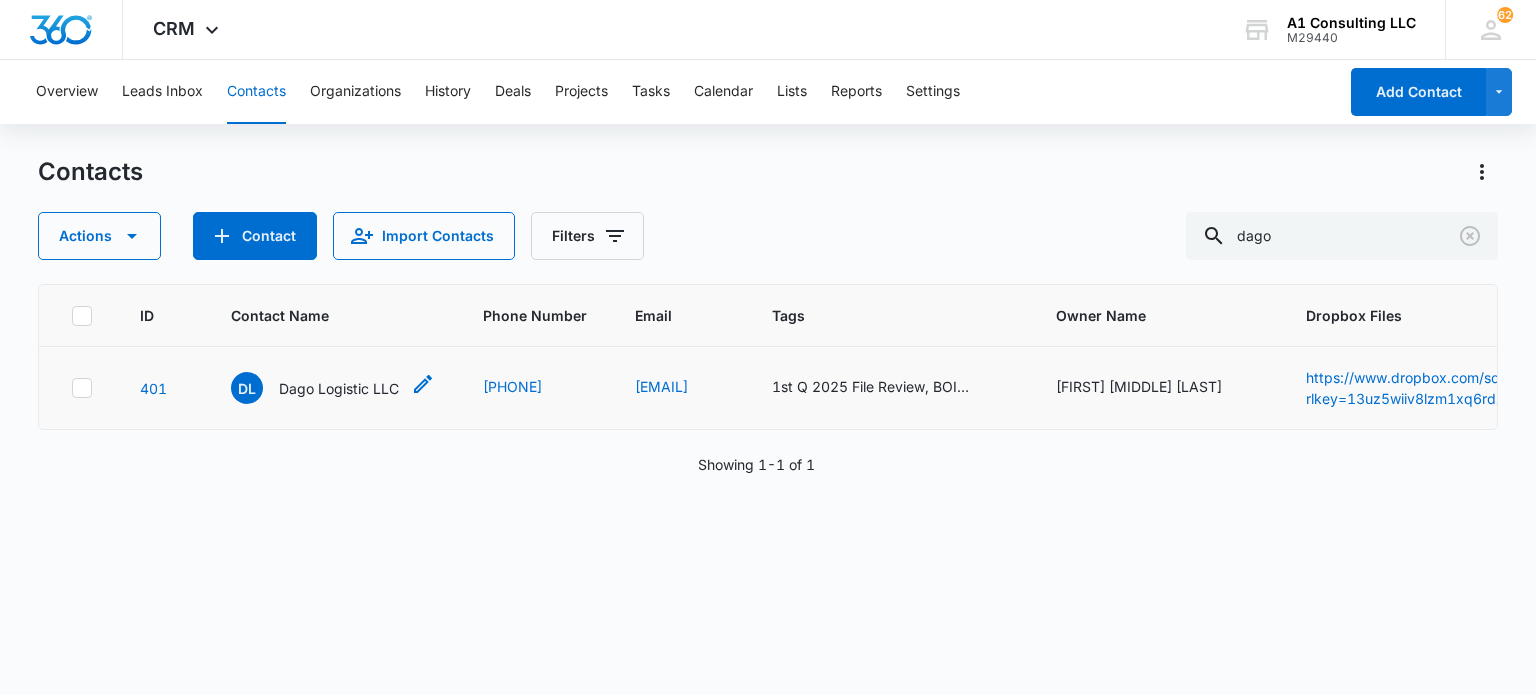 click on "Dago Logistic LLC" at bounding box center [339, 388] 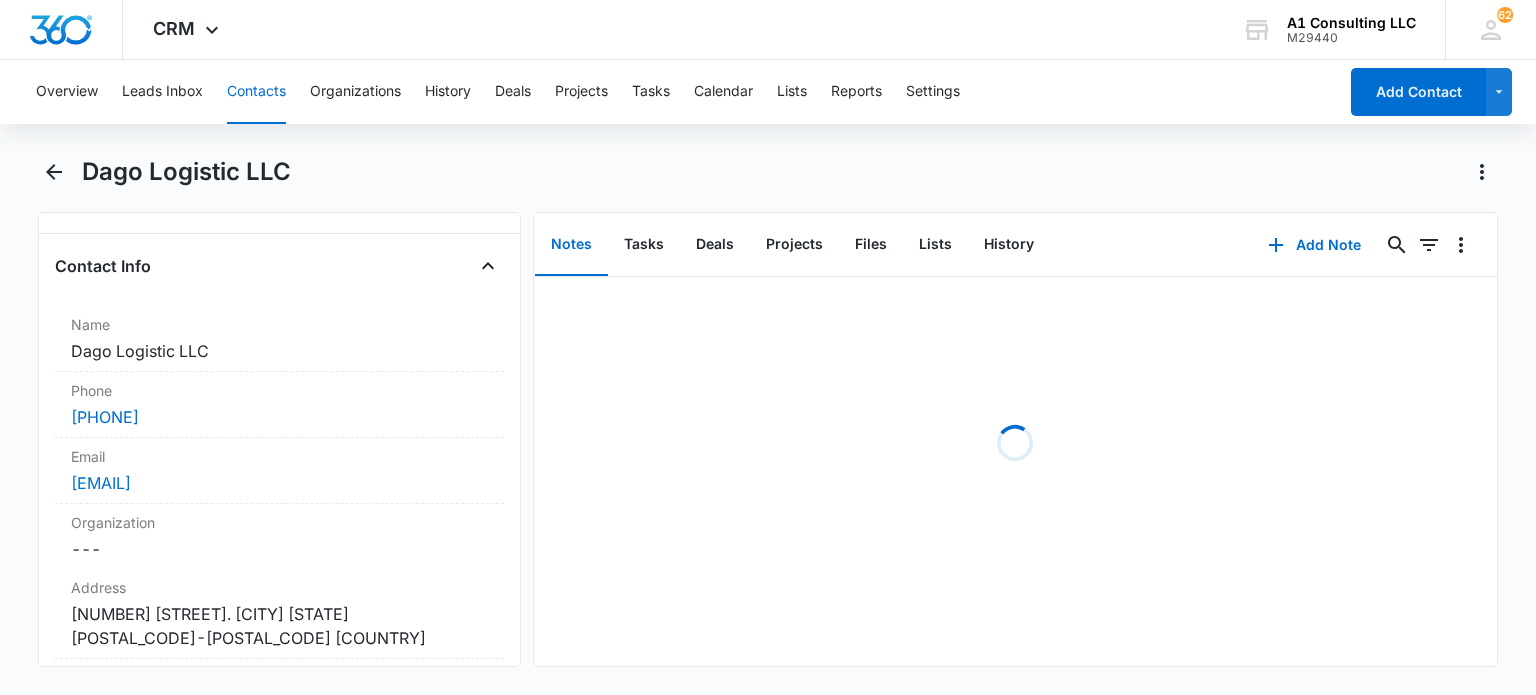scroll, scrollTop: 400, scrollLeft: 0, axis: vertical 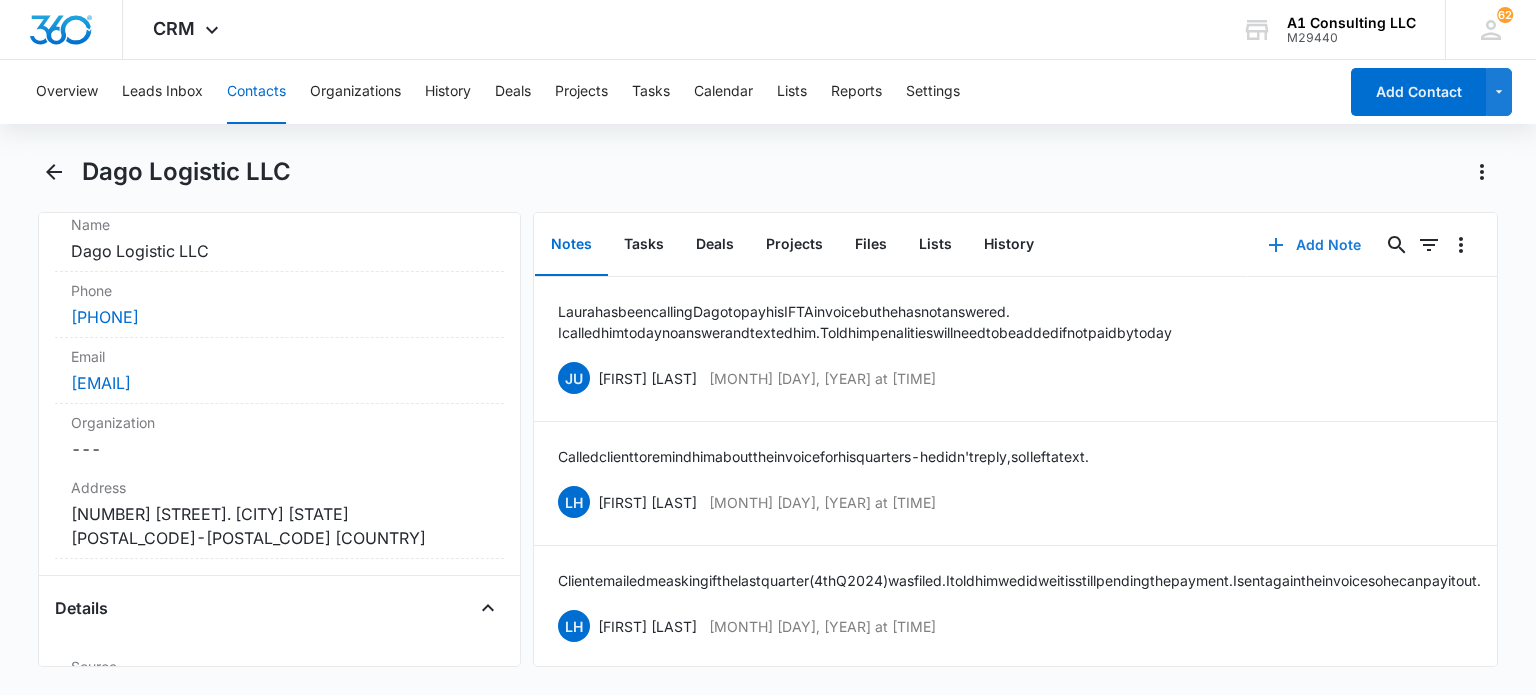drag, startPoint x: 260, startPoint y: 107, endPoint x: 1234, endPoint y: 247, distance: 984.0102 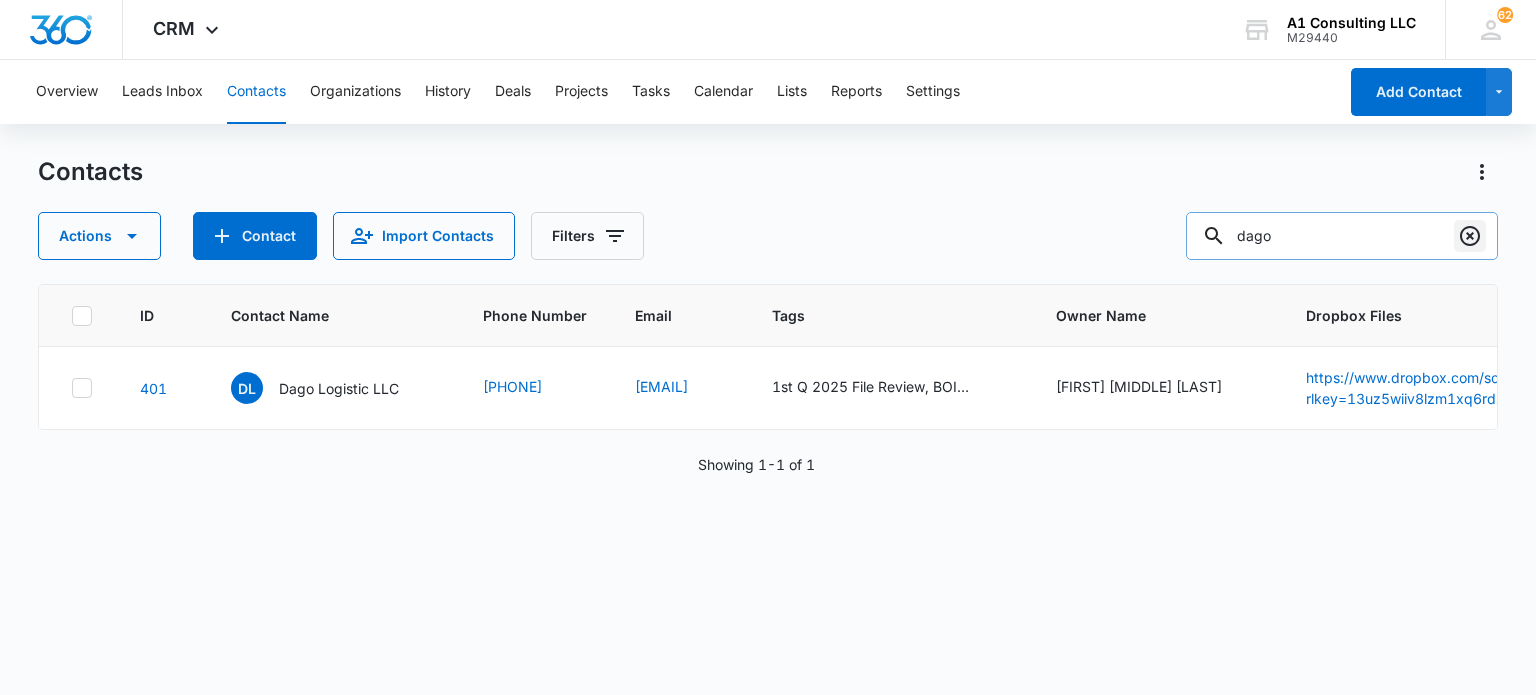 click 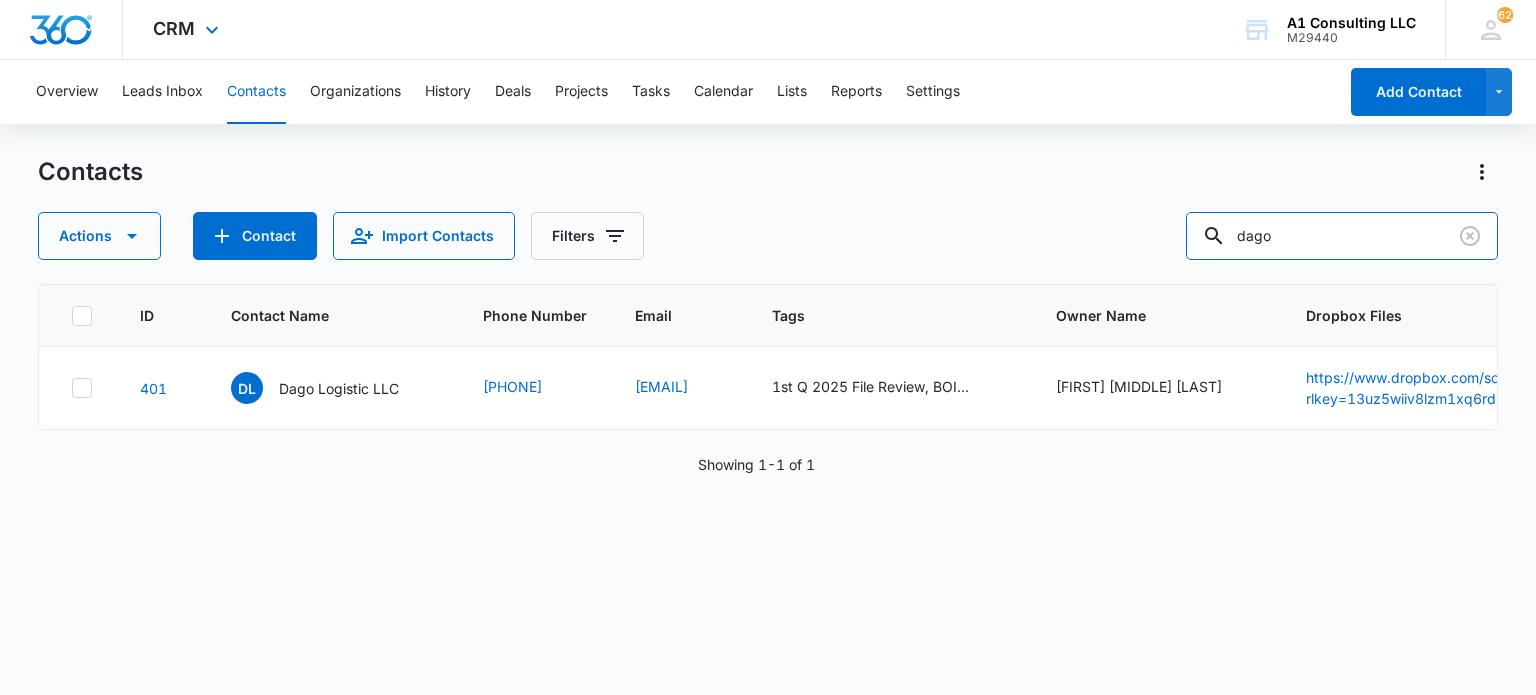 type 